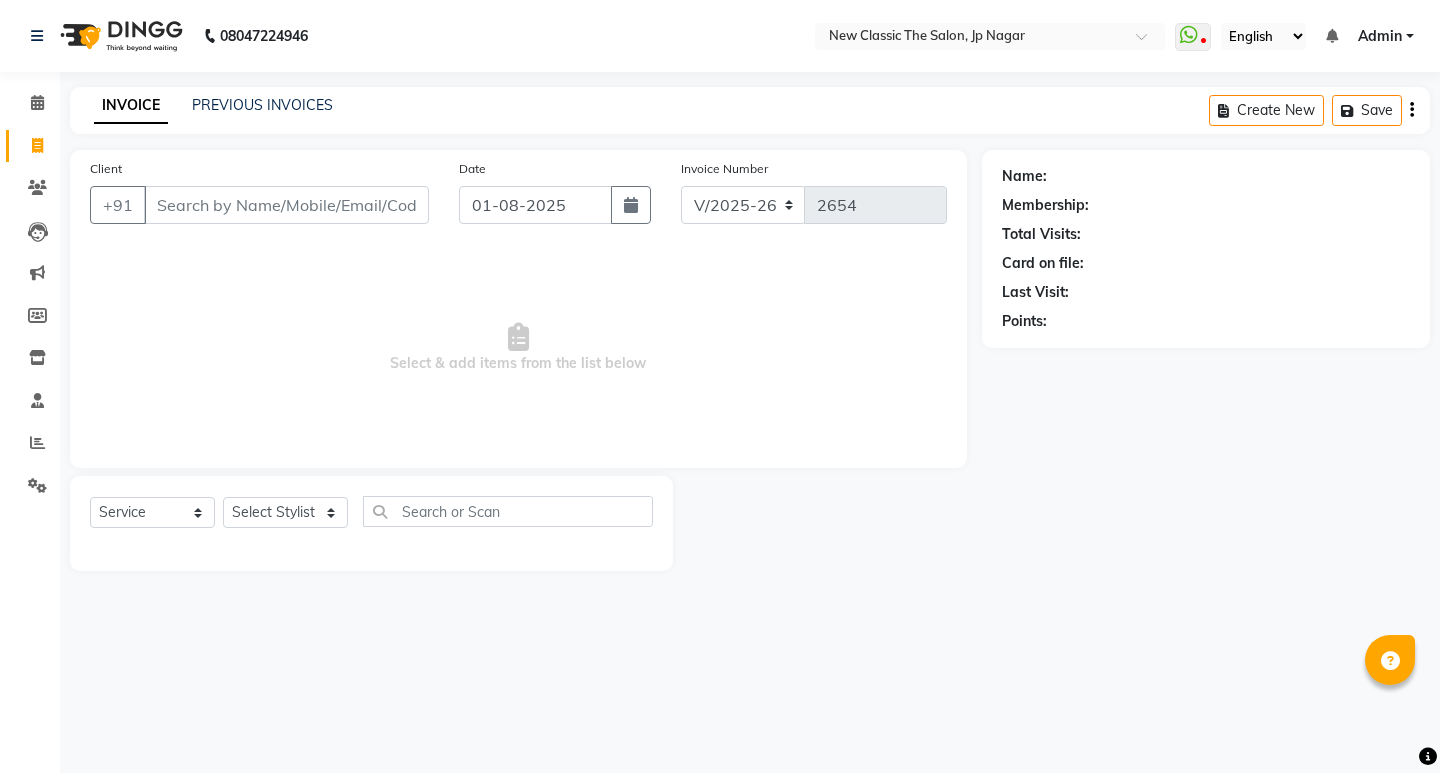 select on "4678" 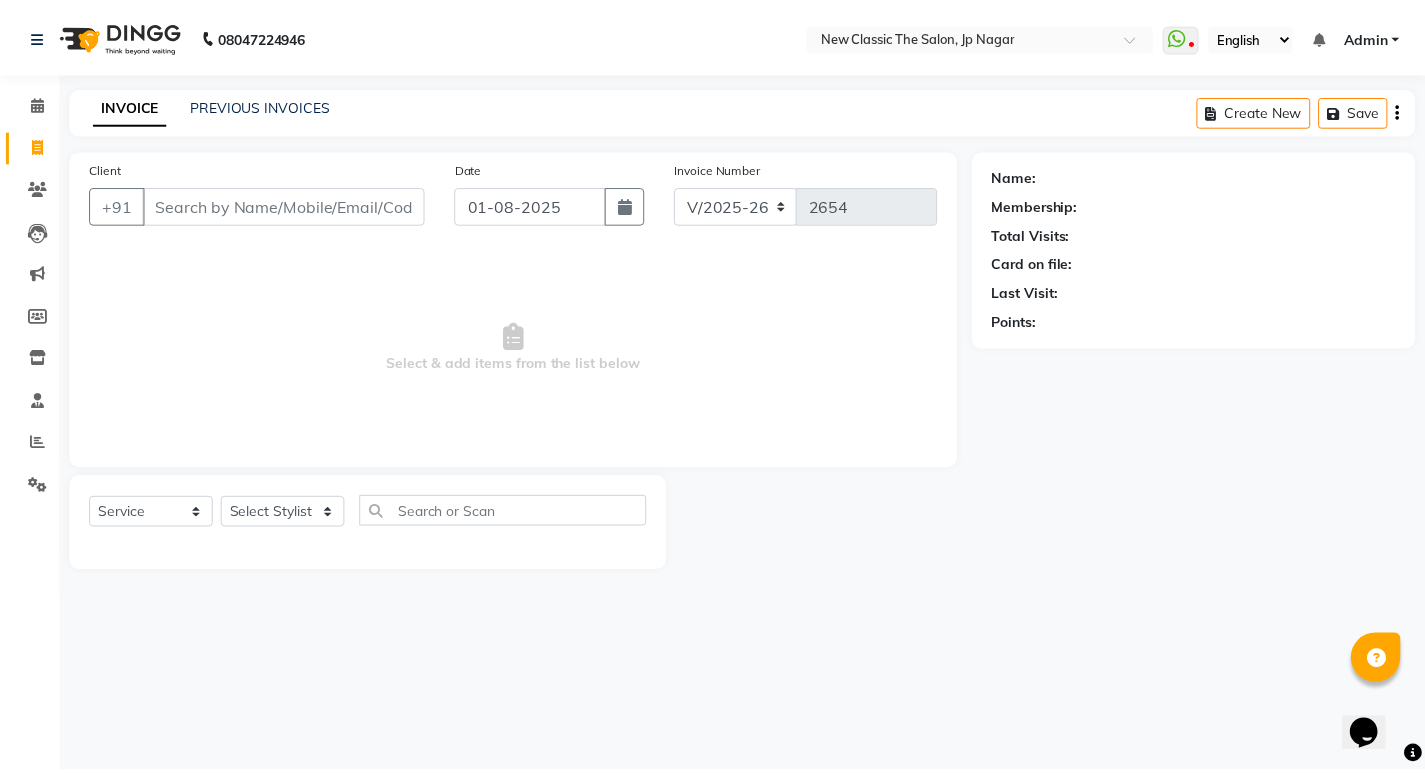 scroll, scrollTop: 0, scrollLeft: 0, axis: both 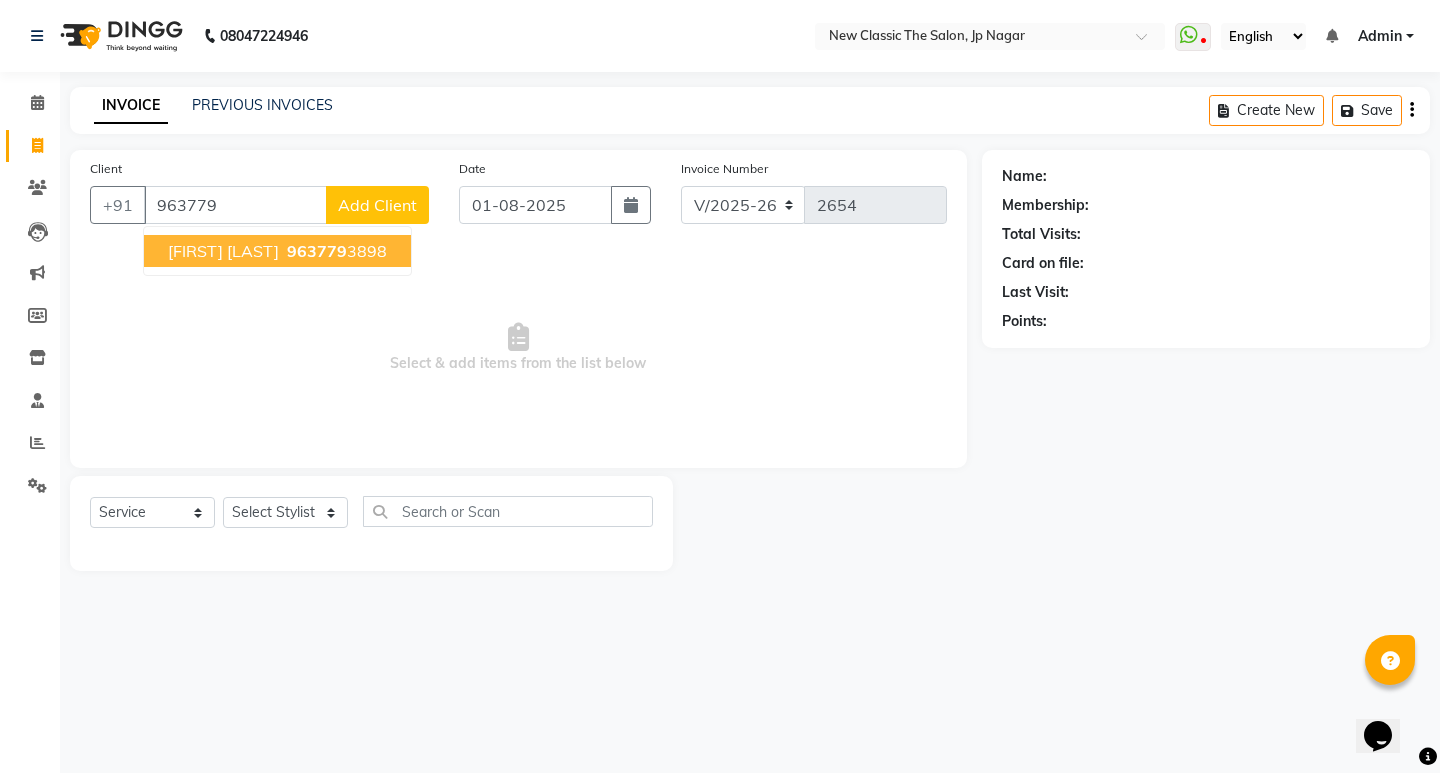 click on "[FIRST] [LAST]" at bounding box center [223, 251] 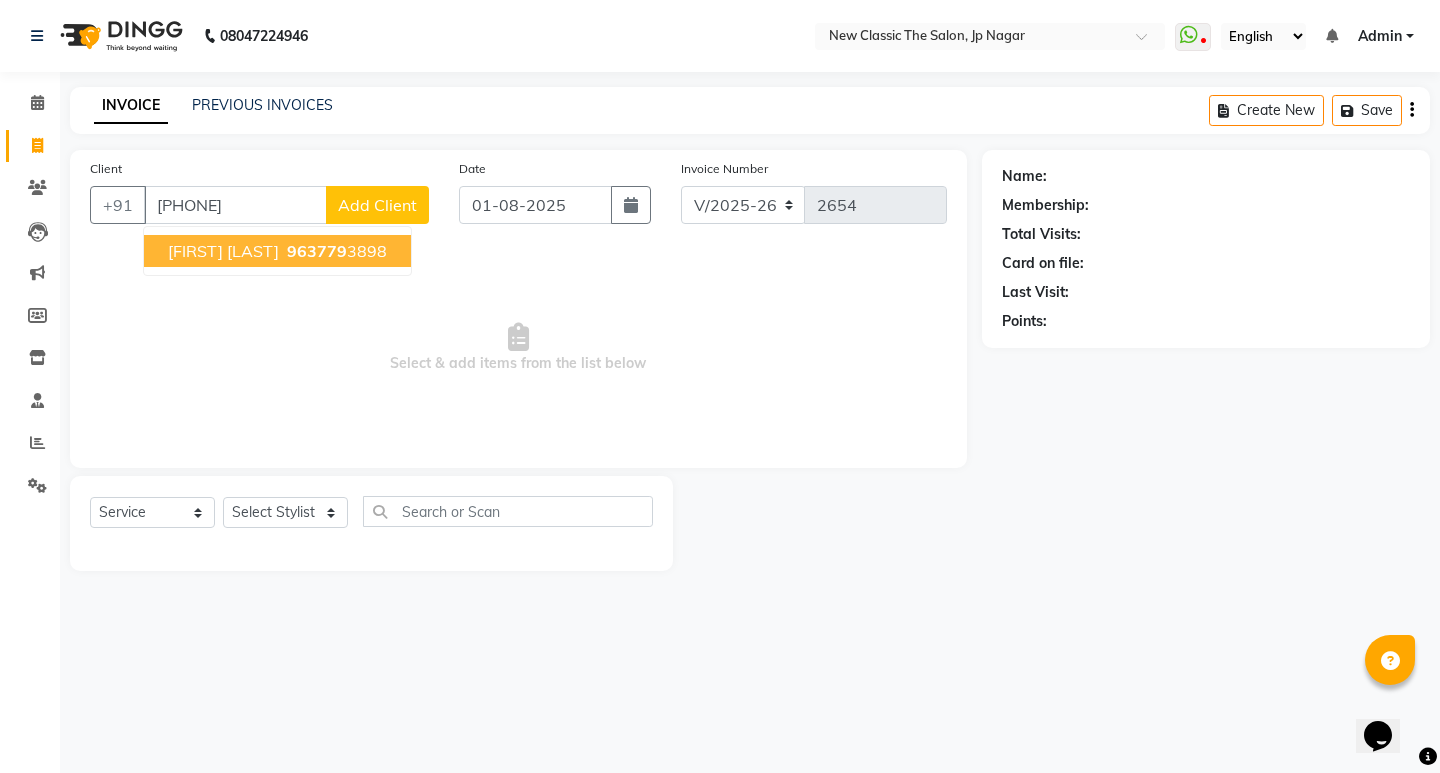 type on "[PHONE]" 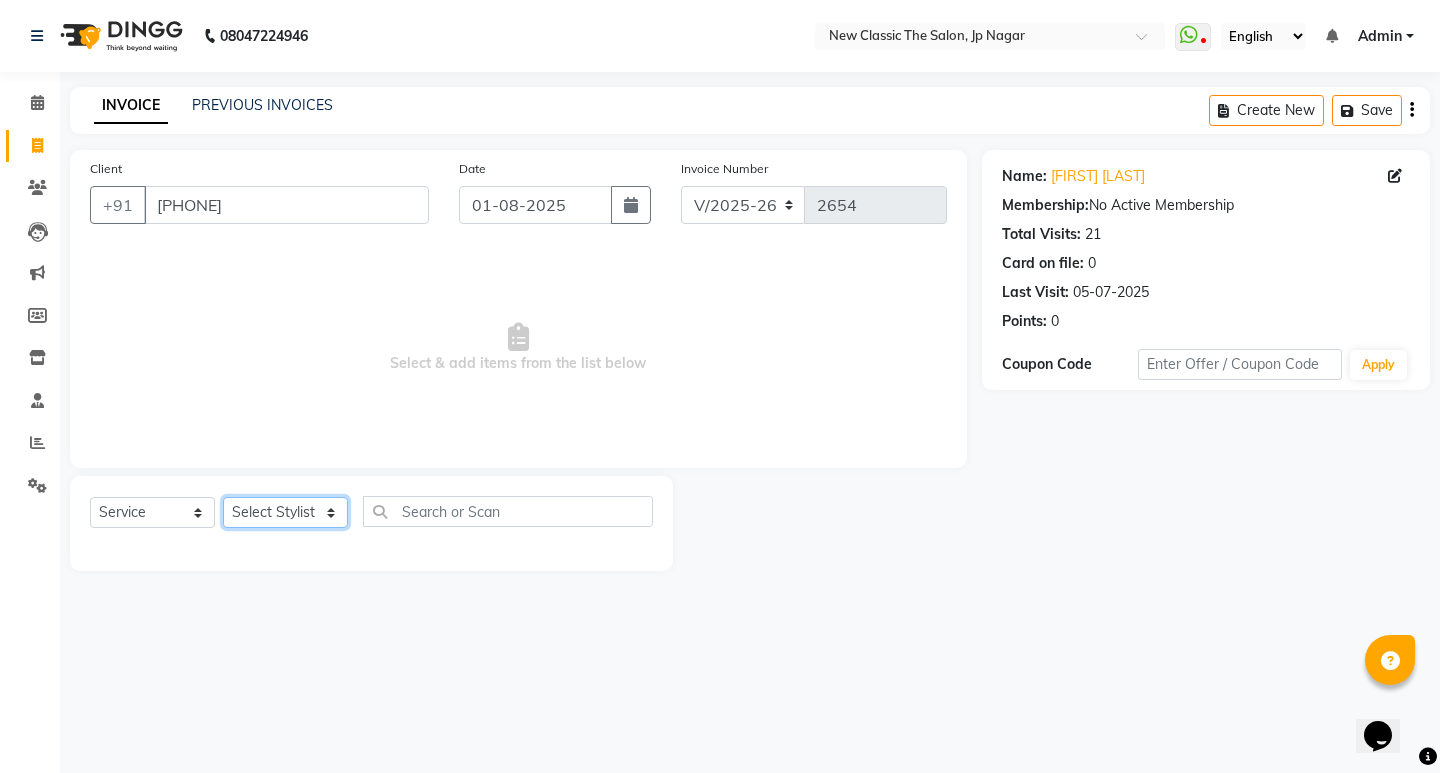 click on "Select Stylist [FIRST] [FIRST] [FIRST] [FIRST] [FIRST] [FIRST] [FIRST] [FIRST] [FIRST] [FIRST]" 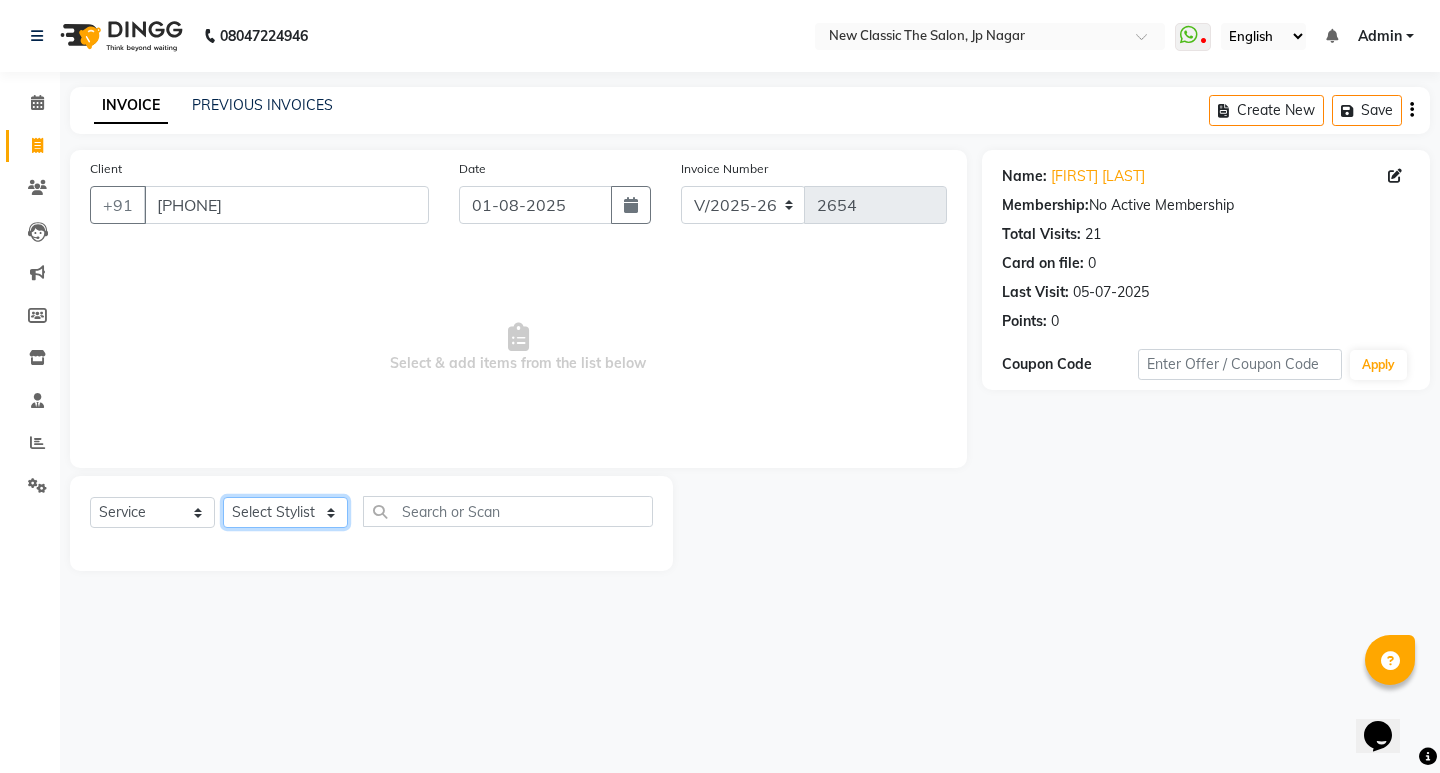 select on "27627" 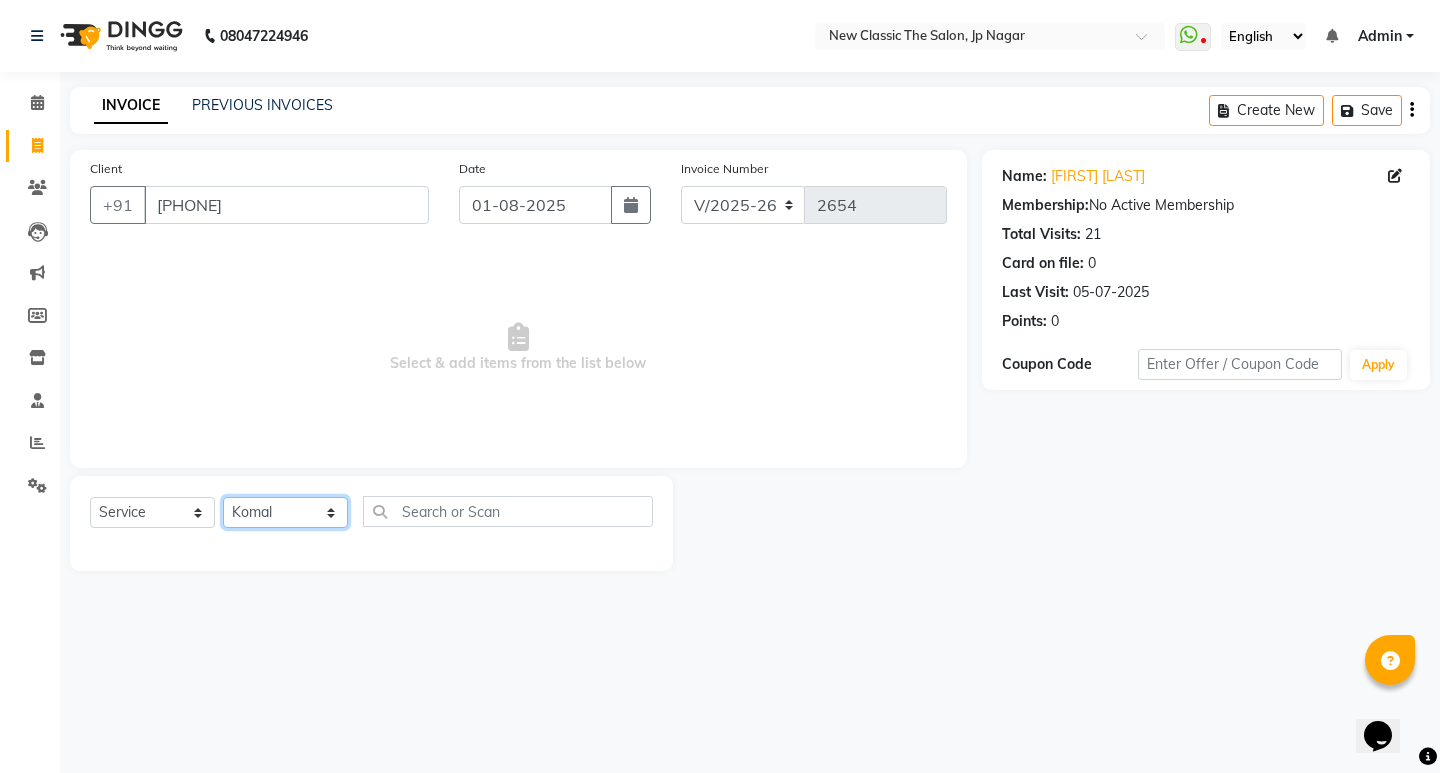 click on "Select Stylist [FIRST] [FIRST] [FIRST] [FIRST] [FIRST] [FIRST] [FIRST] [FIRST] [FIRST] [FIRST]" 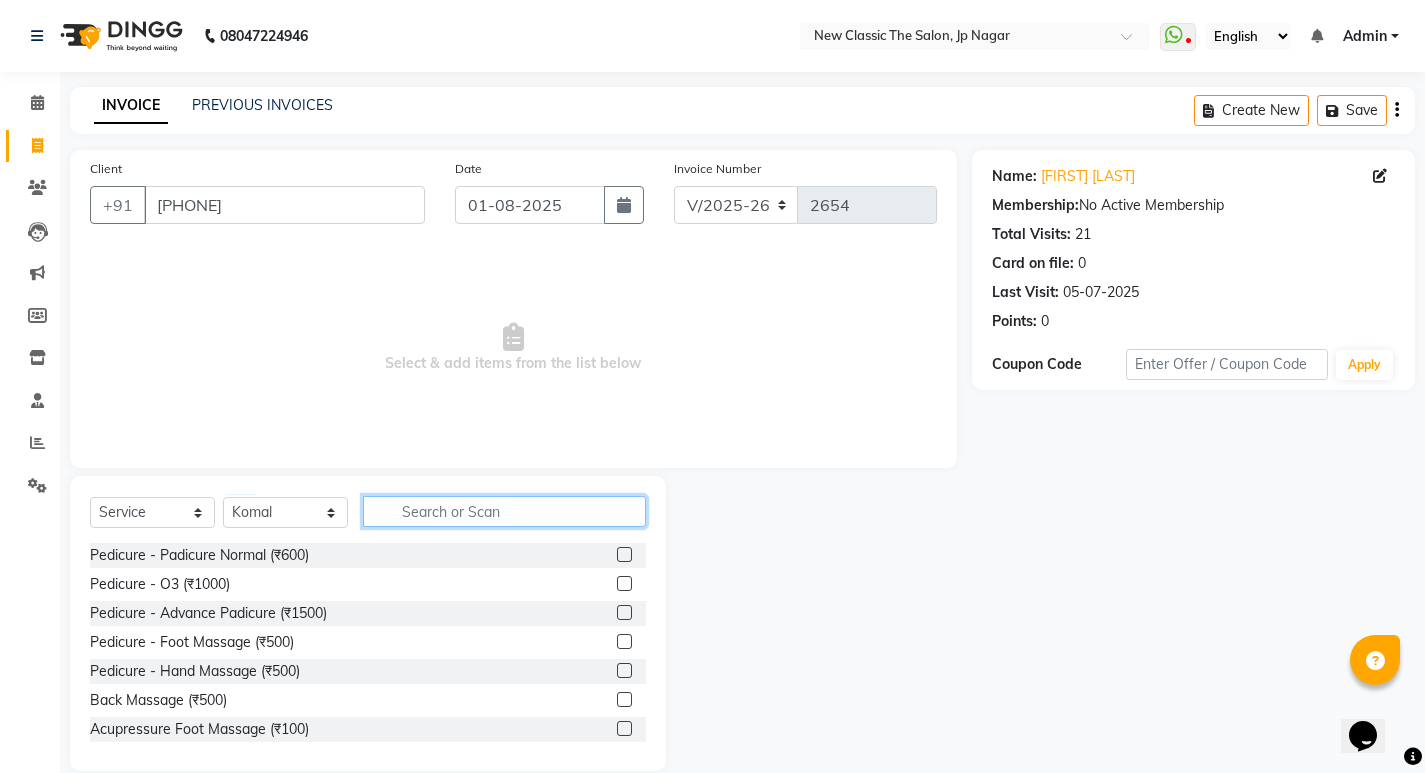 click 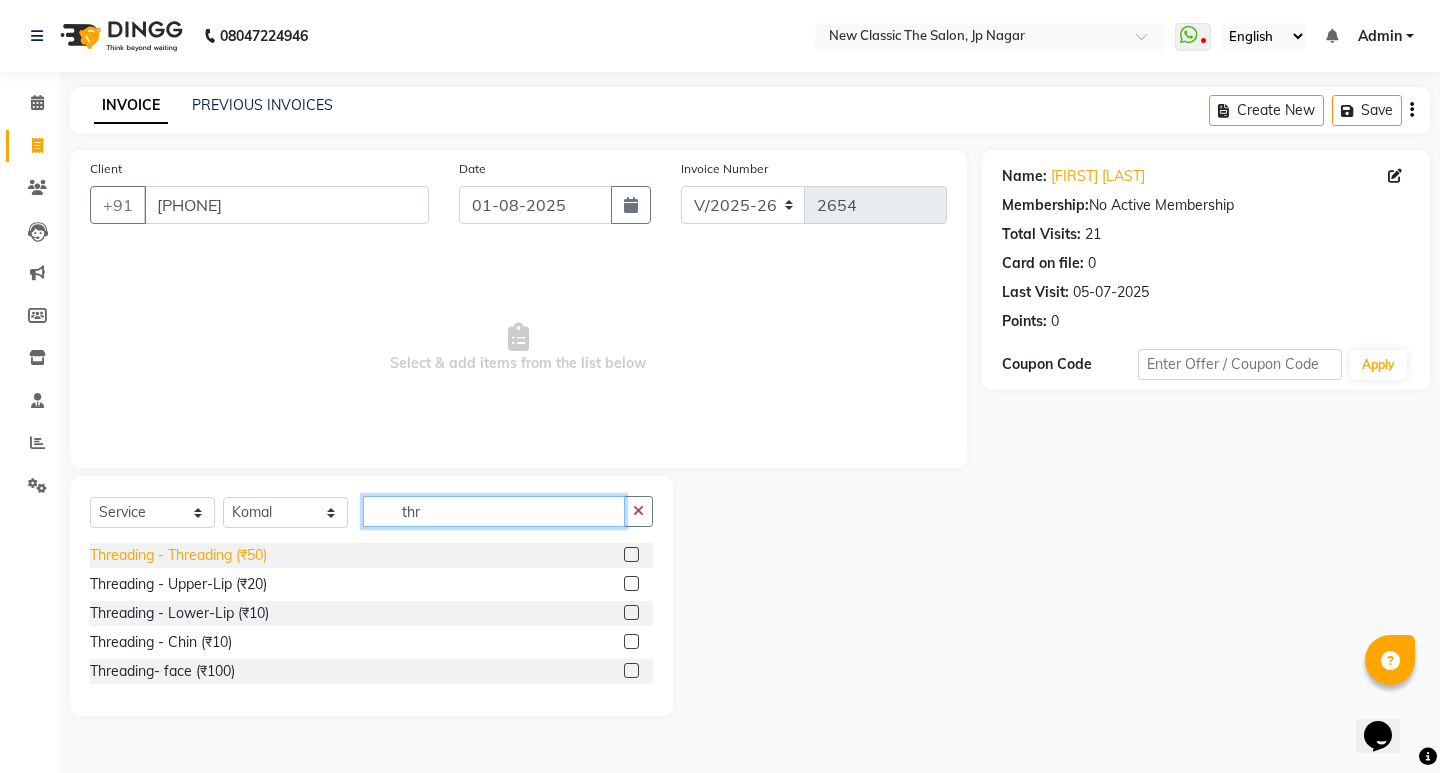 type on "thr" 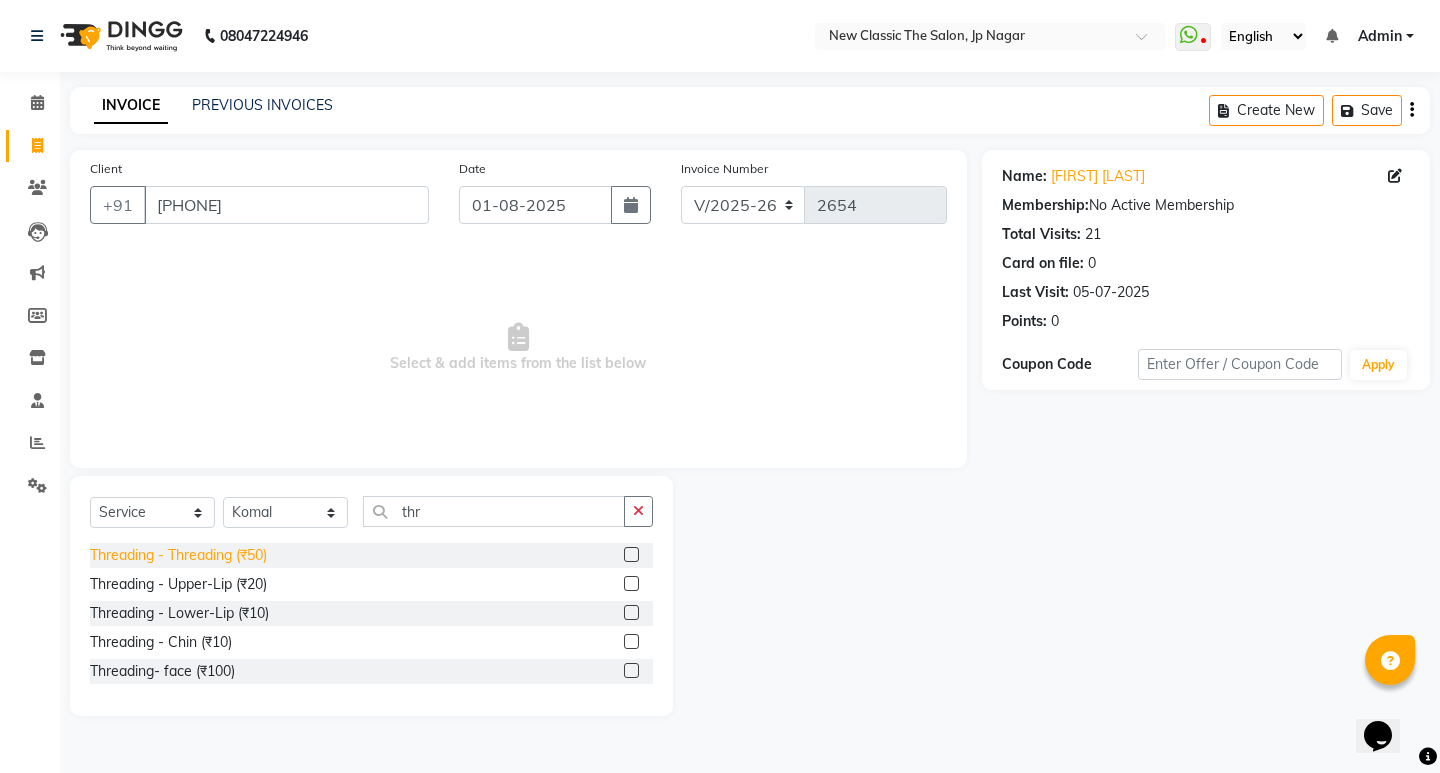 click on "Threading - Threading (₹50)" 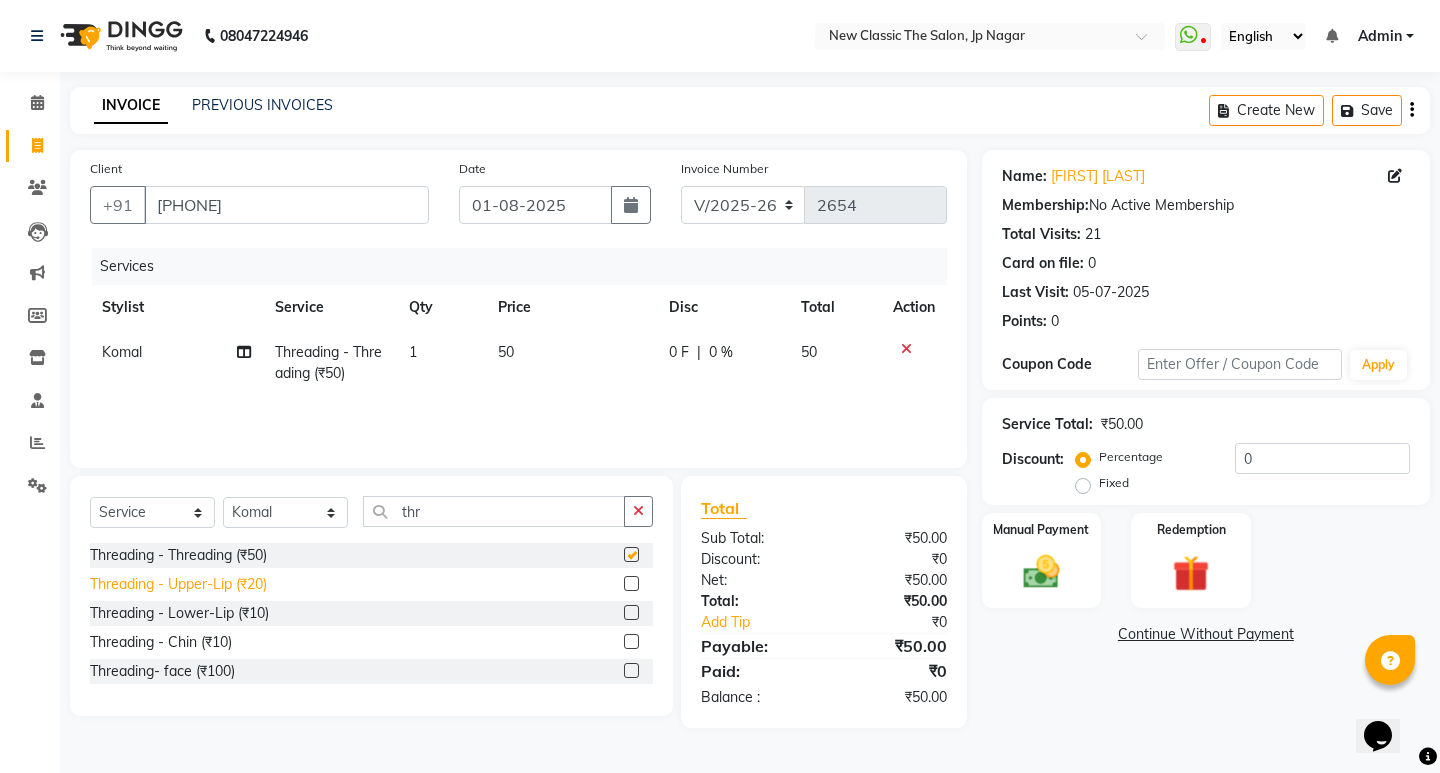 checkbox on "false" 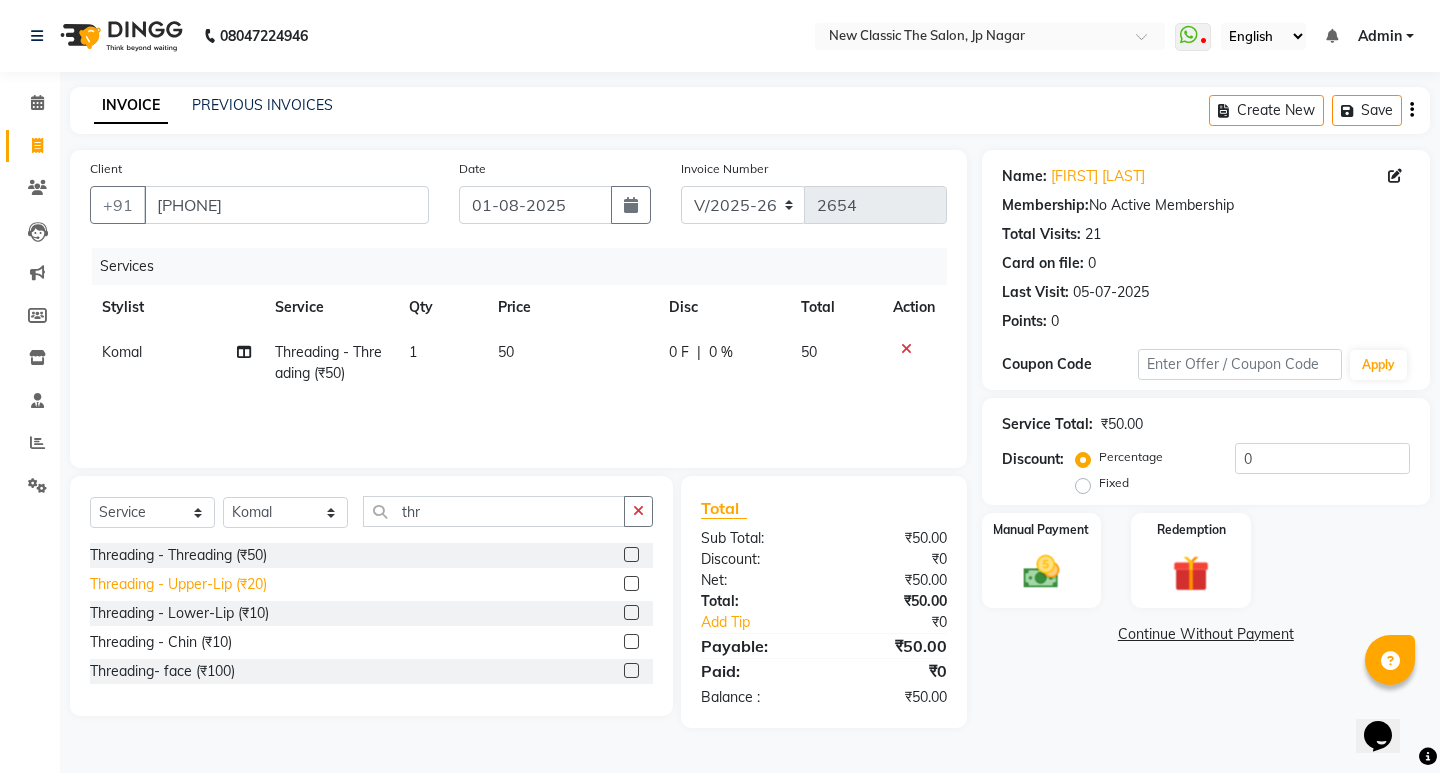 click on "Threading - Upper-Lip (₹20)" 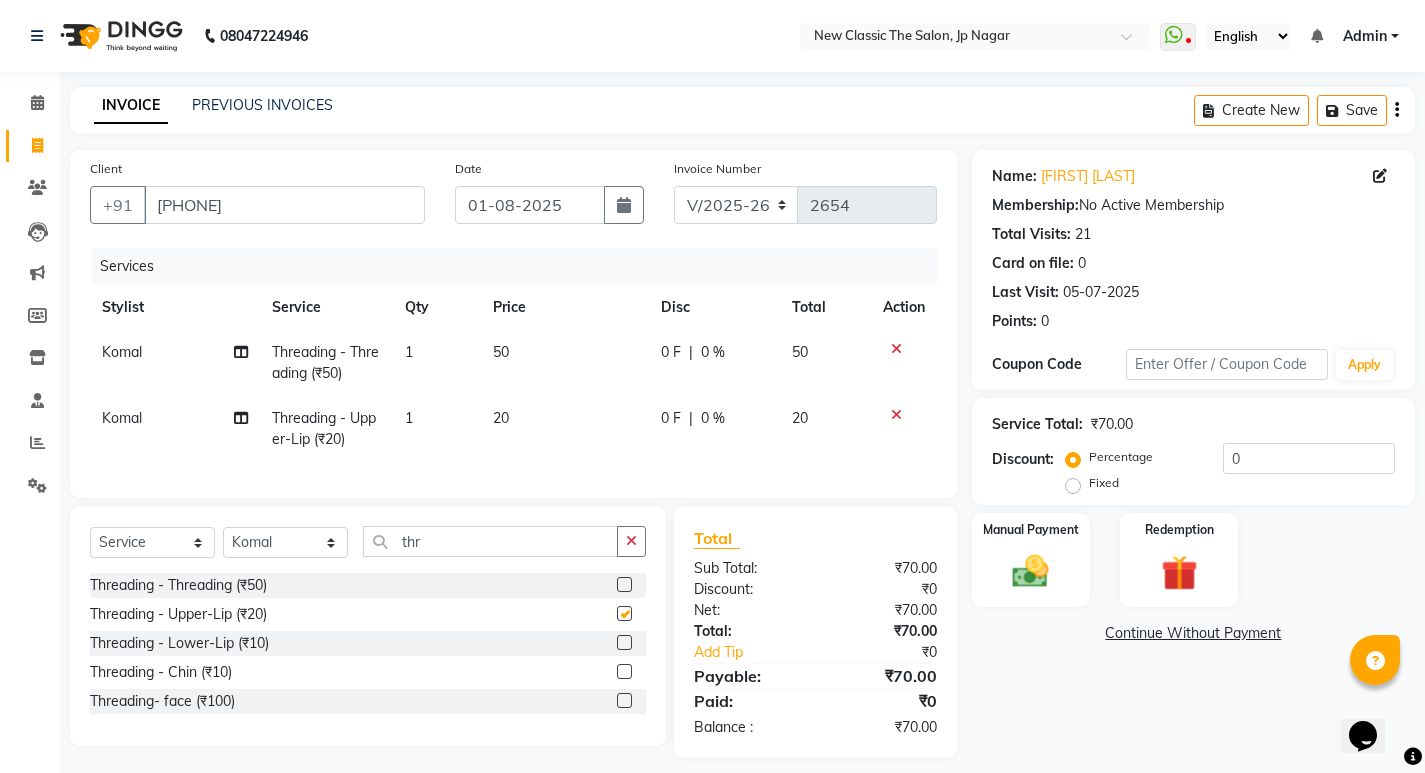 checkbox on "false" 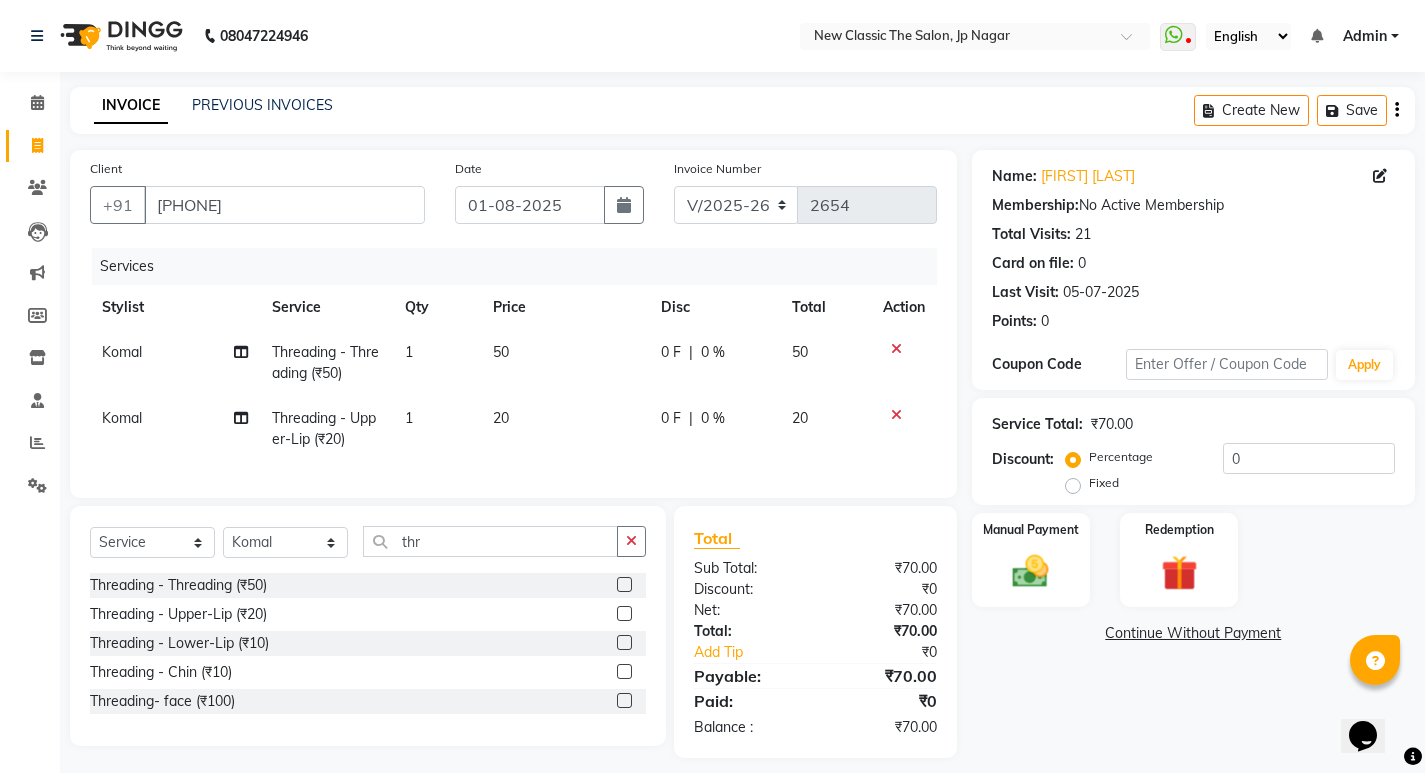 click on "20" 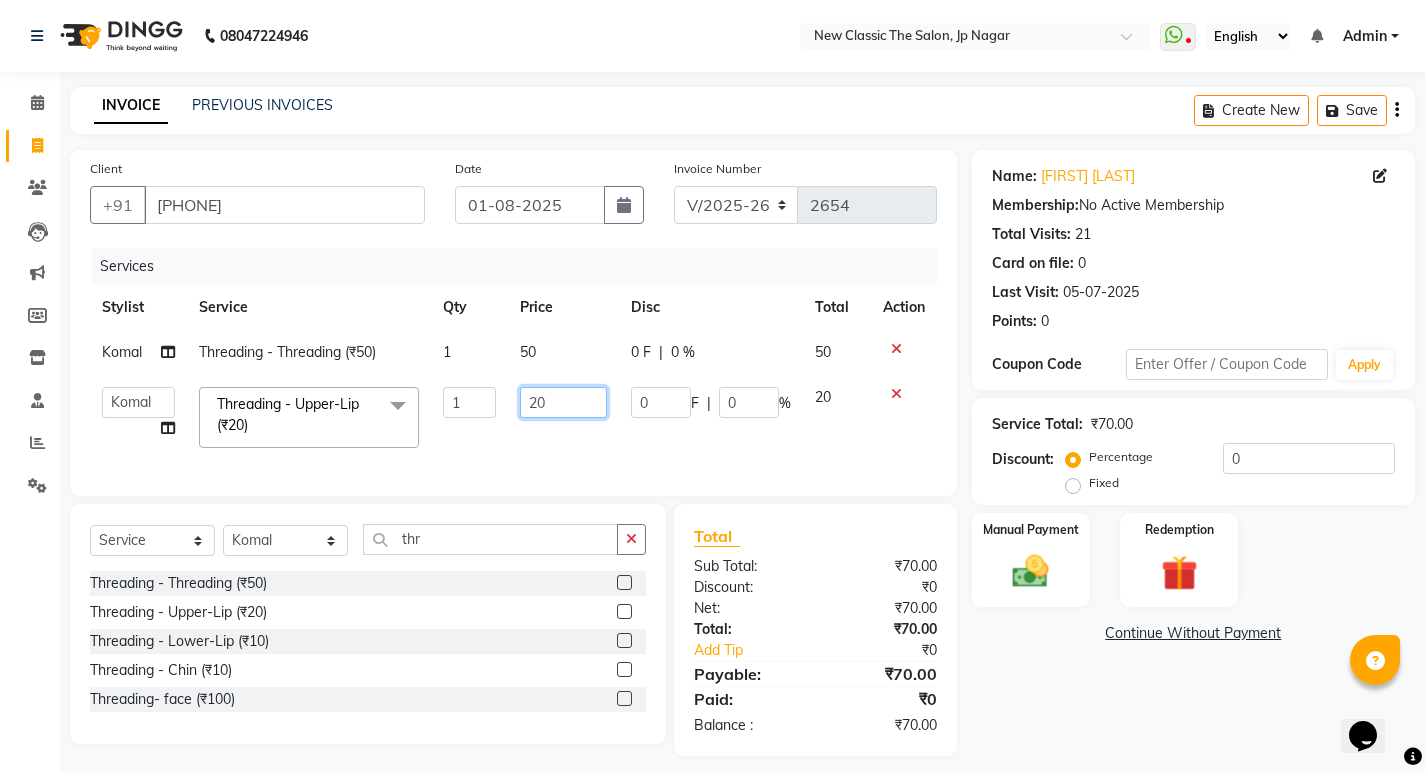 click on "20" 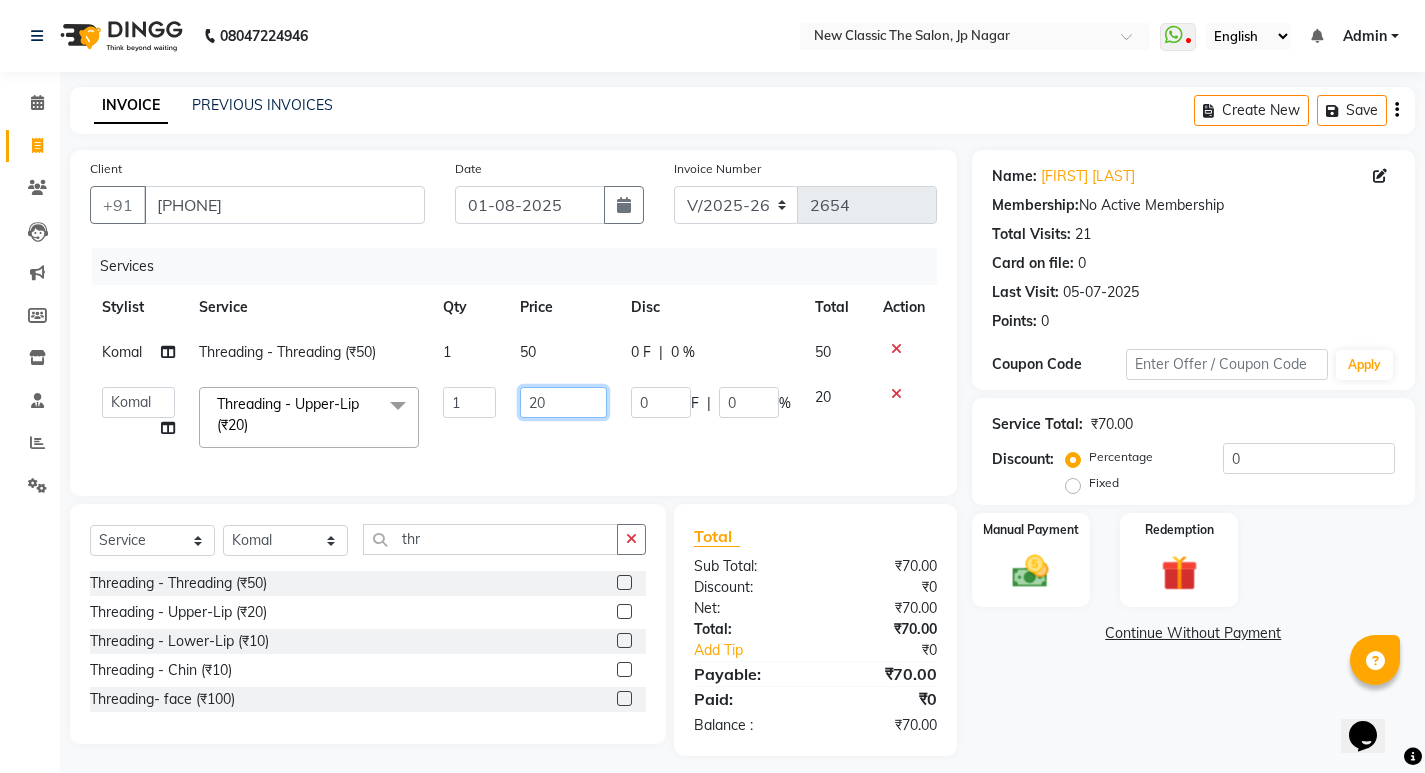 type on "2" 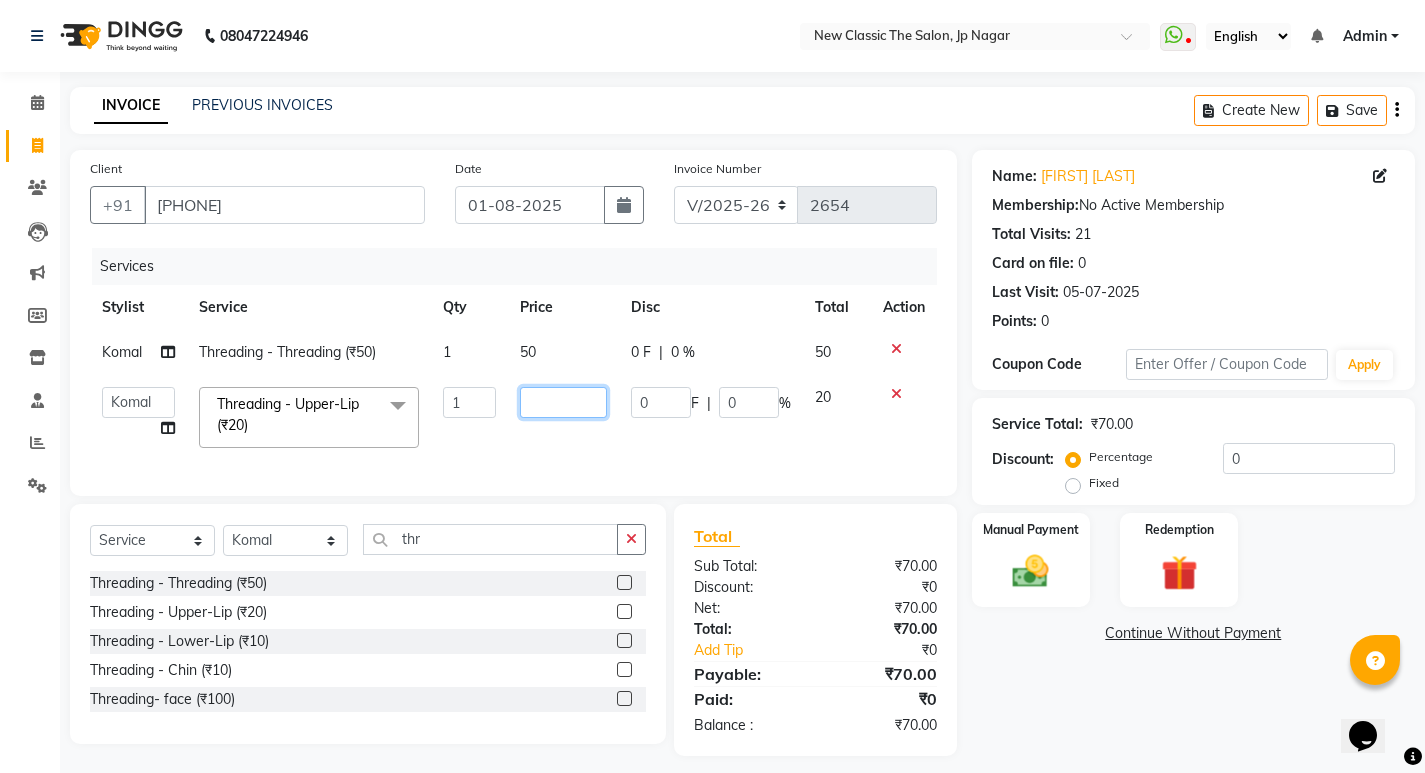 type on "1" 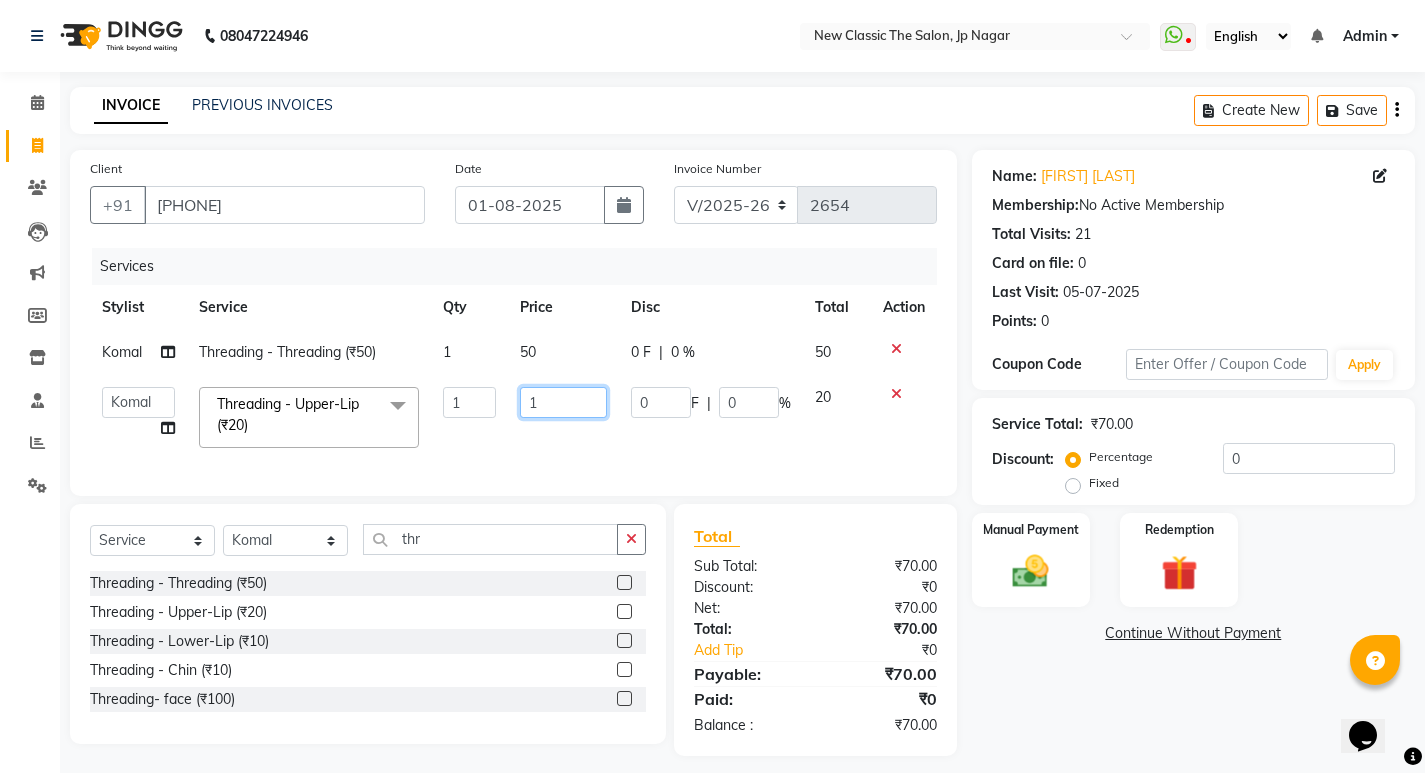 type on "10" 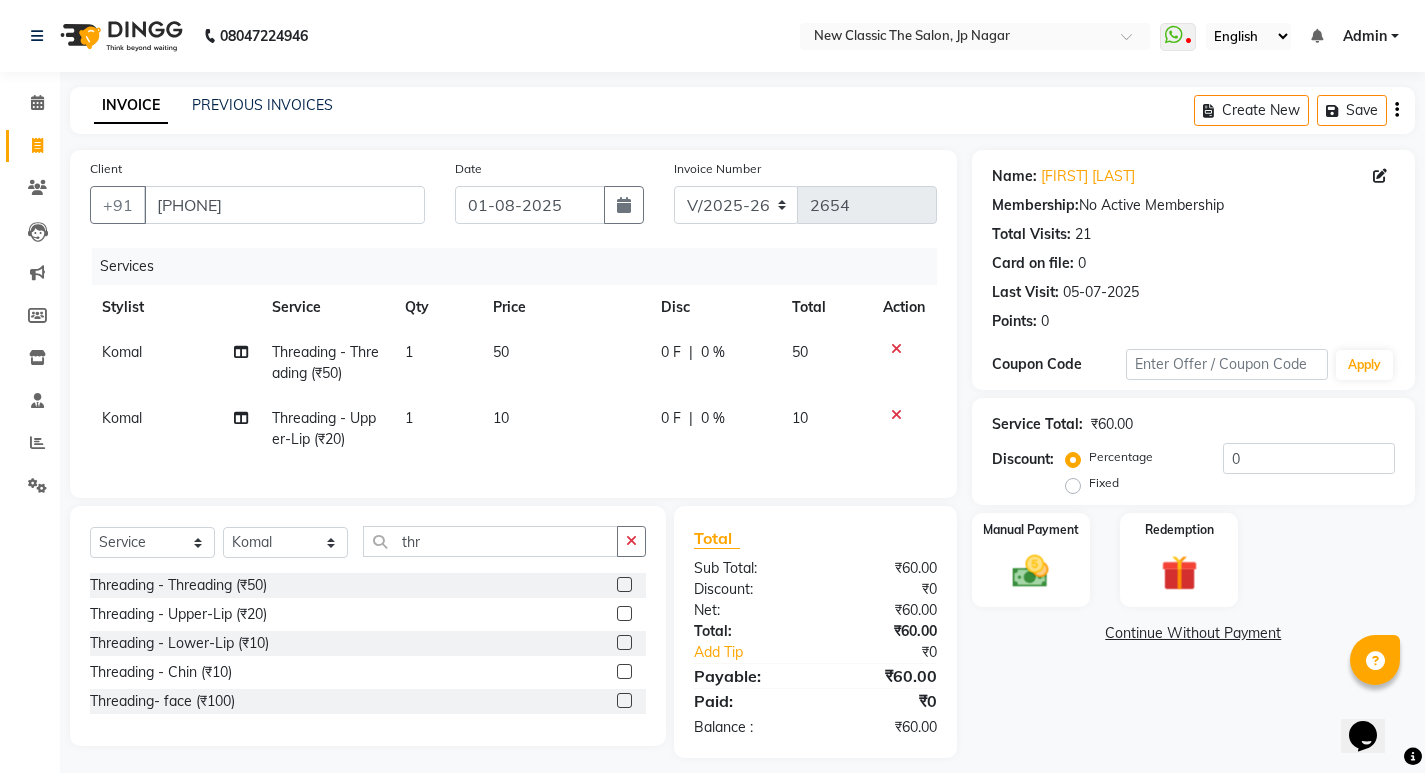 click on "0 F | 0 %" 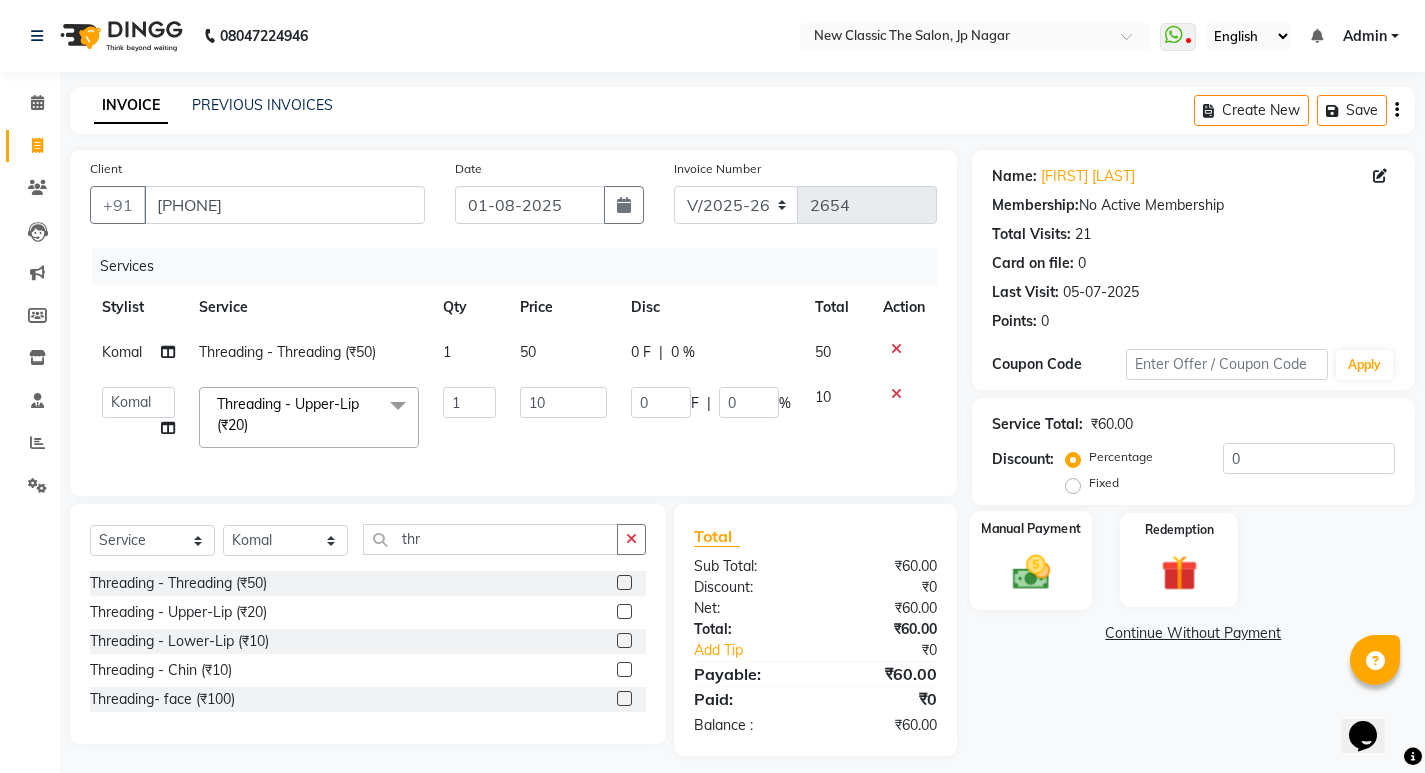 click 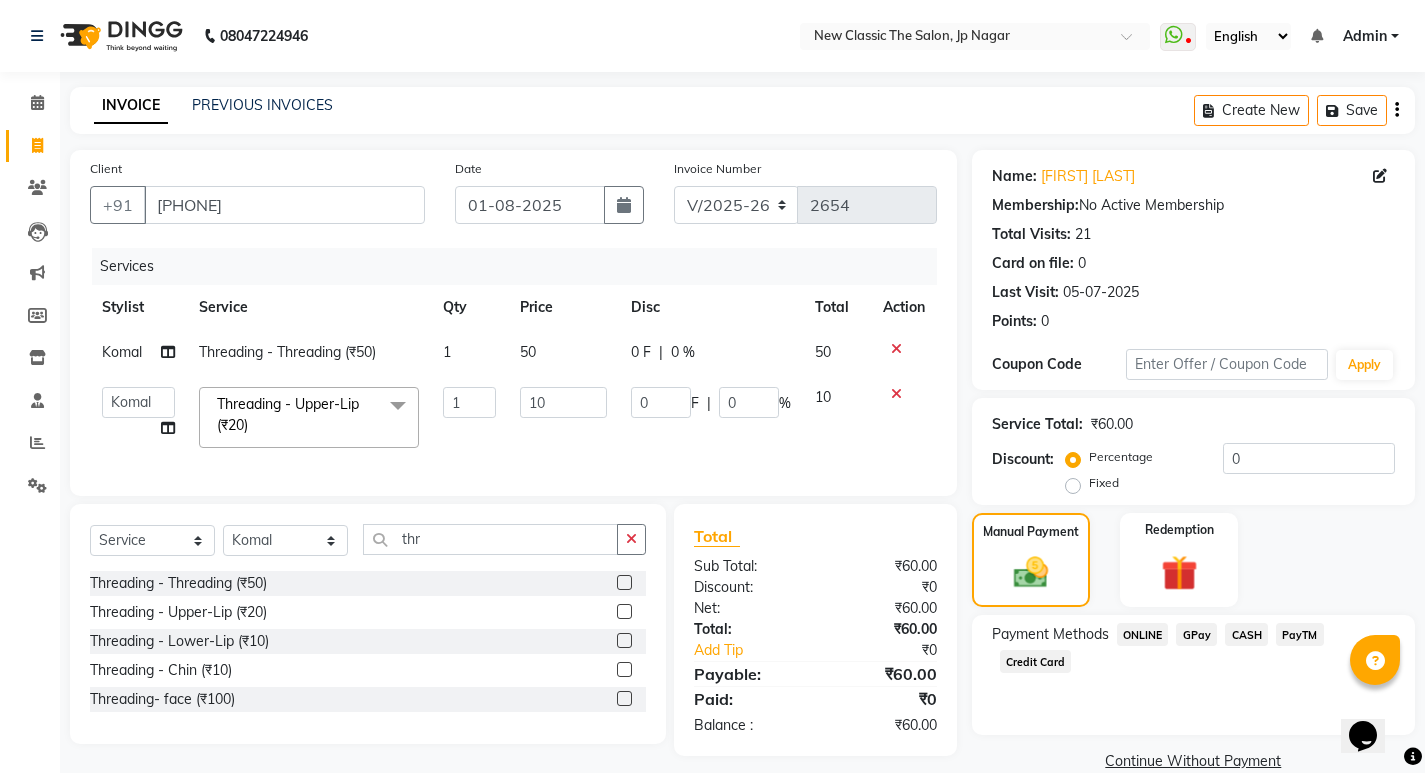 click on "Payment Methods  ONLINE   GPay   CASH   PayTM   Credit Card" 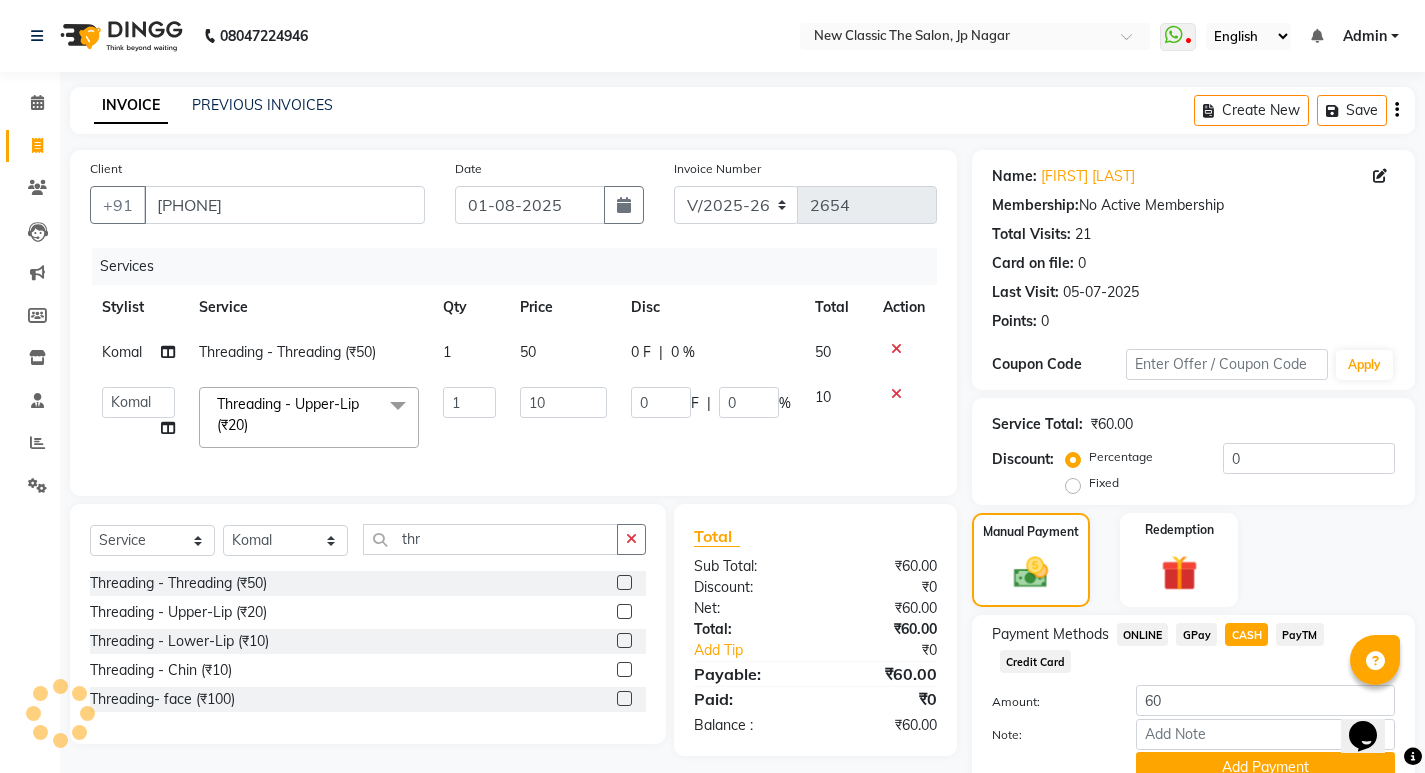 scroll, scrollTop: 89, scrollLeft: 0, axis: vertical 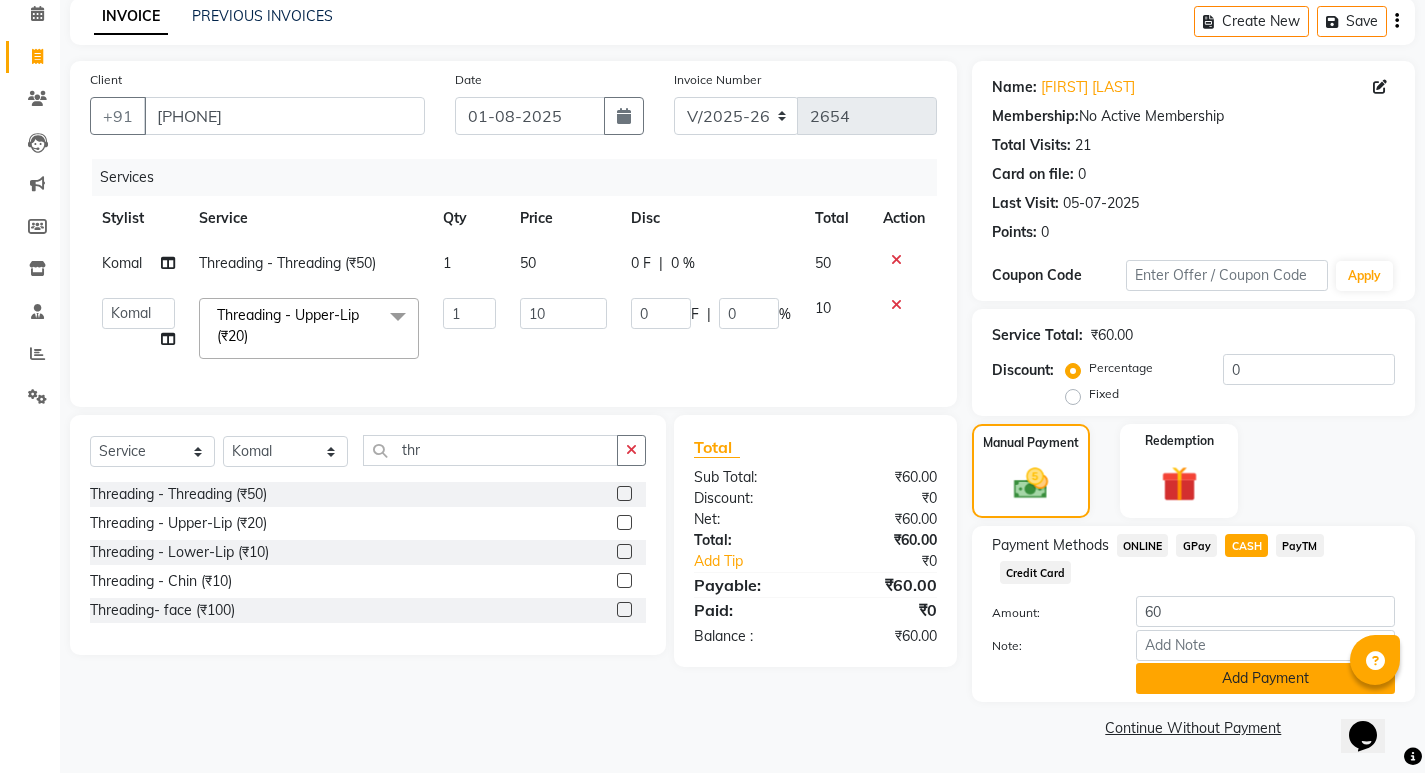 click on "Add Payment" 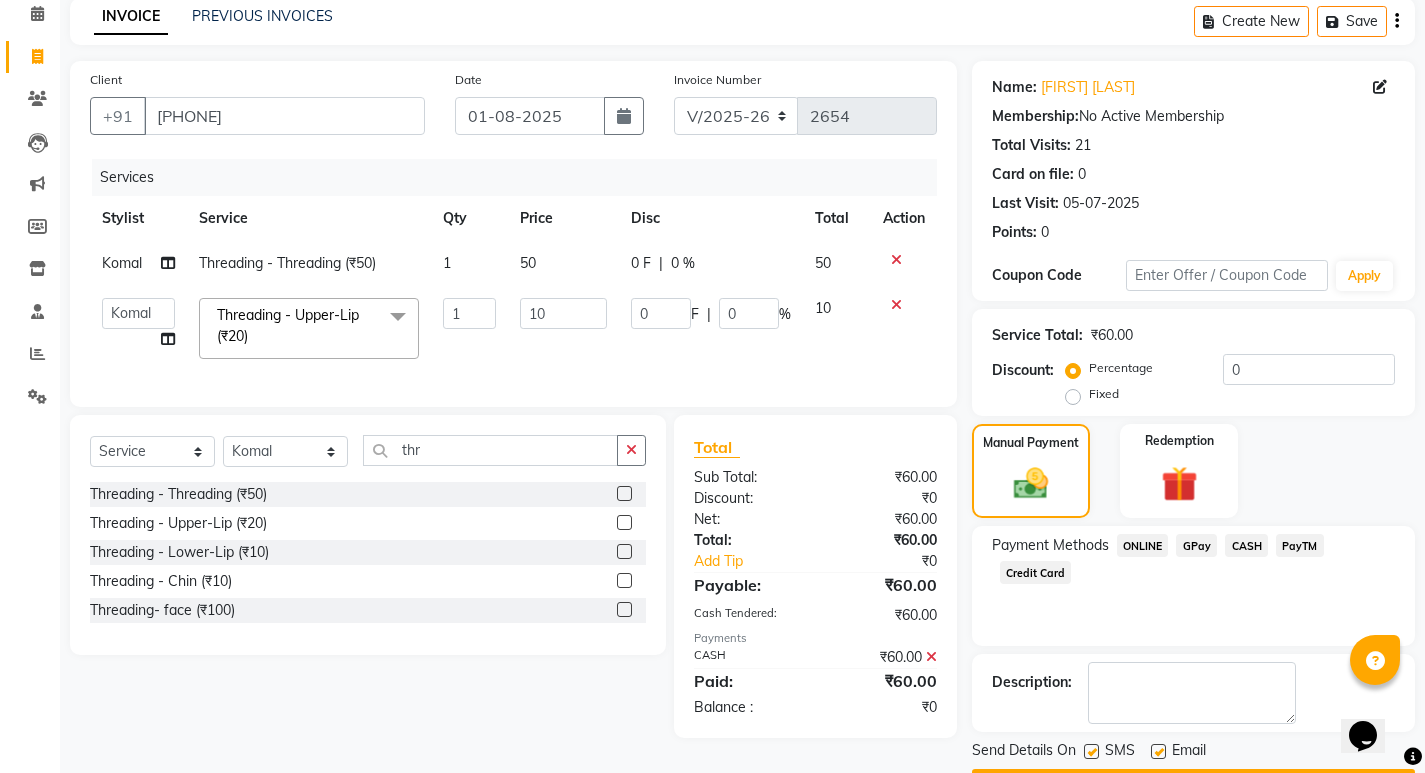 scroll, scrollTop: 146, scrollLeft: 0, axis: vertical 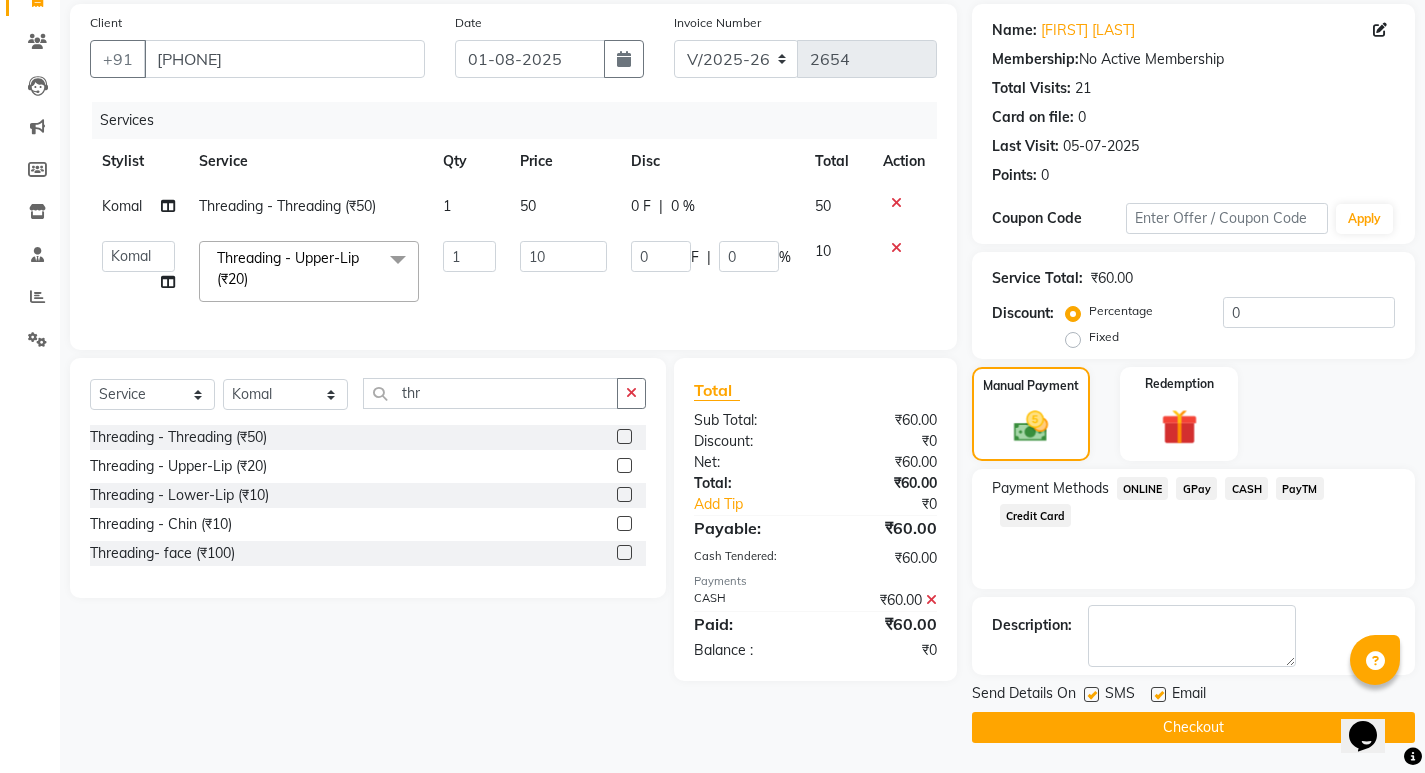 click on "Checkout" 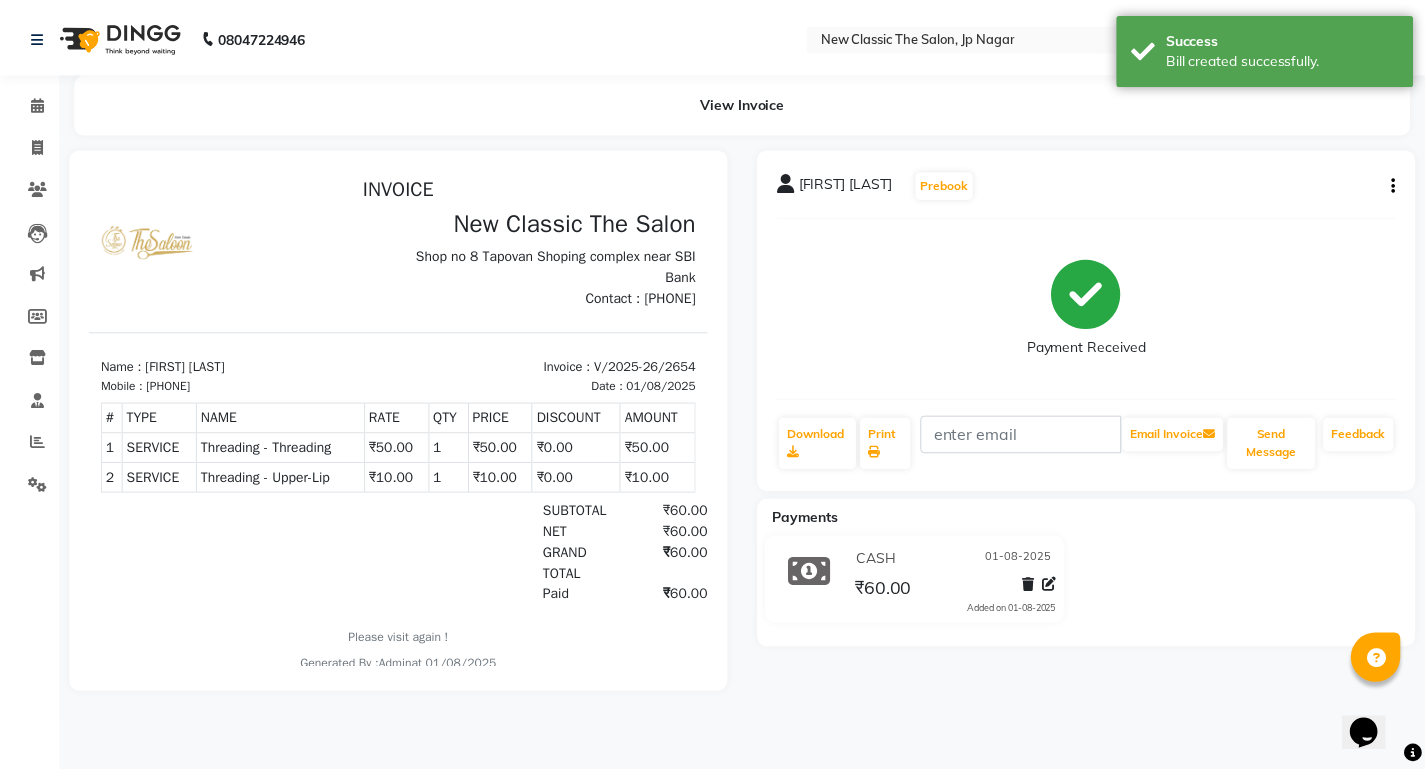 scroll, scrollTop: 0, scrollLeft: 0, axis: both 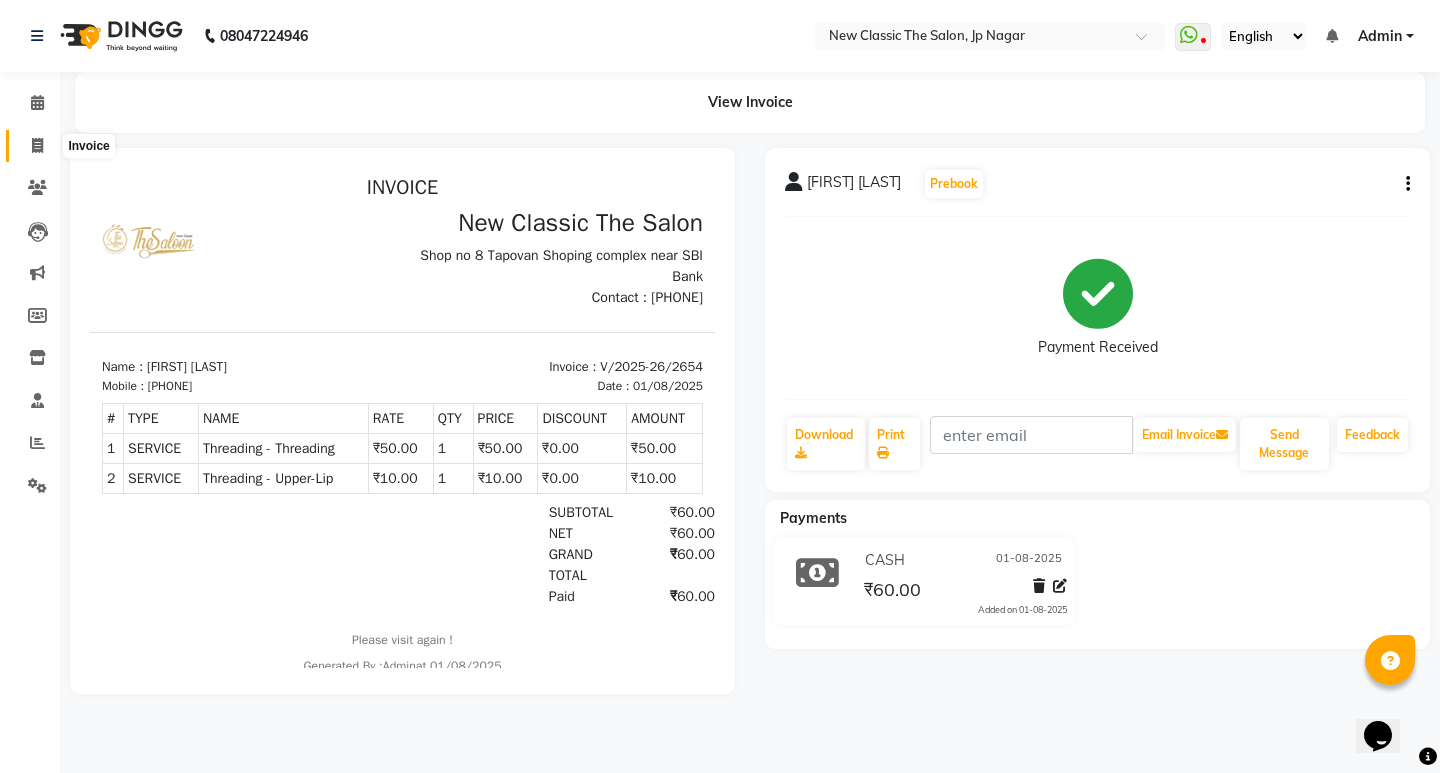 click 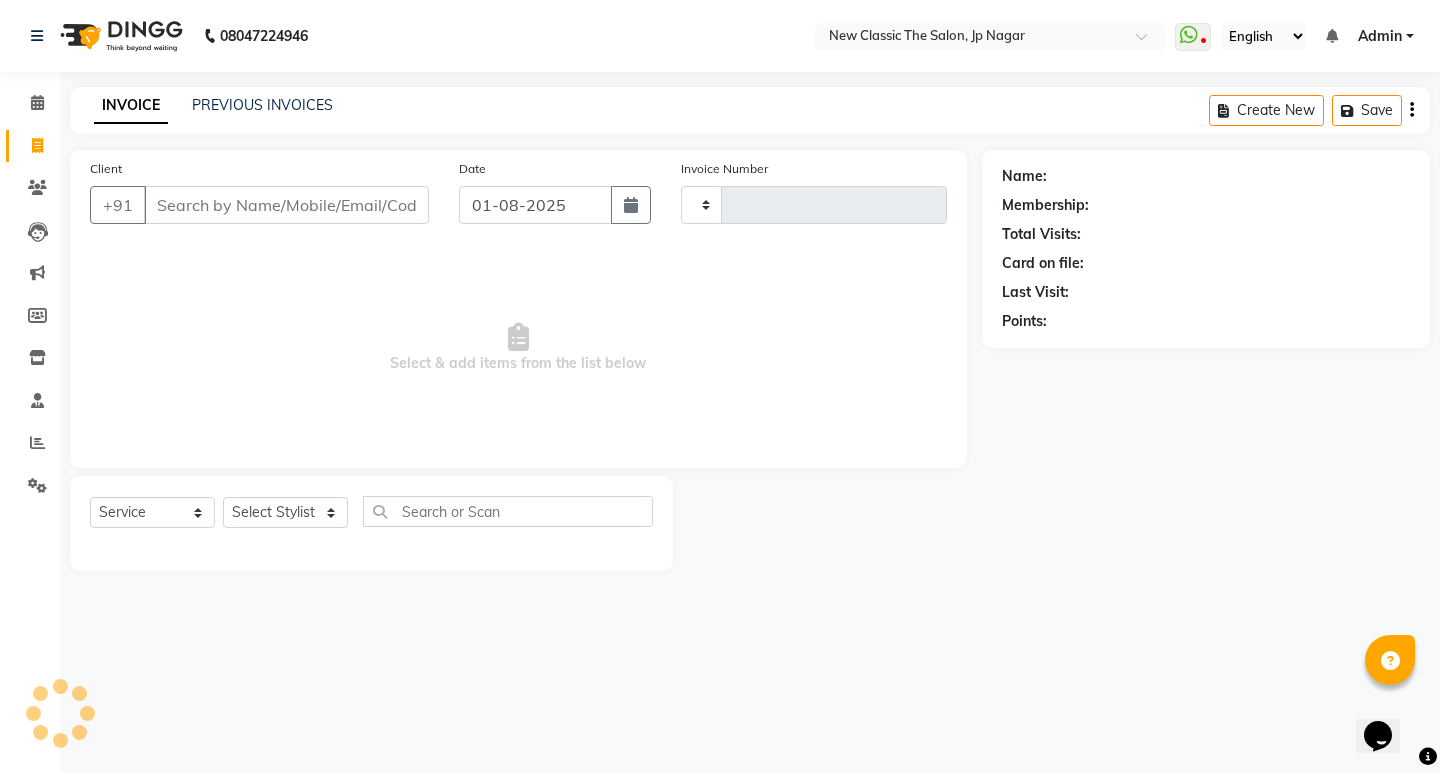 type on "2655" 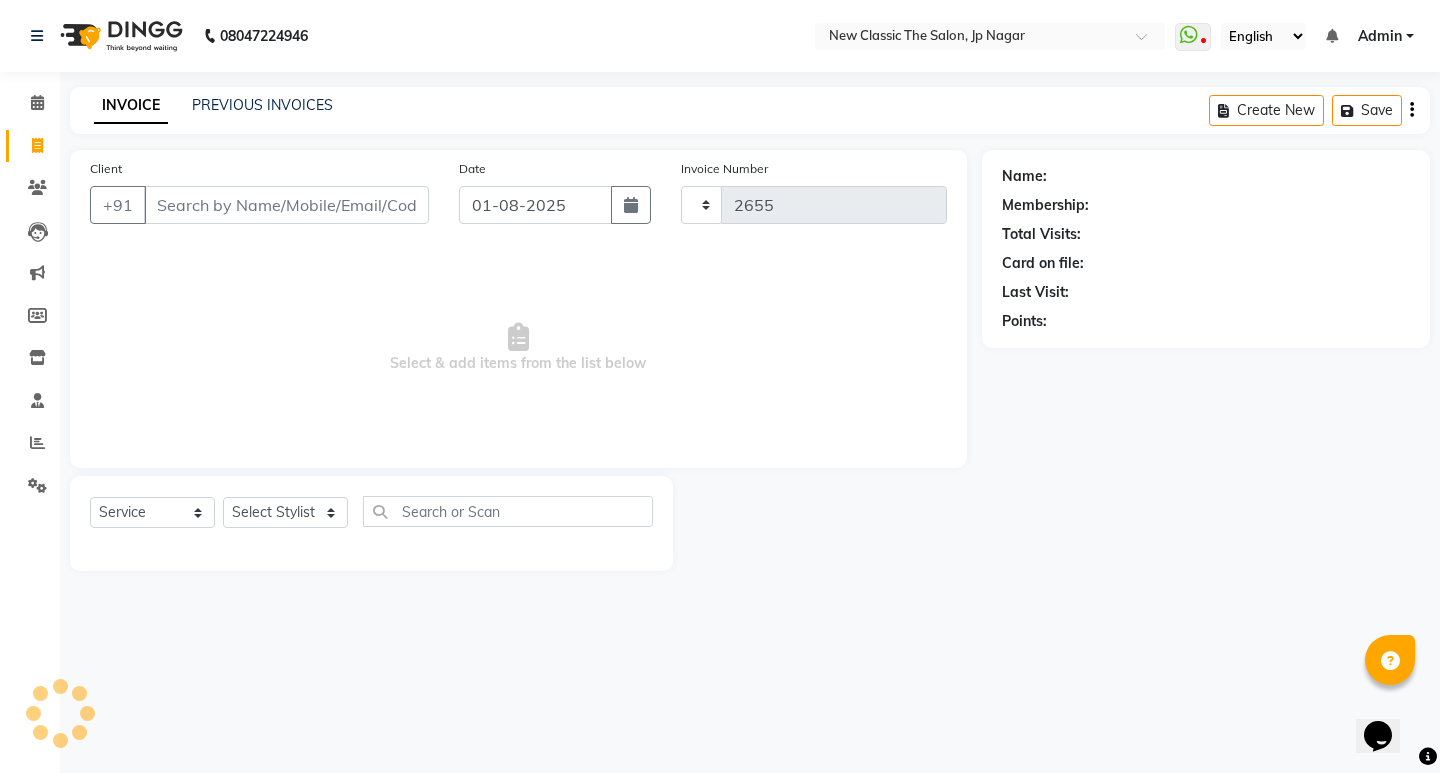 select on "4678" 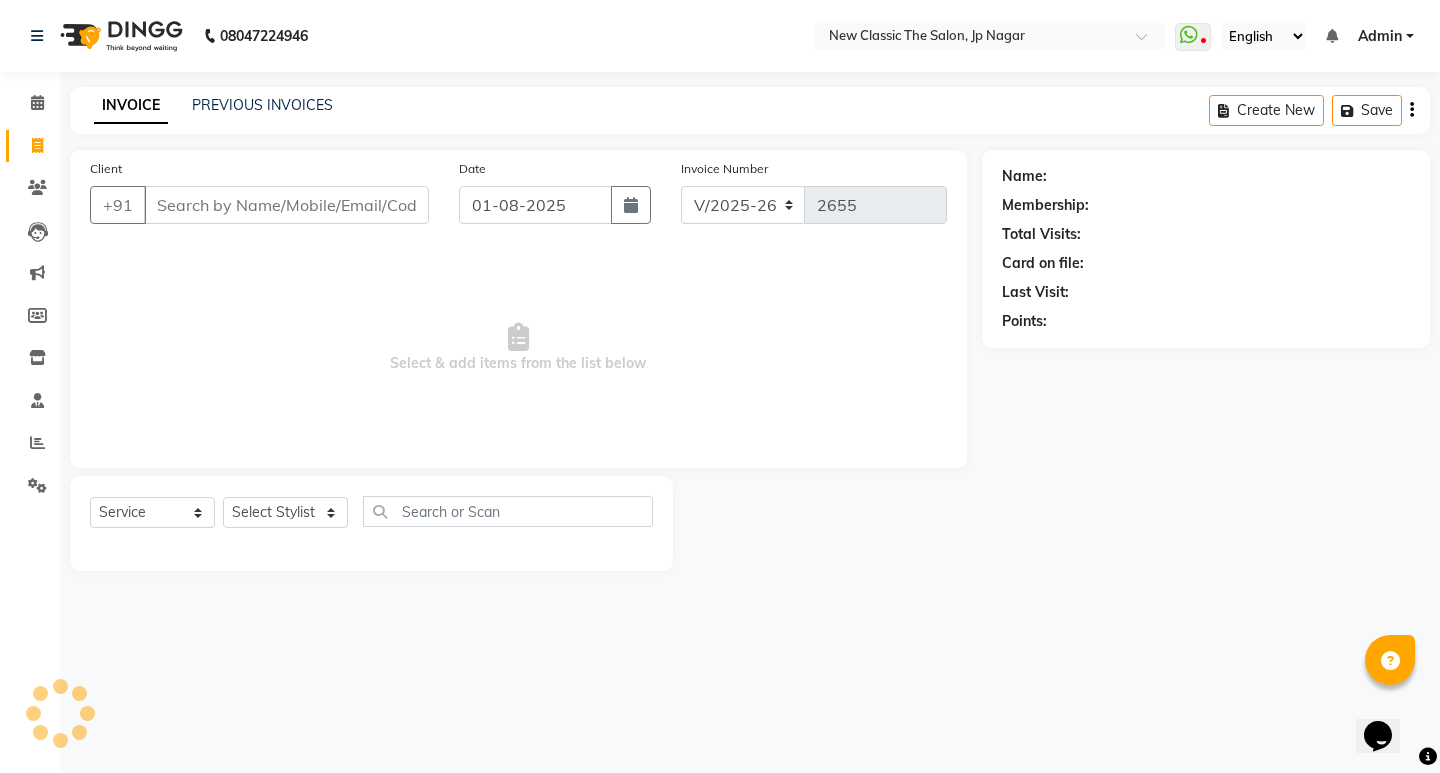 click on "Client" at bounding box center (286, 205) 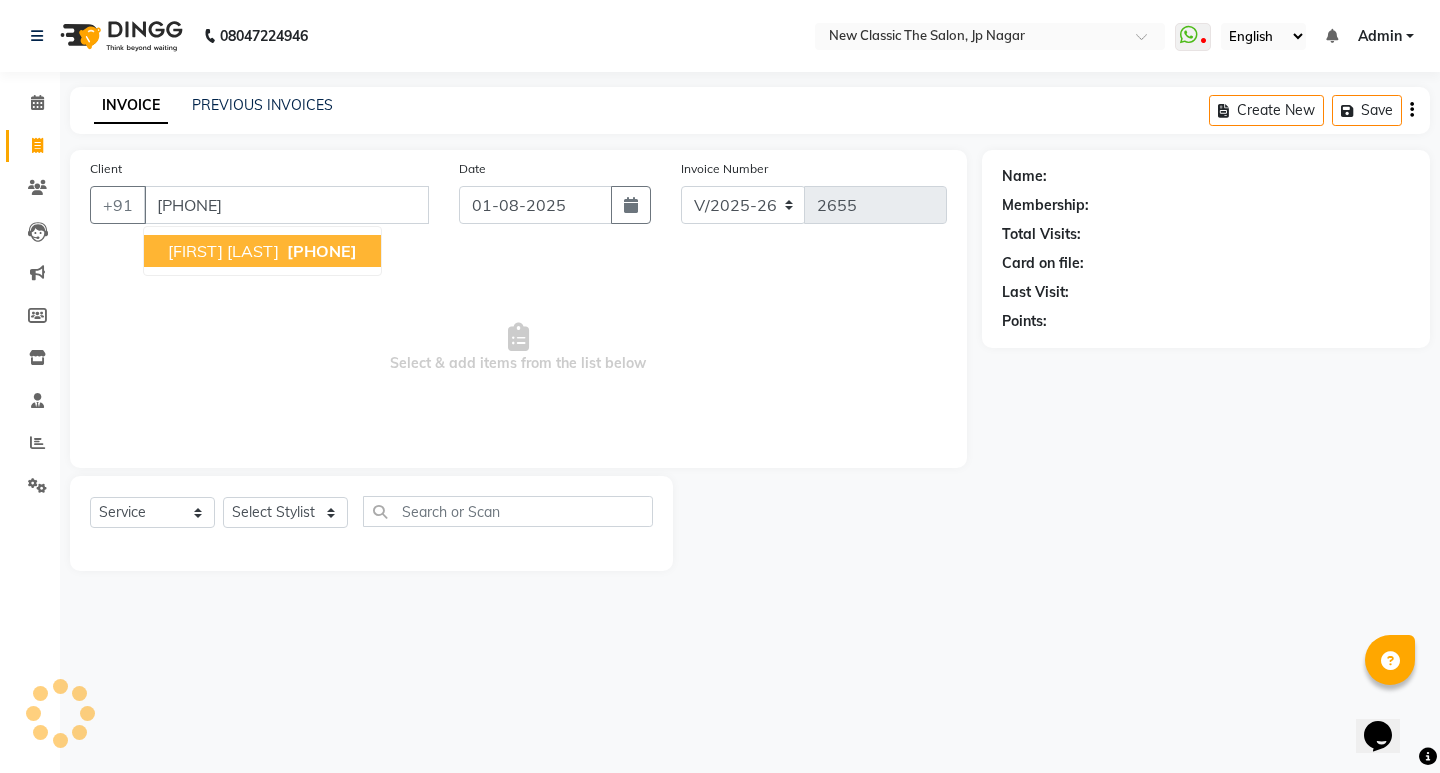 type on "[PHONE]" 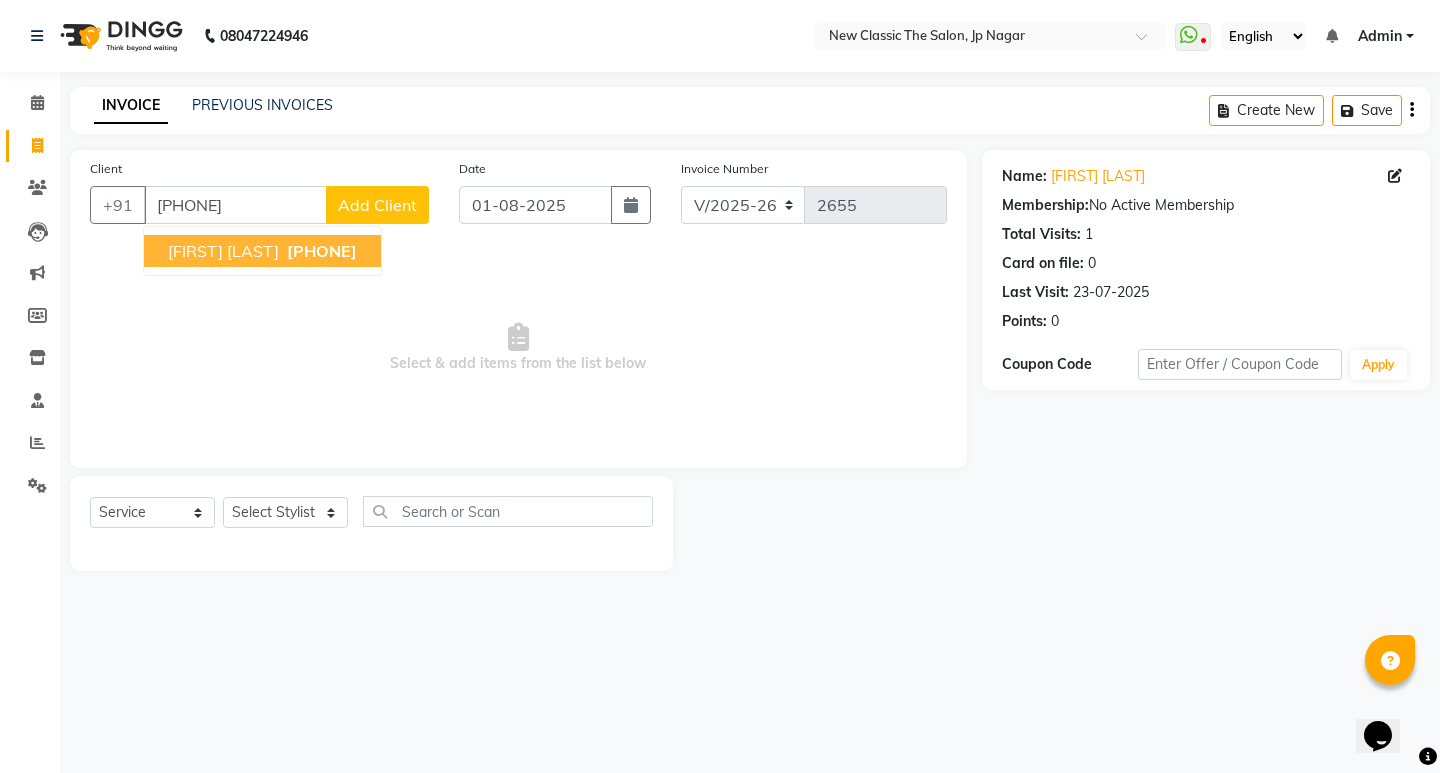 drag, startPoint x: 277, startPoint y: 254, endPoint x: 274, endPoint y: 308, distance: 54.08327 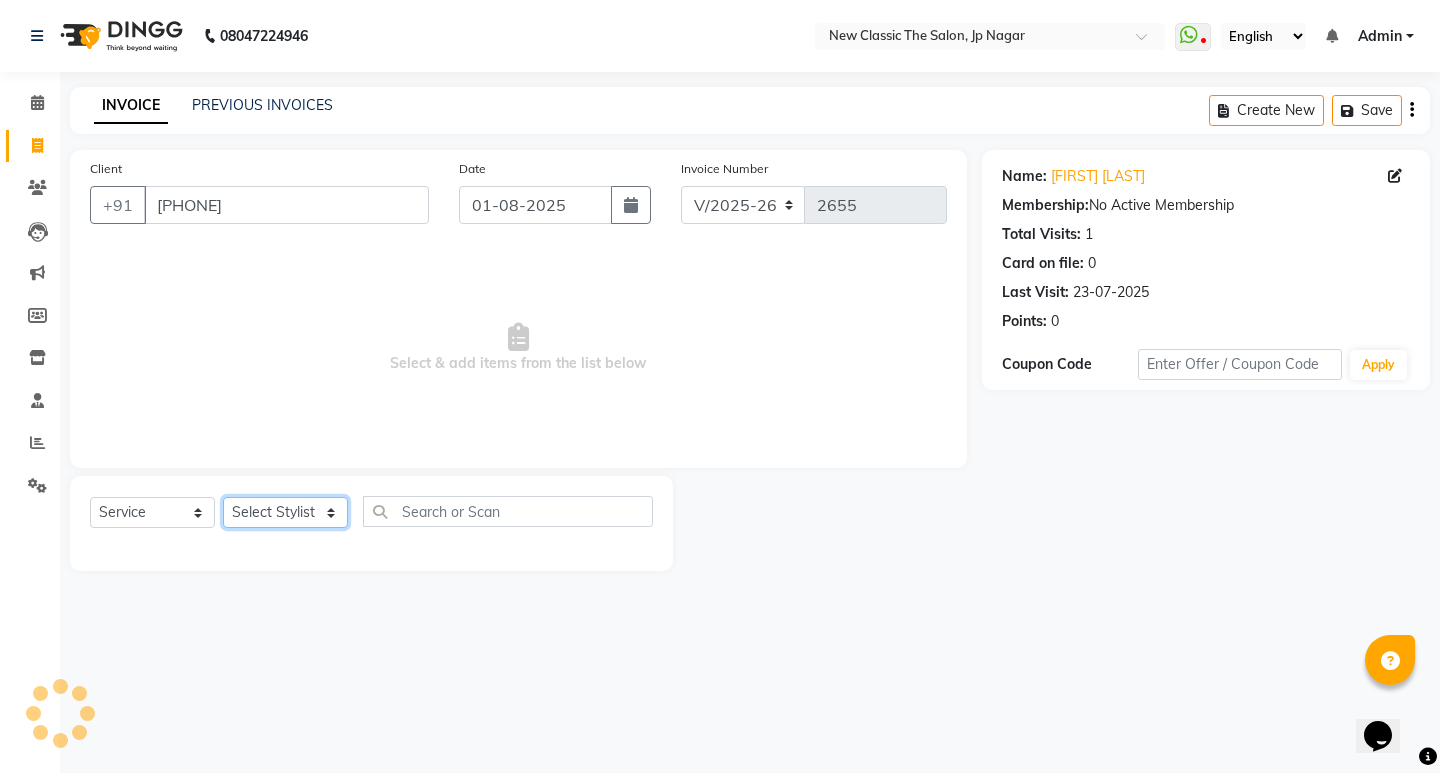 drag, startPoint x: 297, startPoint y: 516, endPoint x: 292, endPoint y: 501, distance: 15.811388 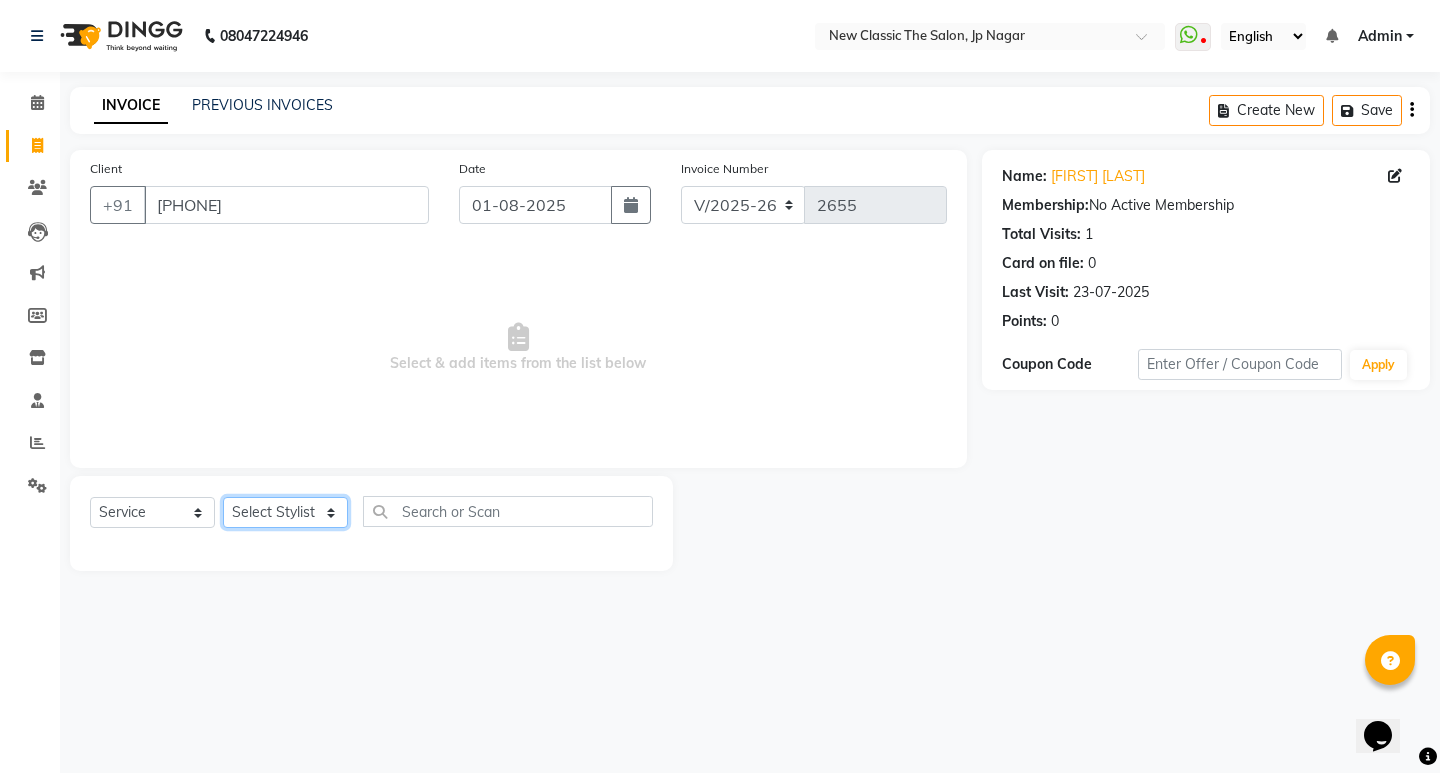 select on "27631" 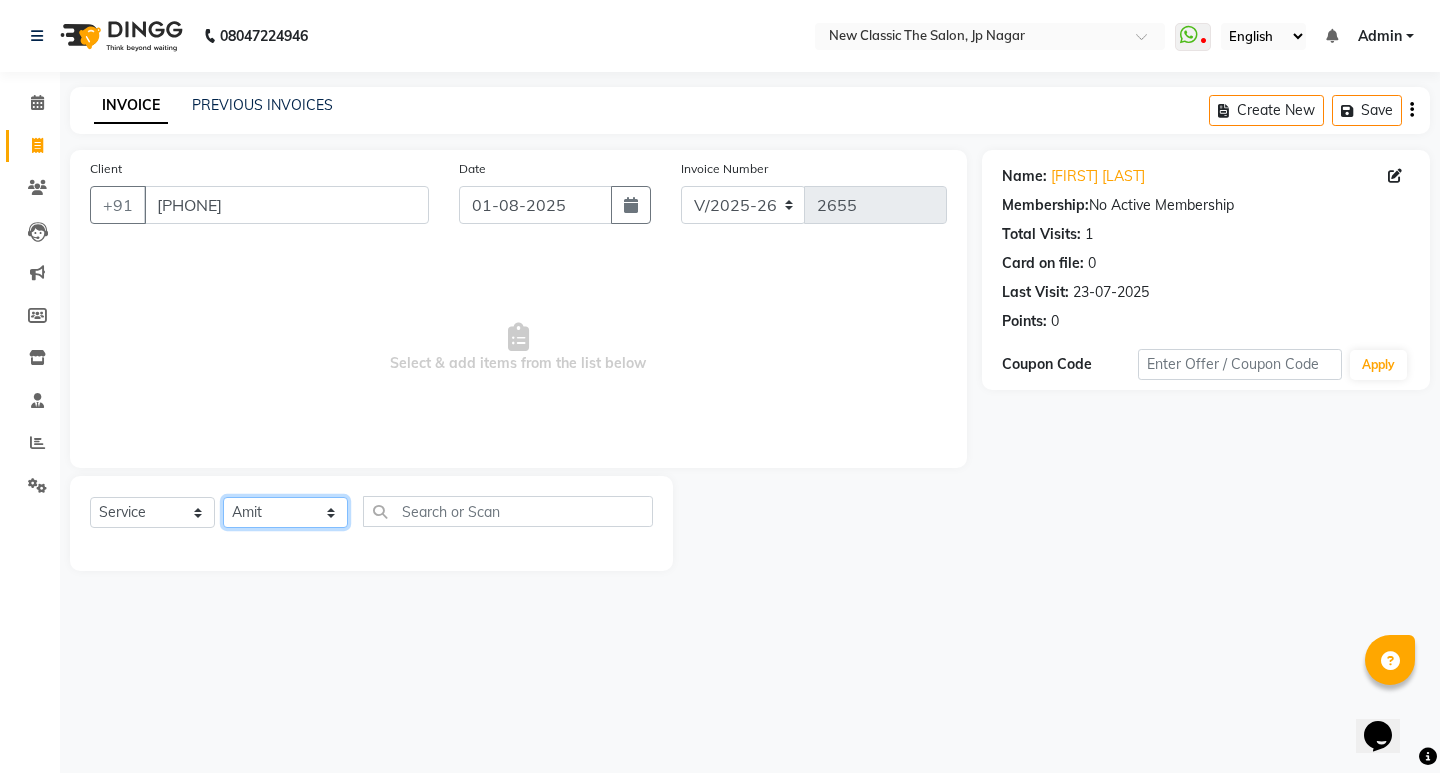click on "Select Stylist [FIRST] [FIRST] [FIRST] [FIRST] [FIRST] [FIRST] [FIRST] [FIRST] [FIRST] [FIRST]" 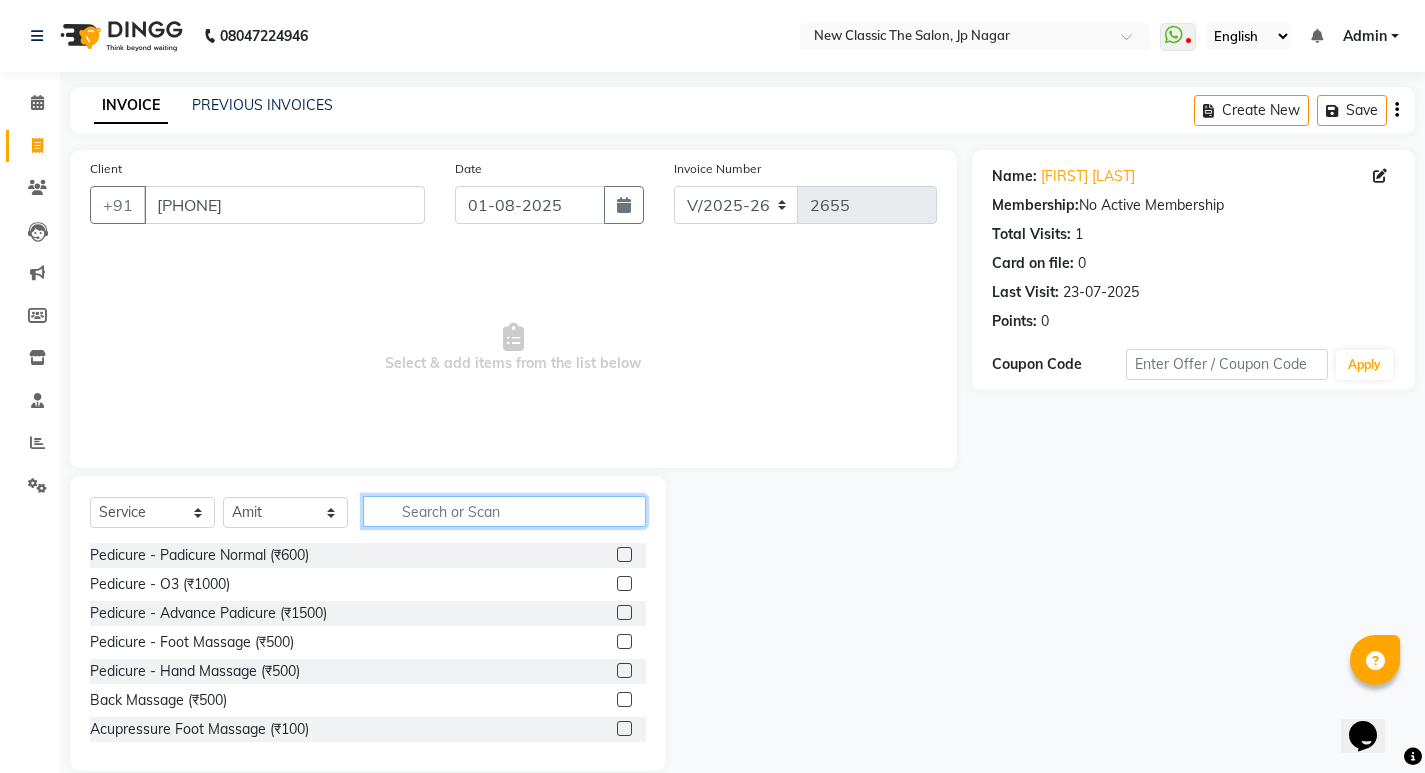 click 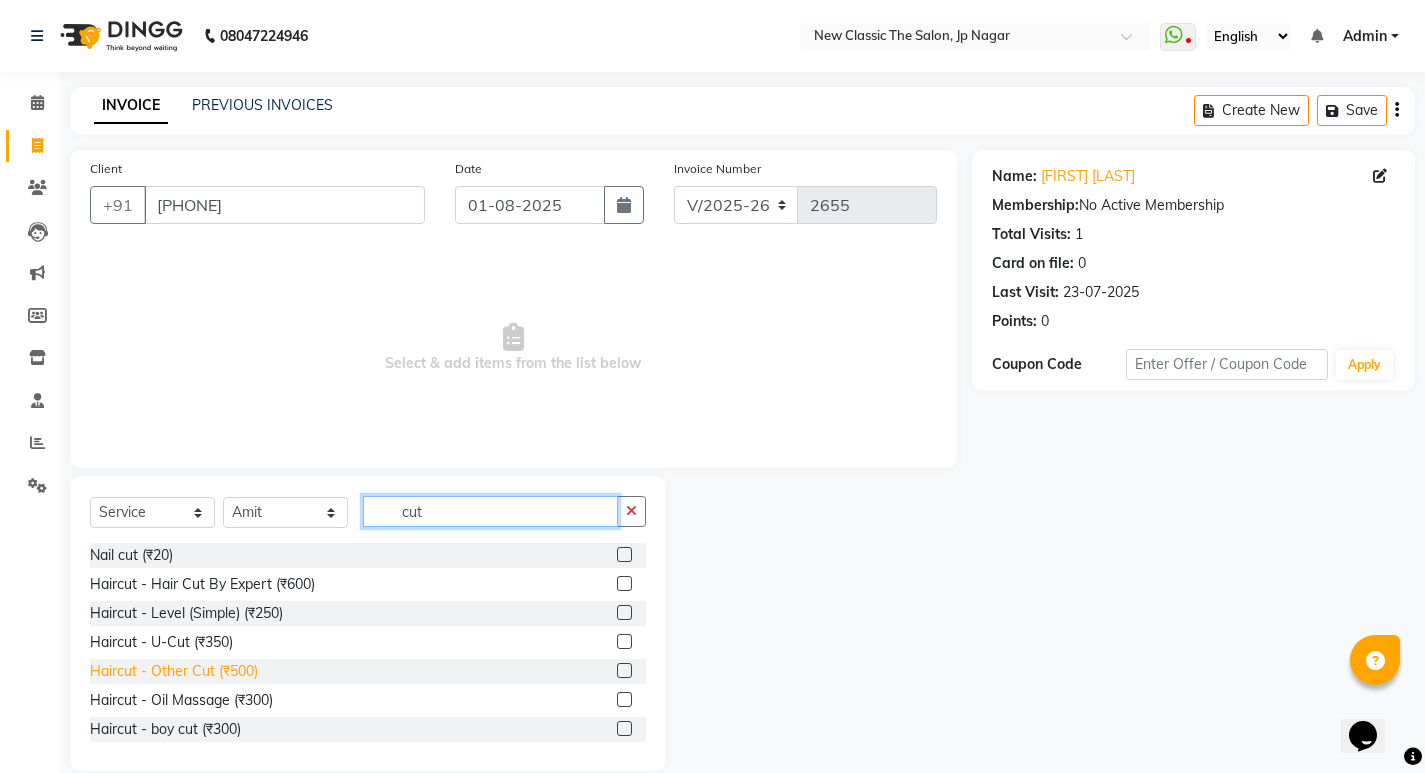 scroll, scrollTop: 100, scrollLeft: 0, axis: vertical 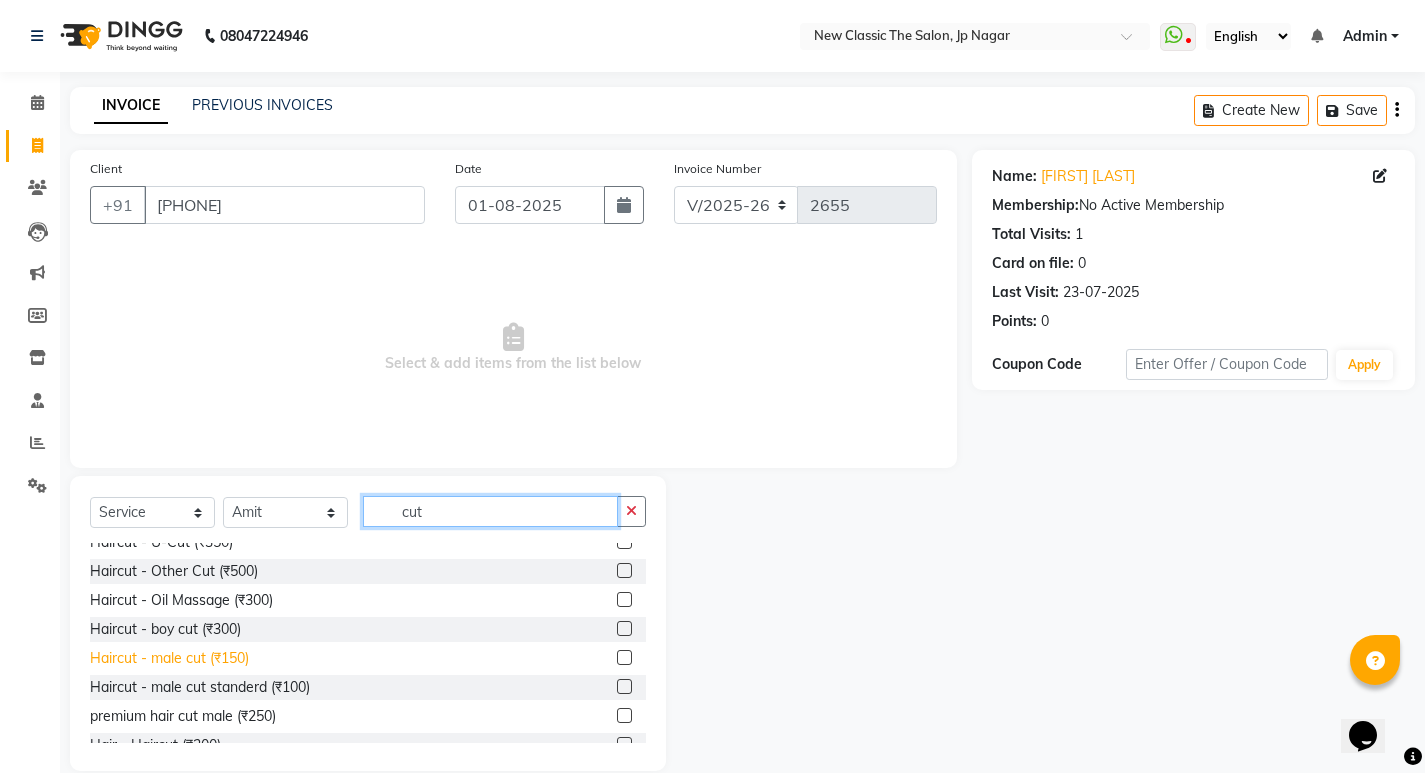 type on "cut" 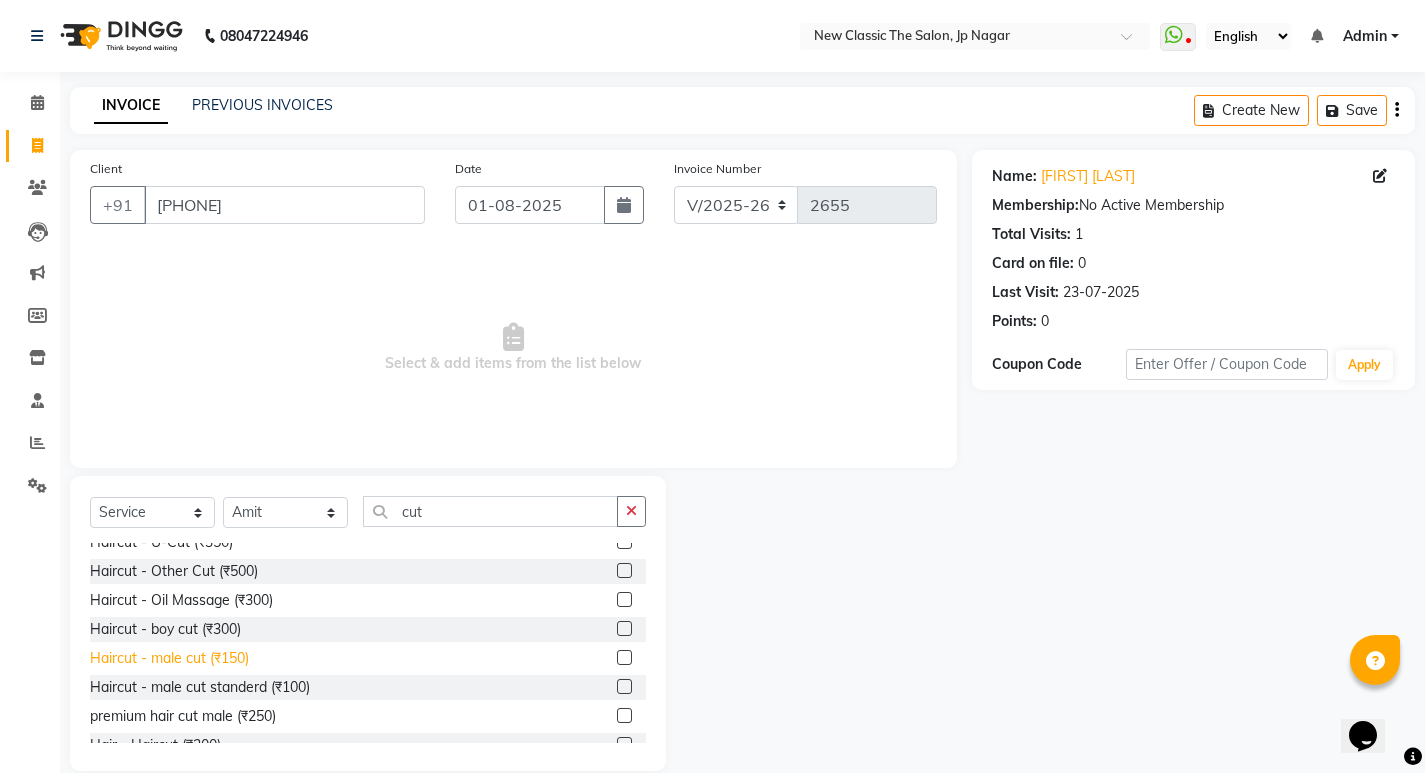 click on "Haircut - male cut  (₹150)" 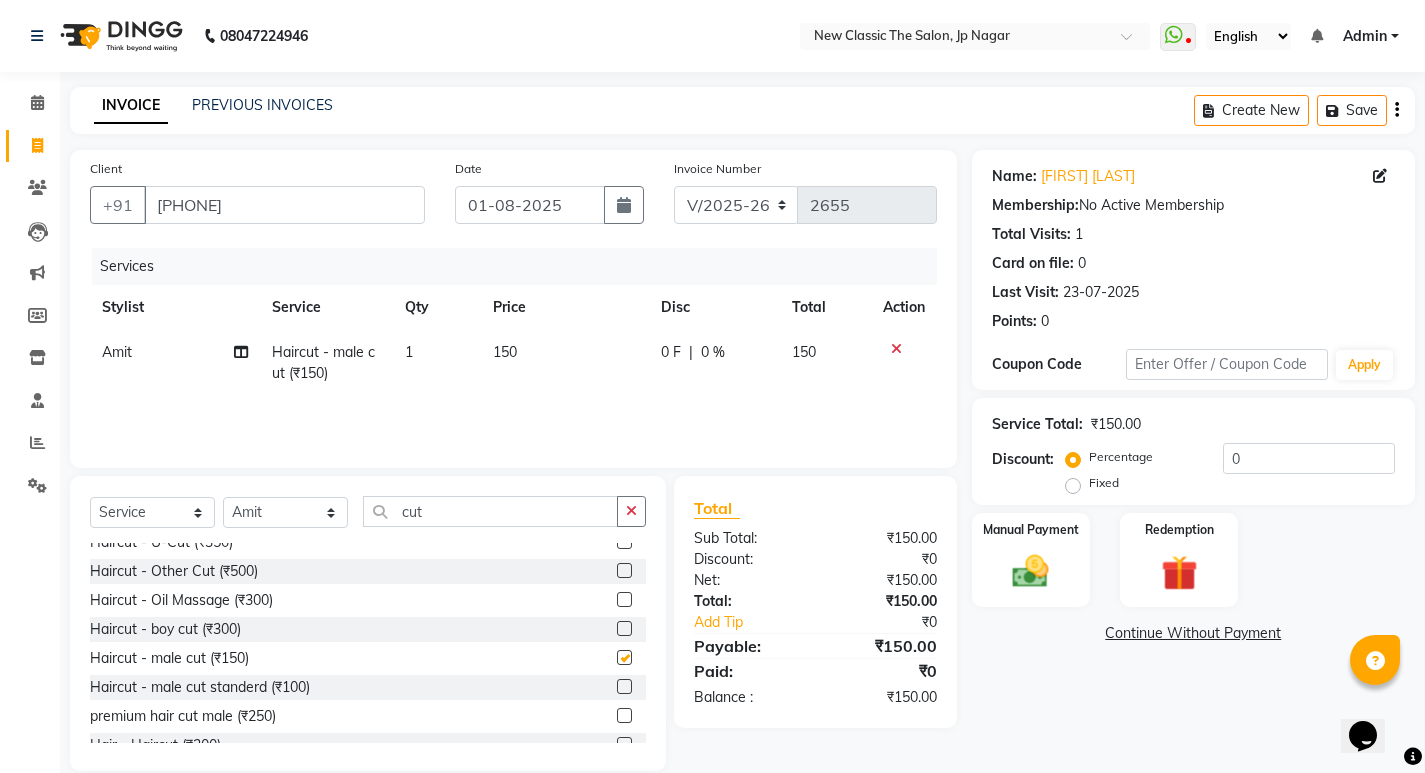 checkbox on "false" 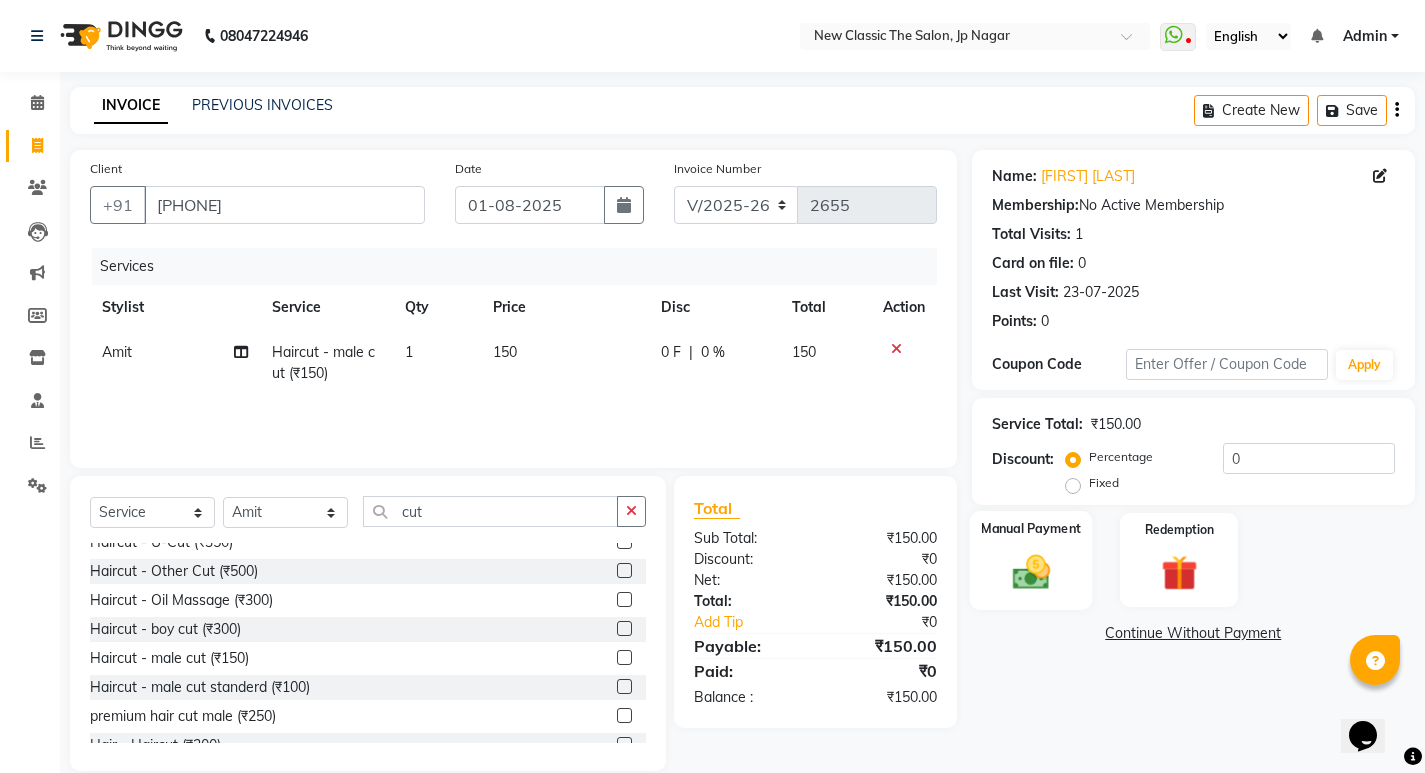 click 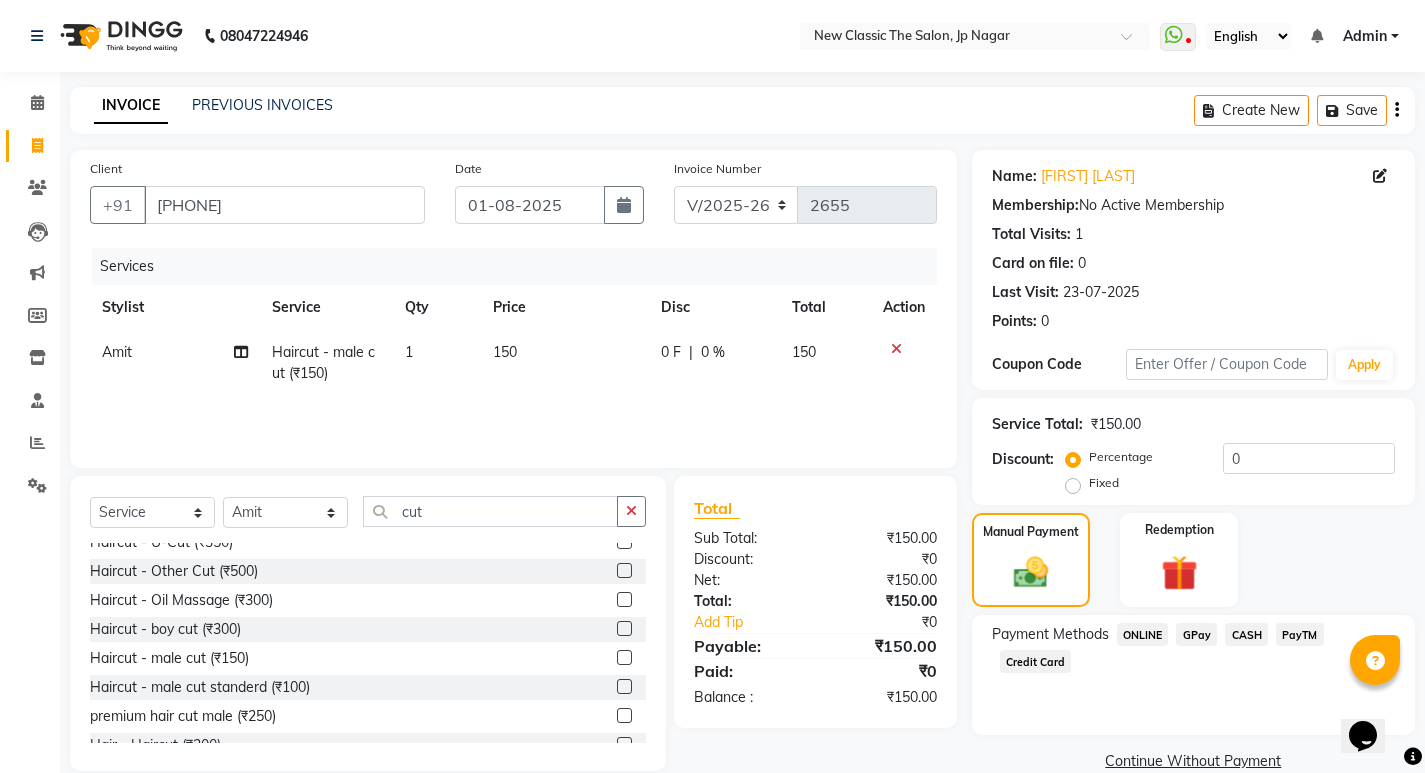 click on "PayTM" 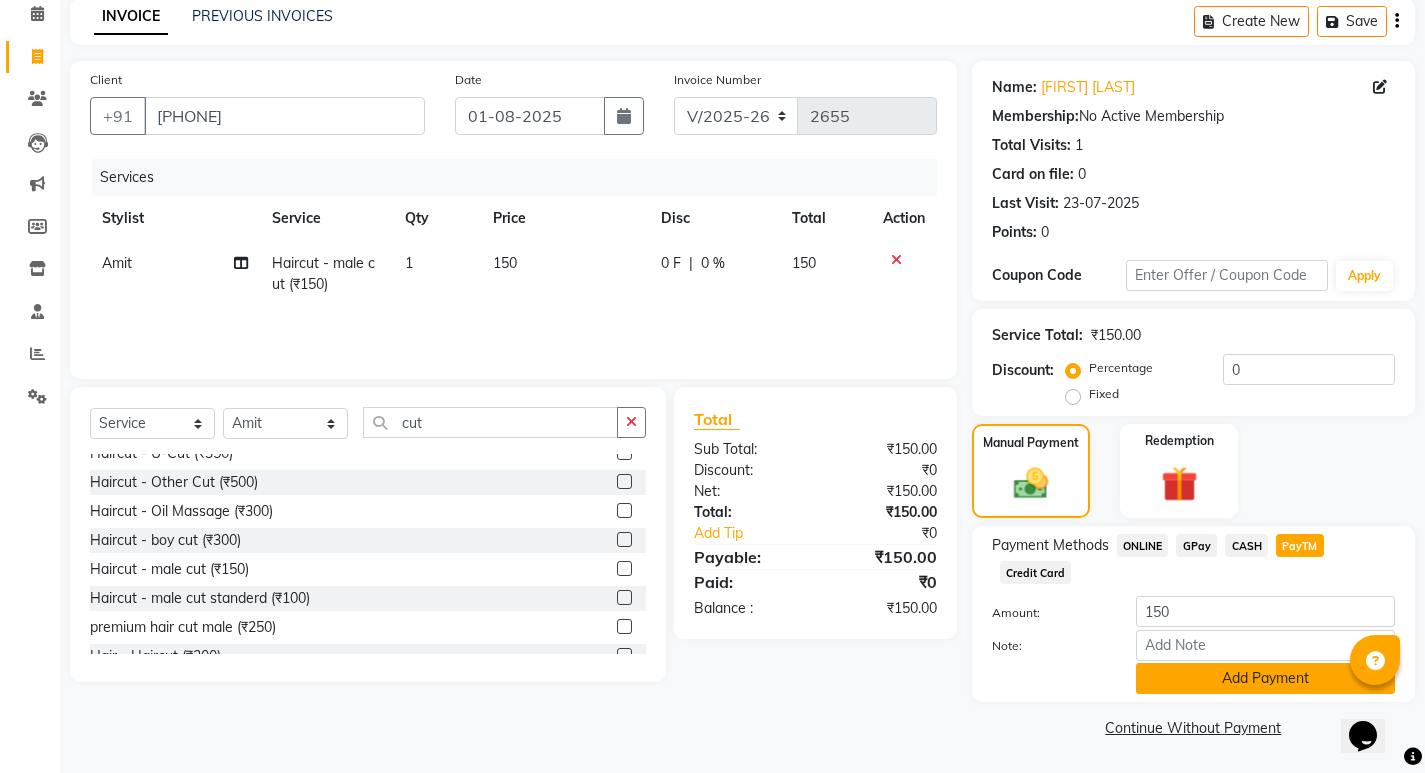 click on "Add Payment" 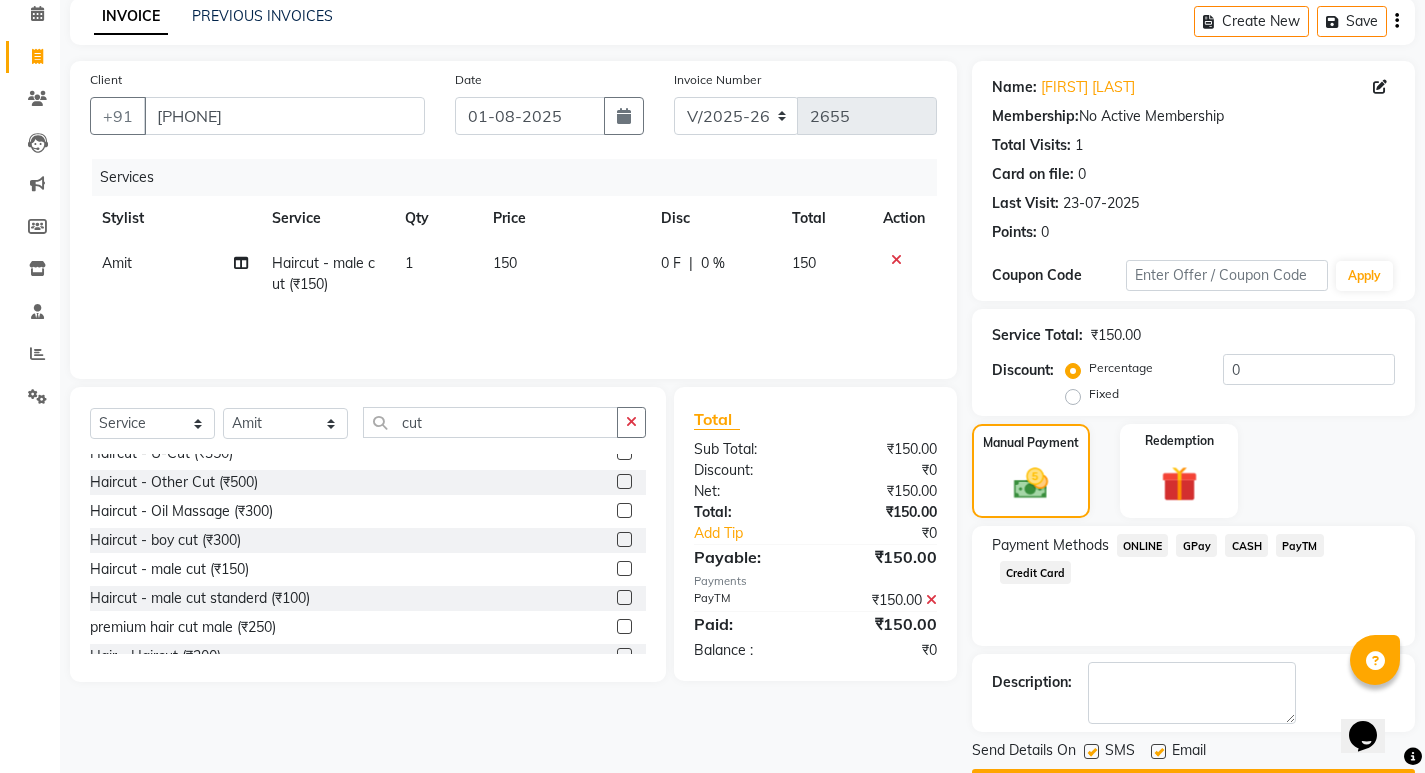 scroll, scrollTop: 146, scrollLeft: 0, axis: vertical 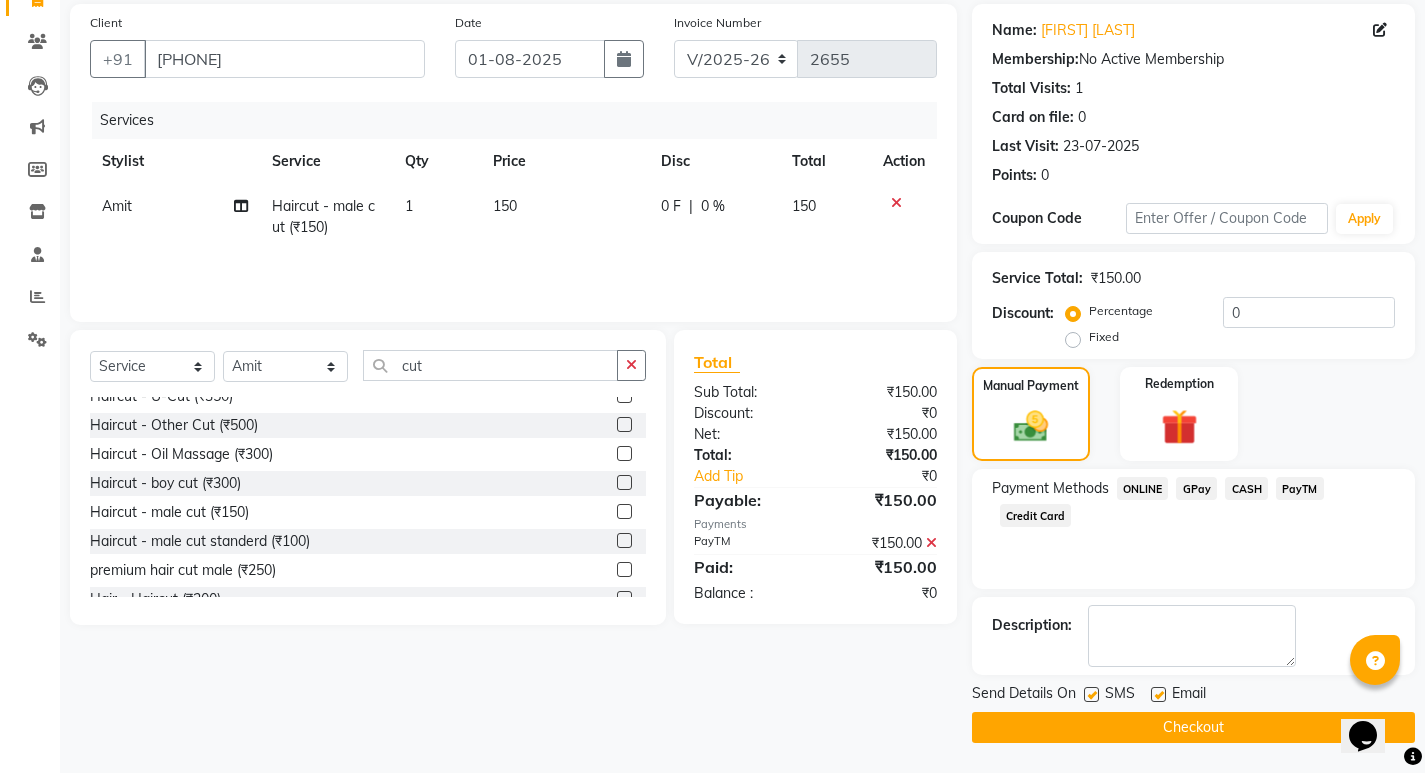 click on "Checkout" 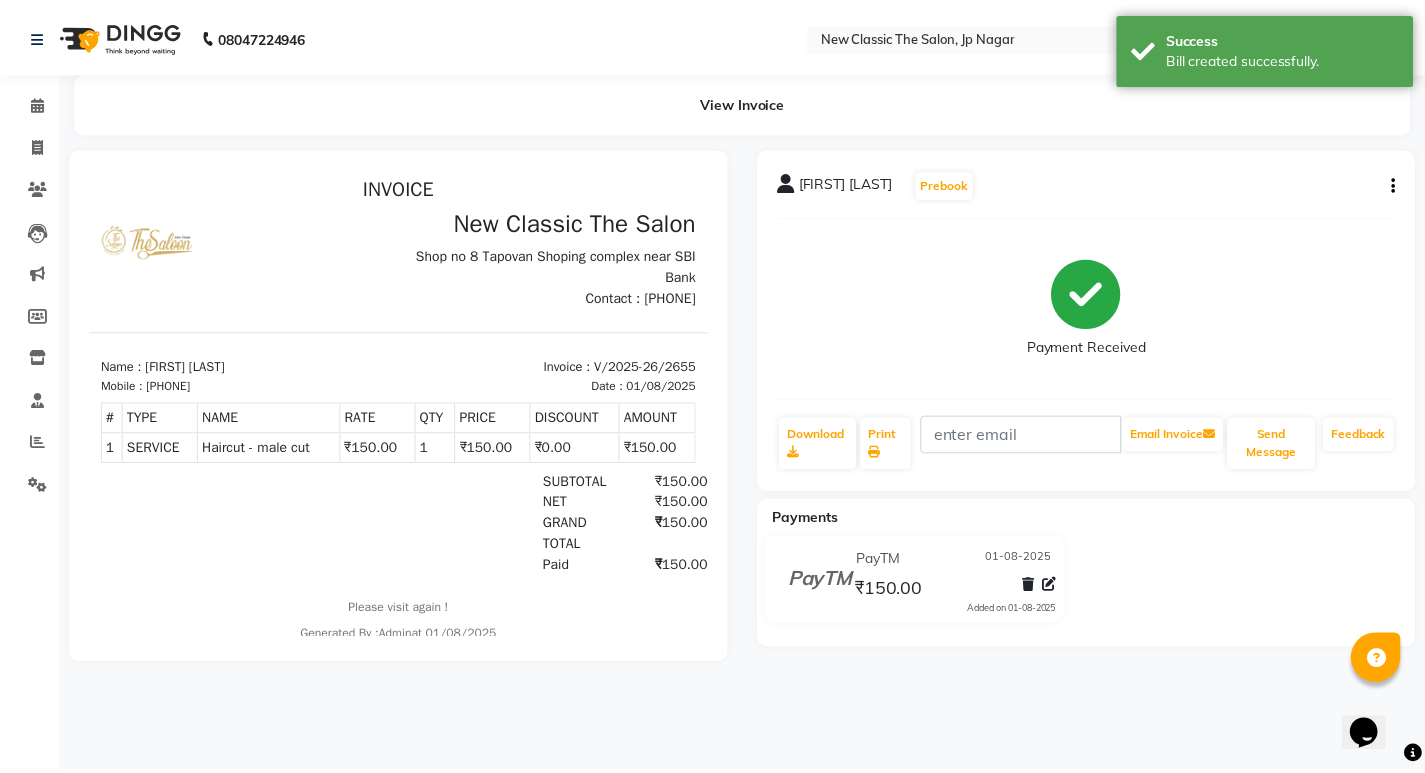 scroll, scrollTop: 0, scrollLeft: 0, axis: both 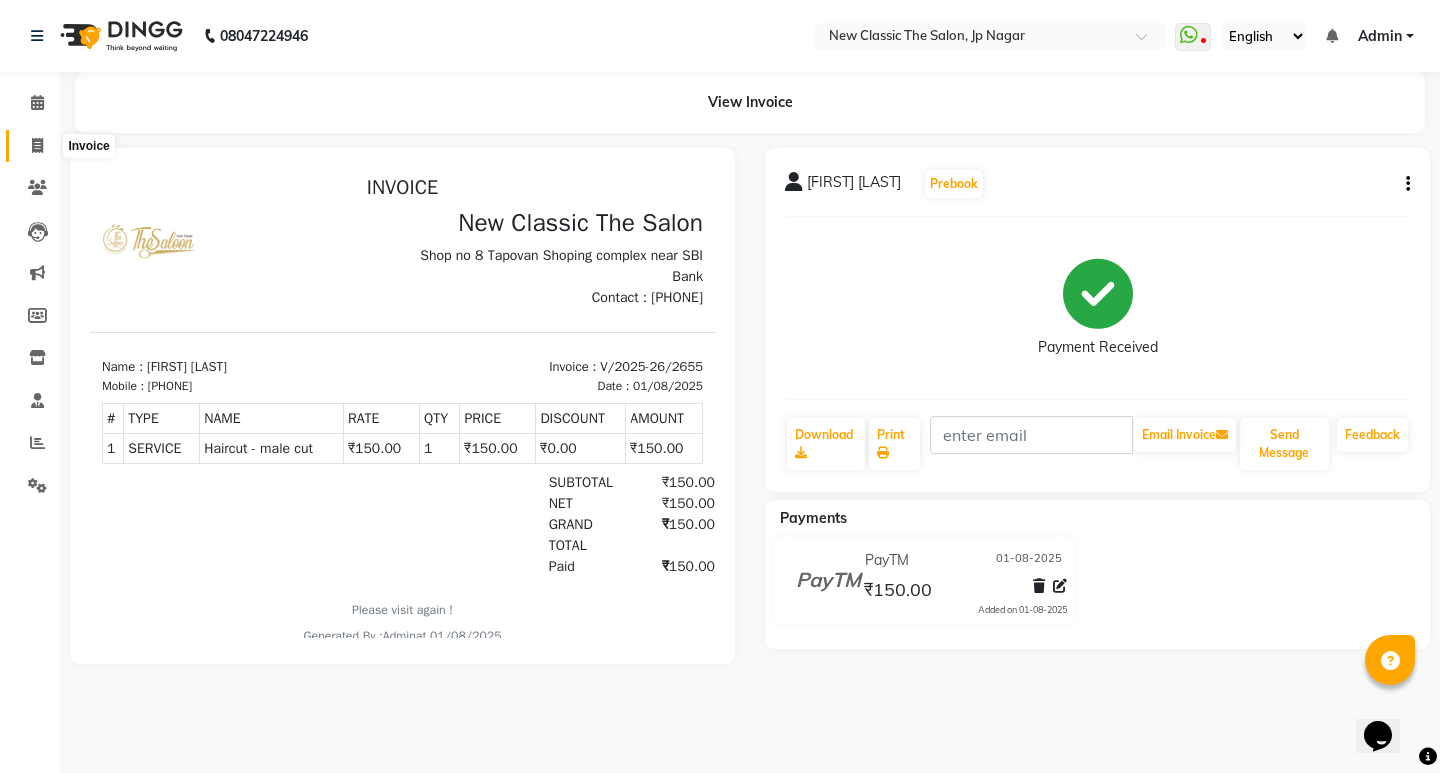 click 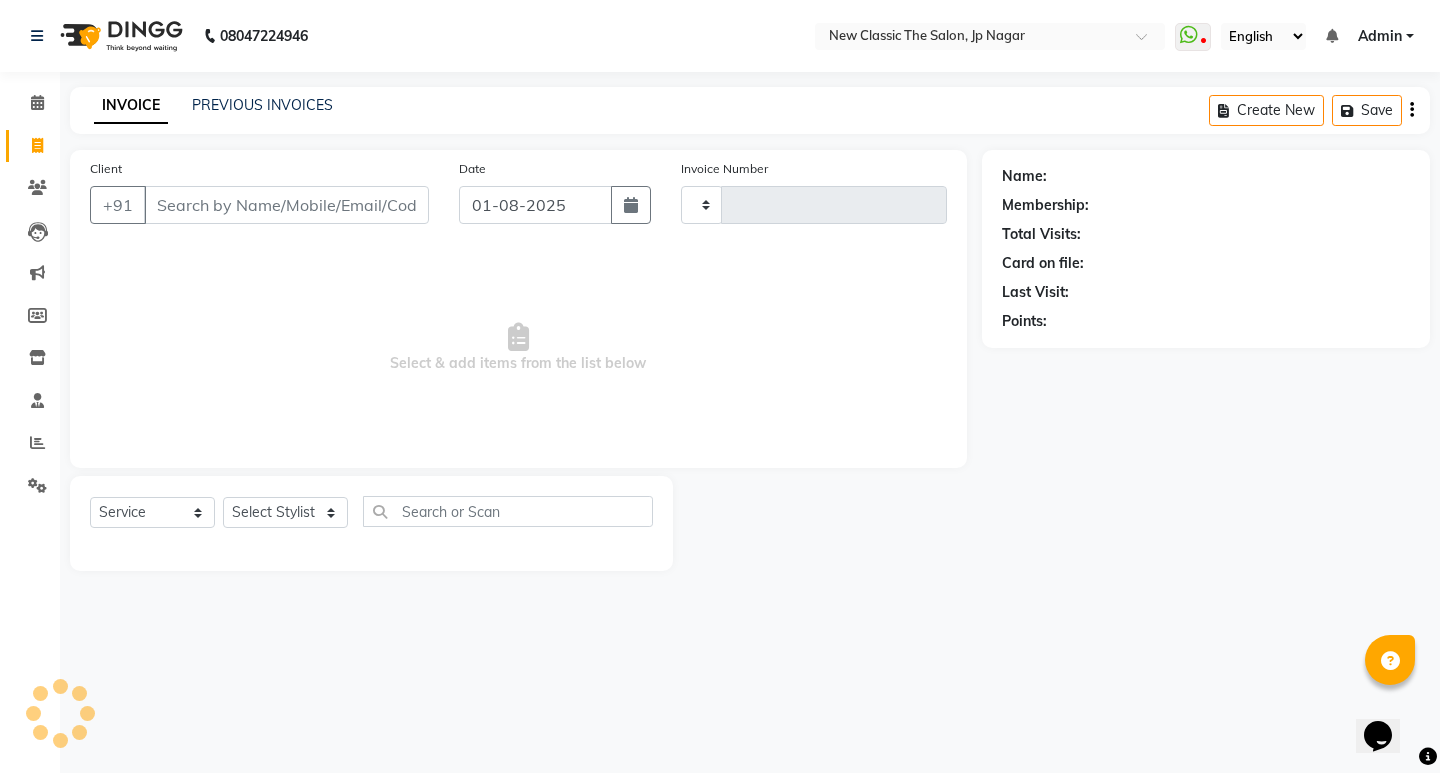 type on "2656" 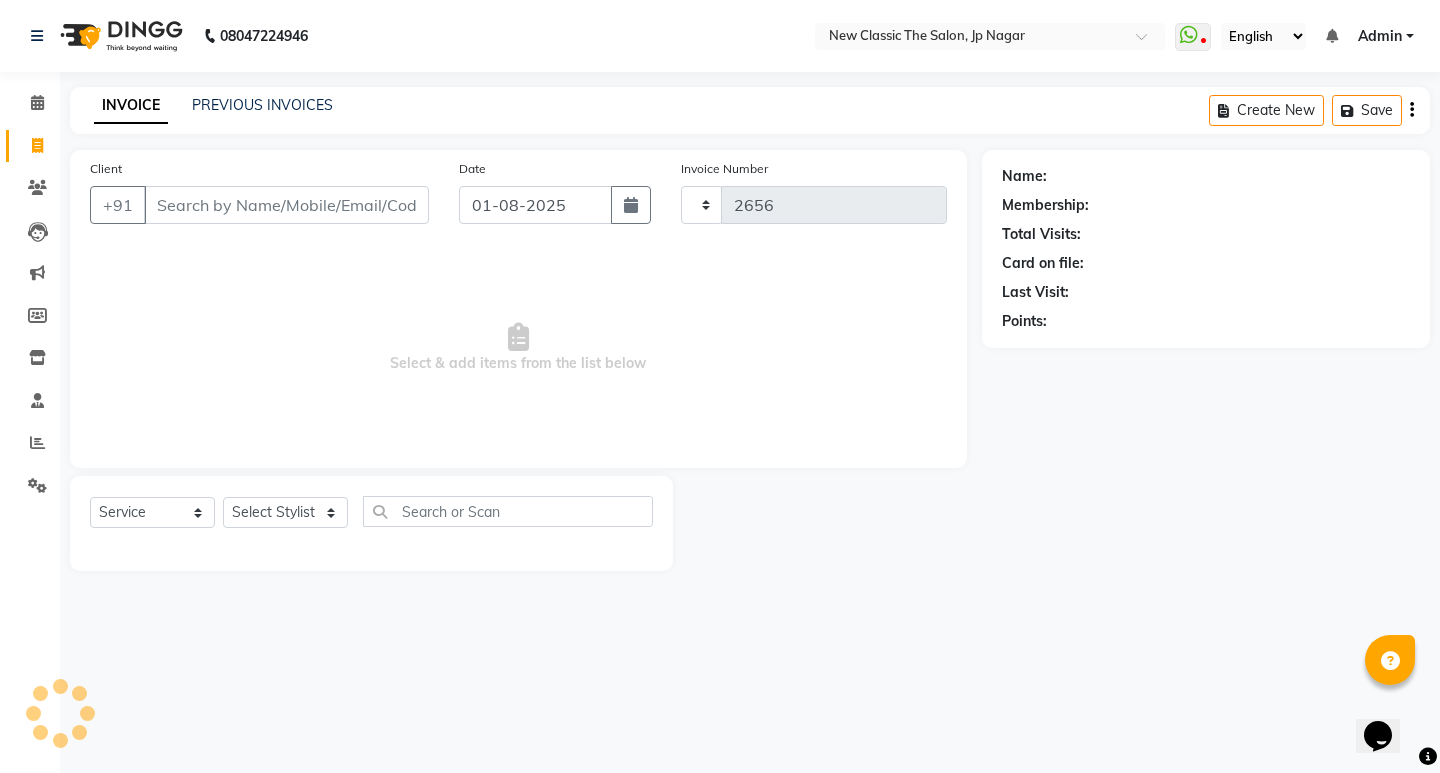 select on "4678" 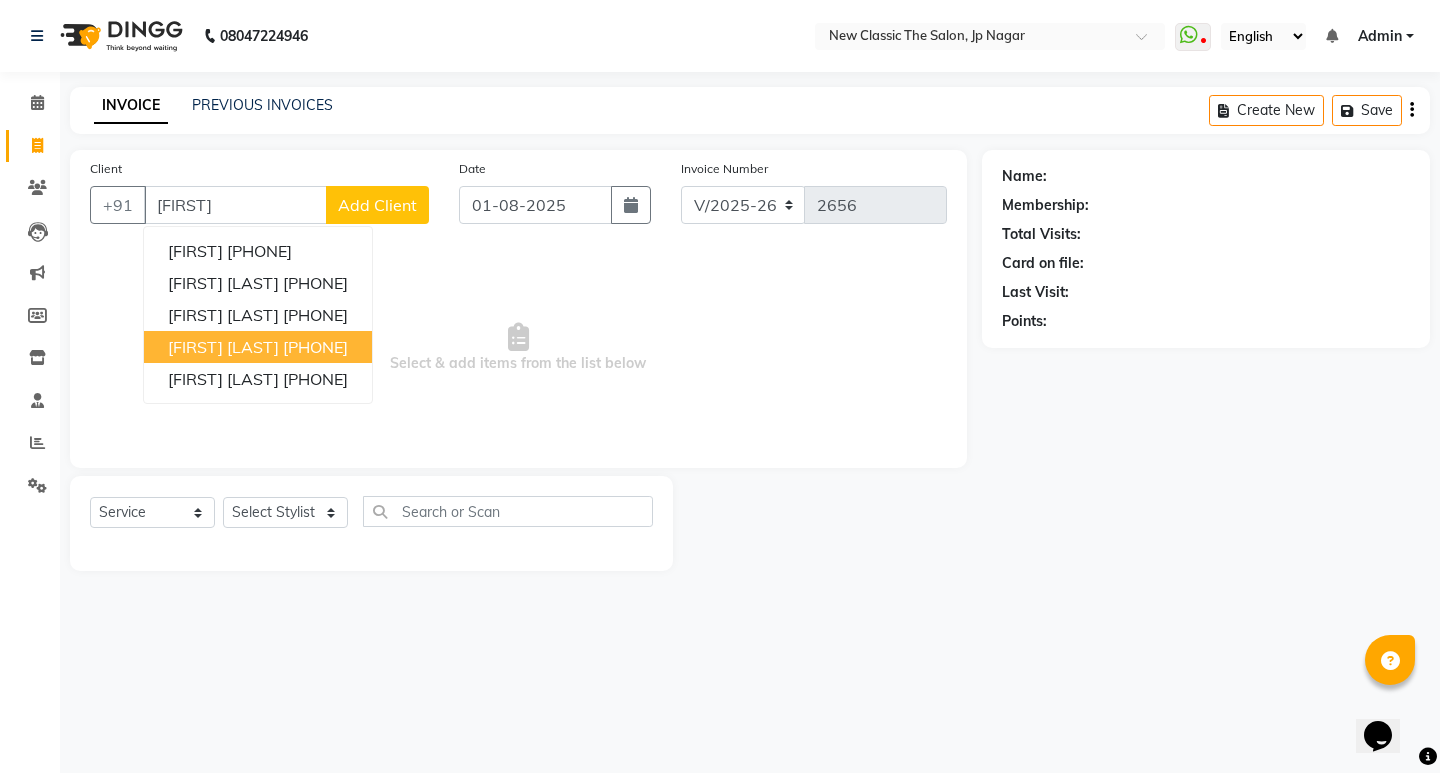 drag, startPoint x: 310, startPoint y: 346, endPoint x: 333, endPoint y: 336, distance: 25.079872 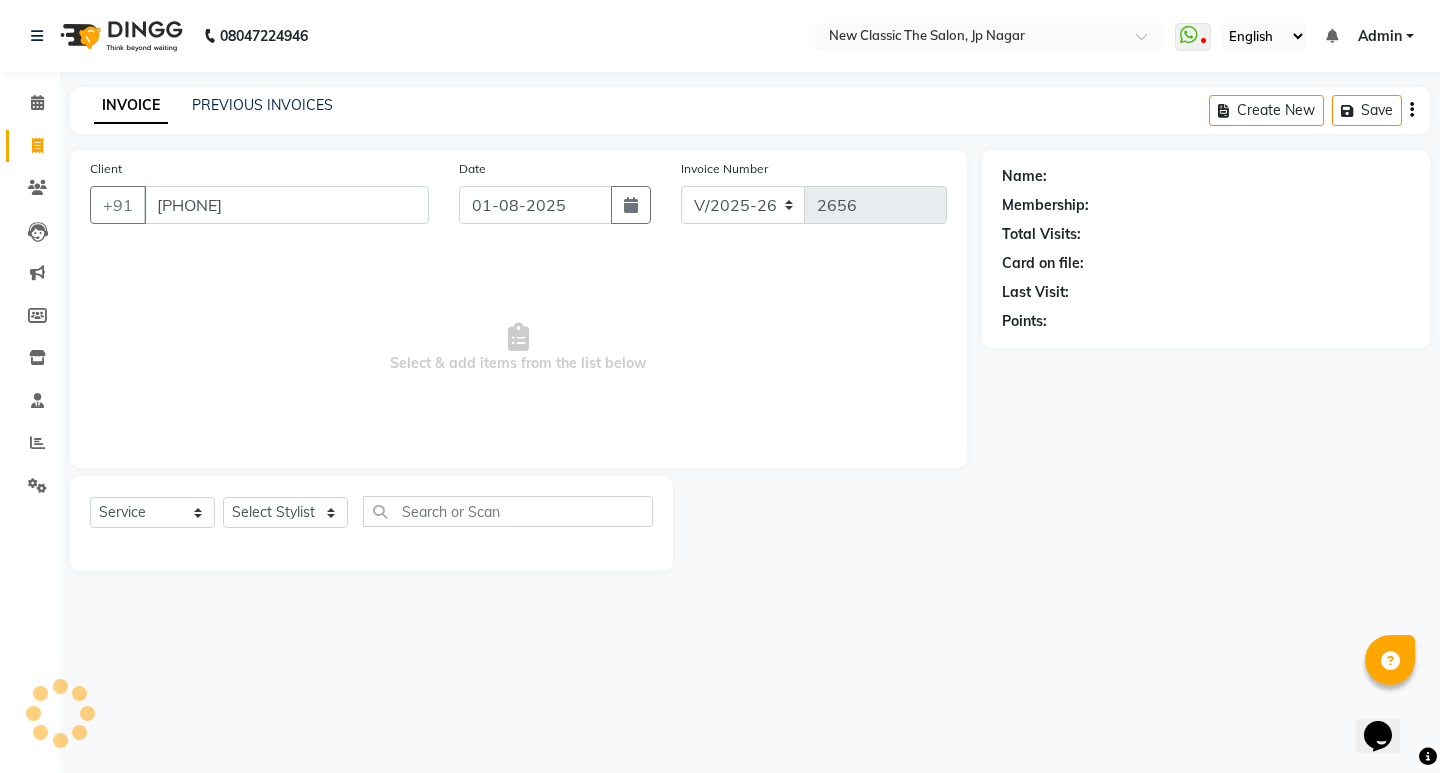 type on "[PHONE]" 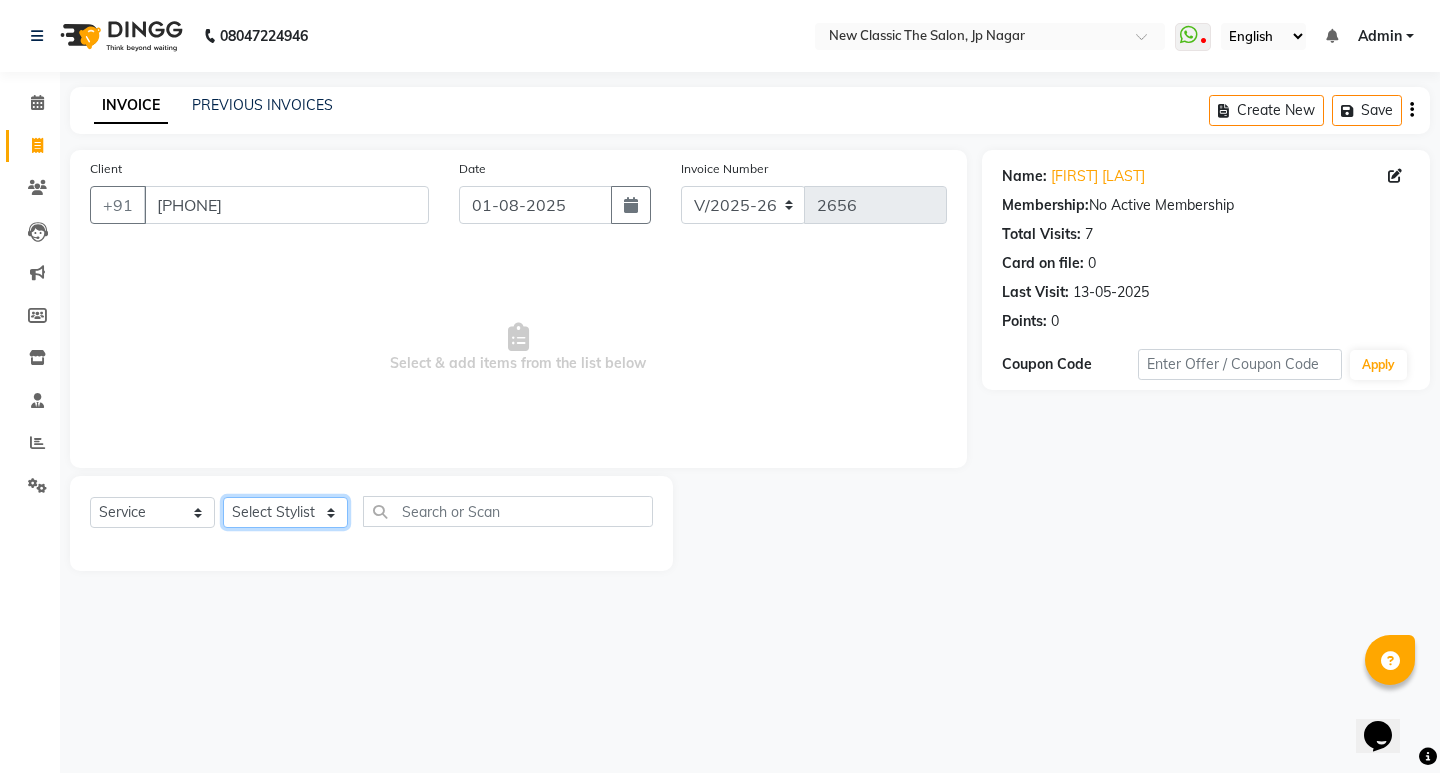 click on "Select Stylist [FIRST] [FIRST] [FIRST] [FIRST] [FIRST] [FIRST] [FIRST] [FIRST] [FIRST] [FIRST]" 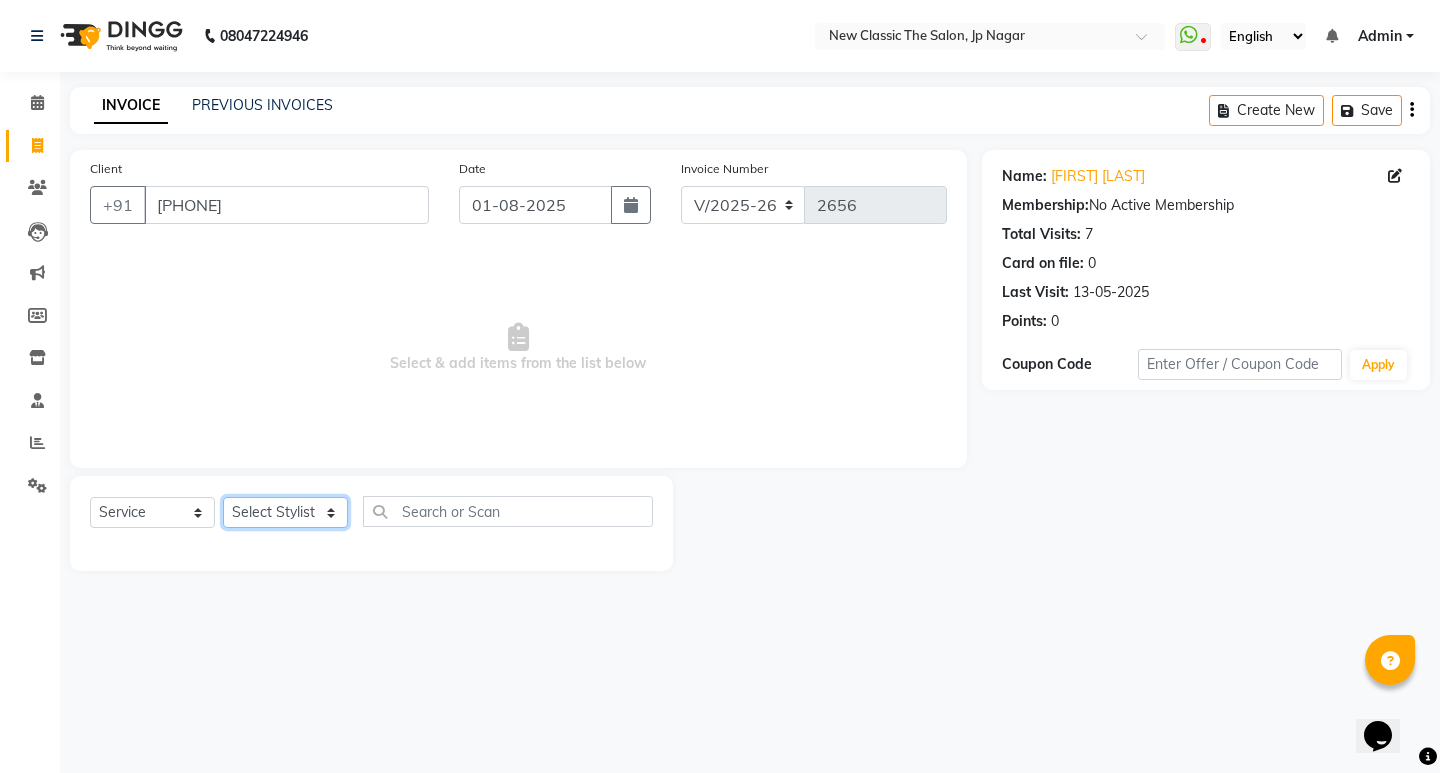 select on "27627" 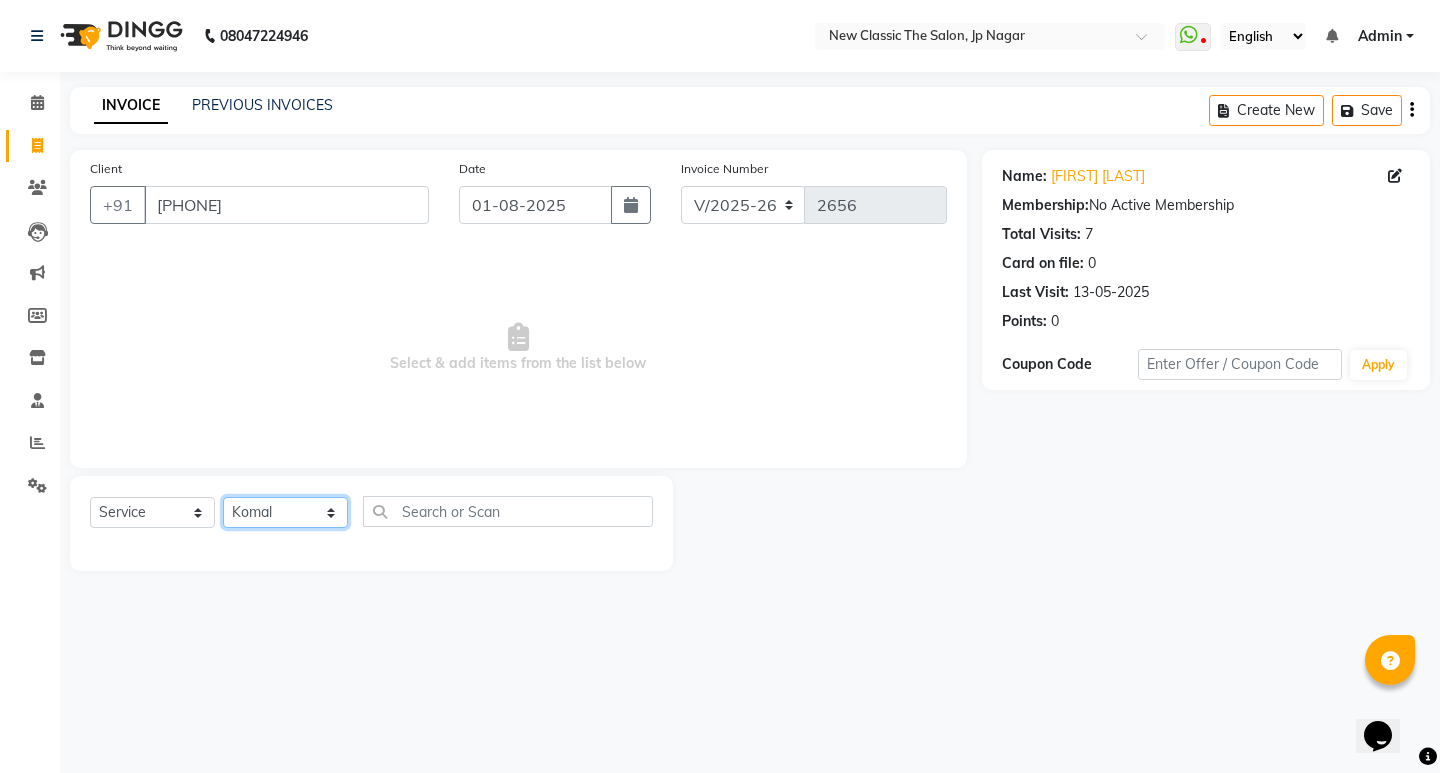 click on "Select Stylist [FIRST] [FIRST] [FIRST] [FIRST] [FIRST] [FIRST] [FIRST] [FIRST] [FIRST] [FIRST]" 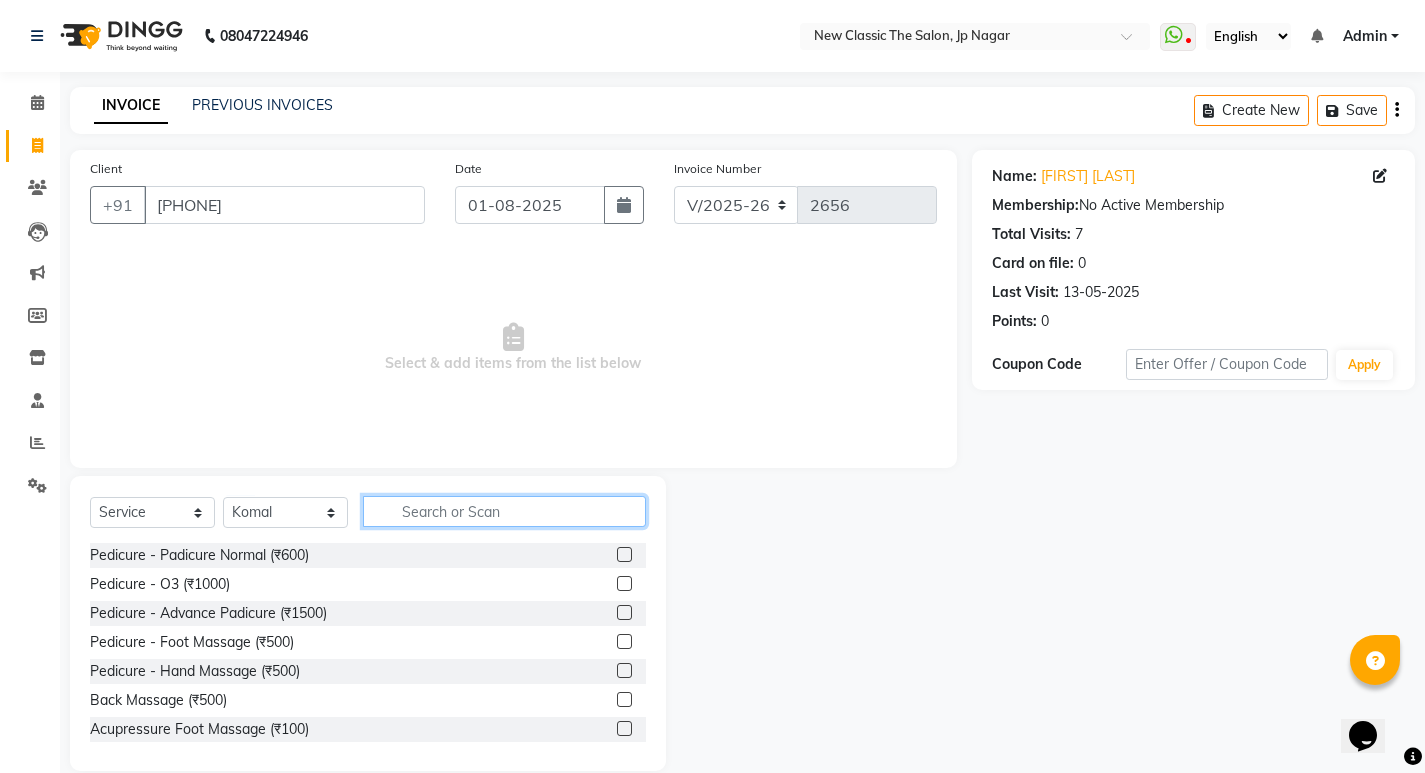click 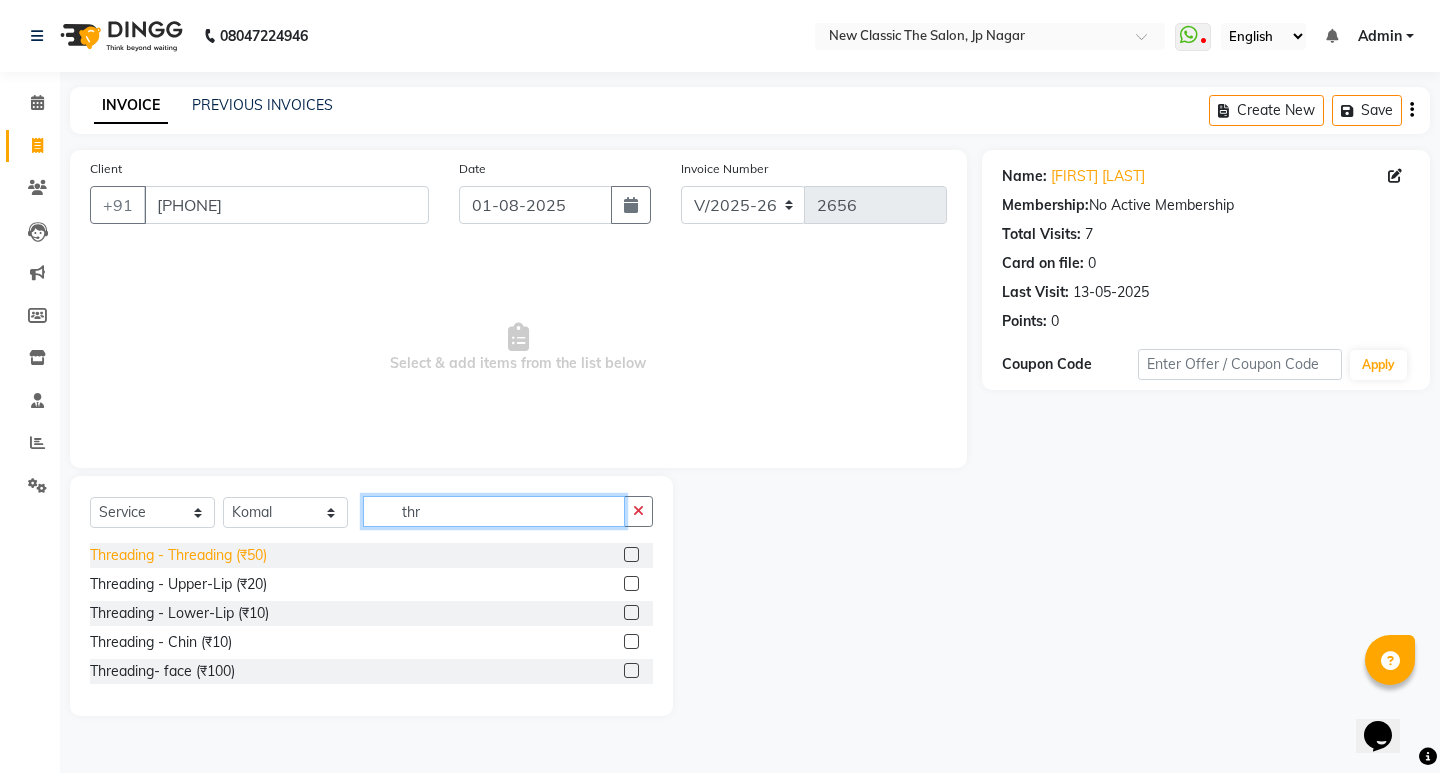 type on "thr" 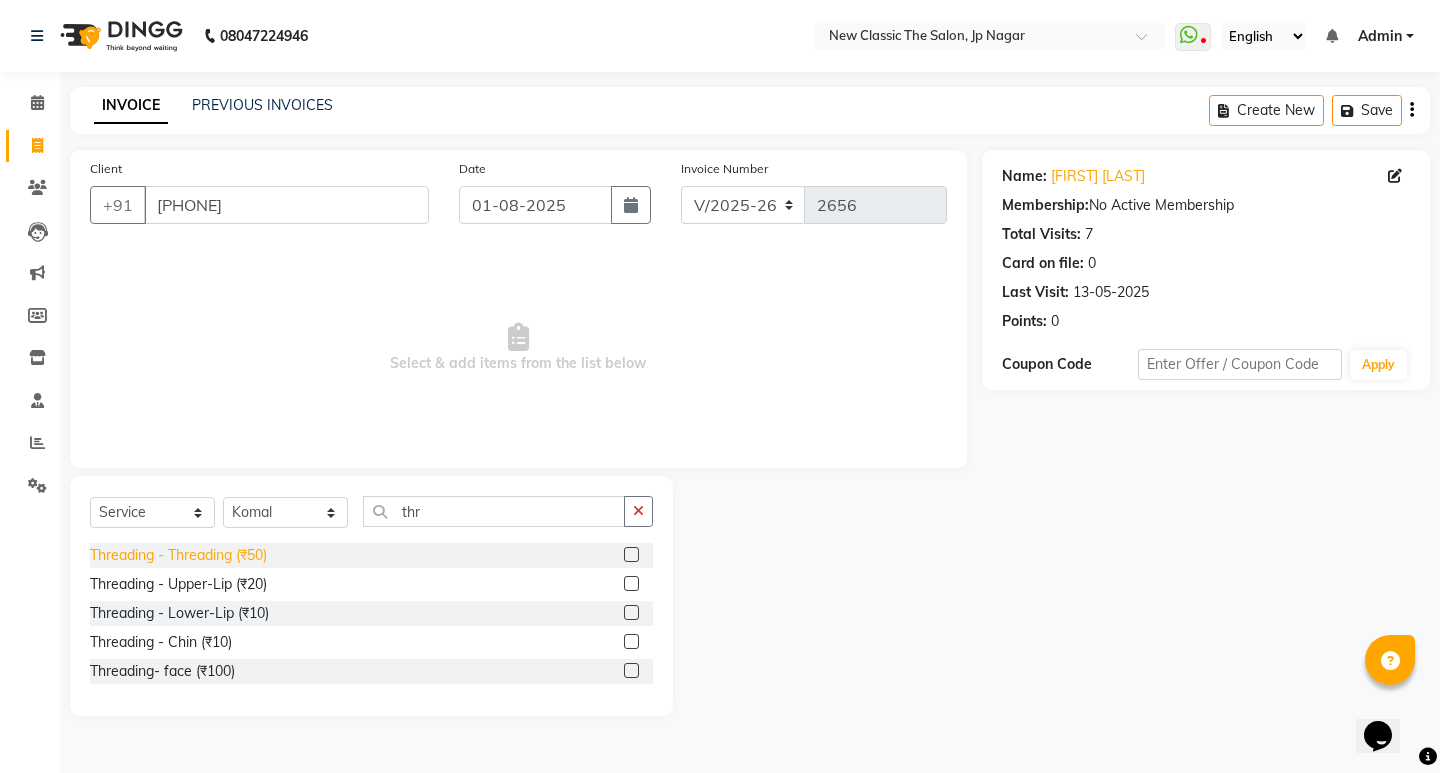 click on "Threading - Threading (₹50)" 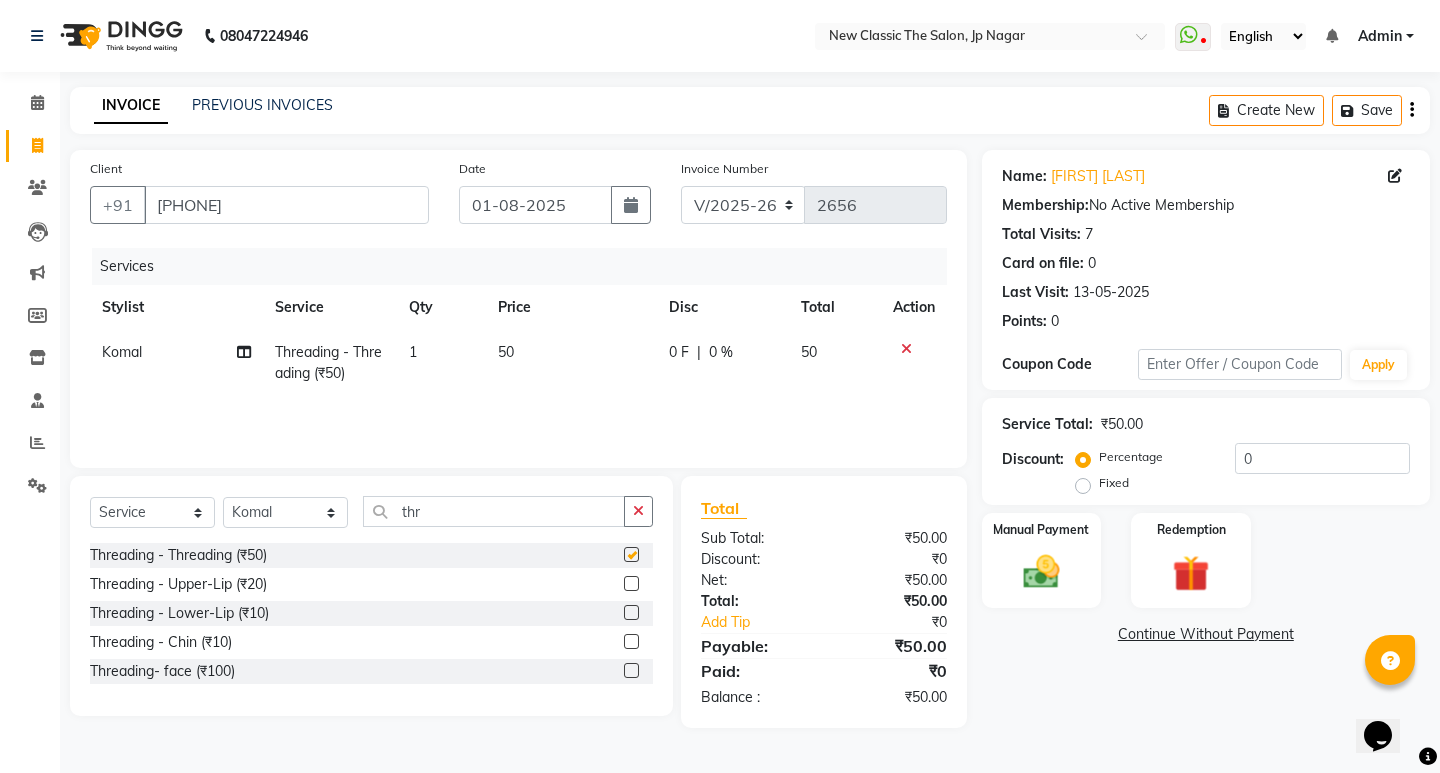 checkbox on "false" 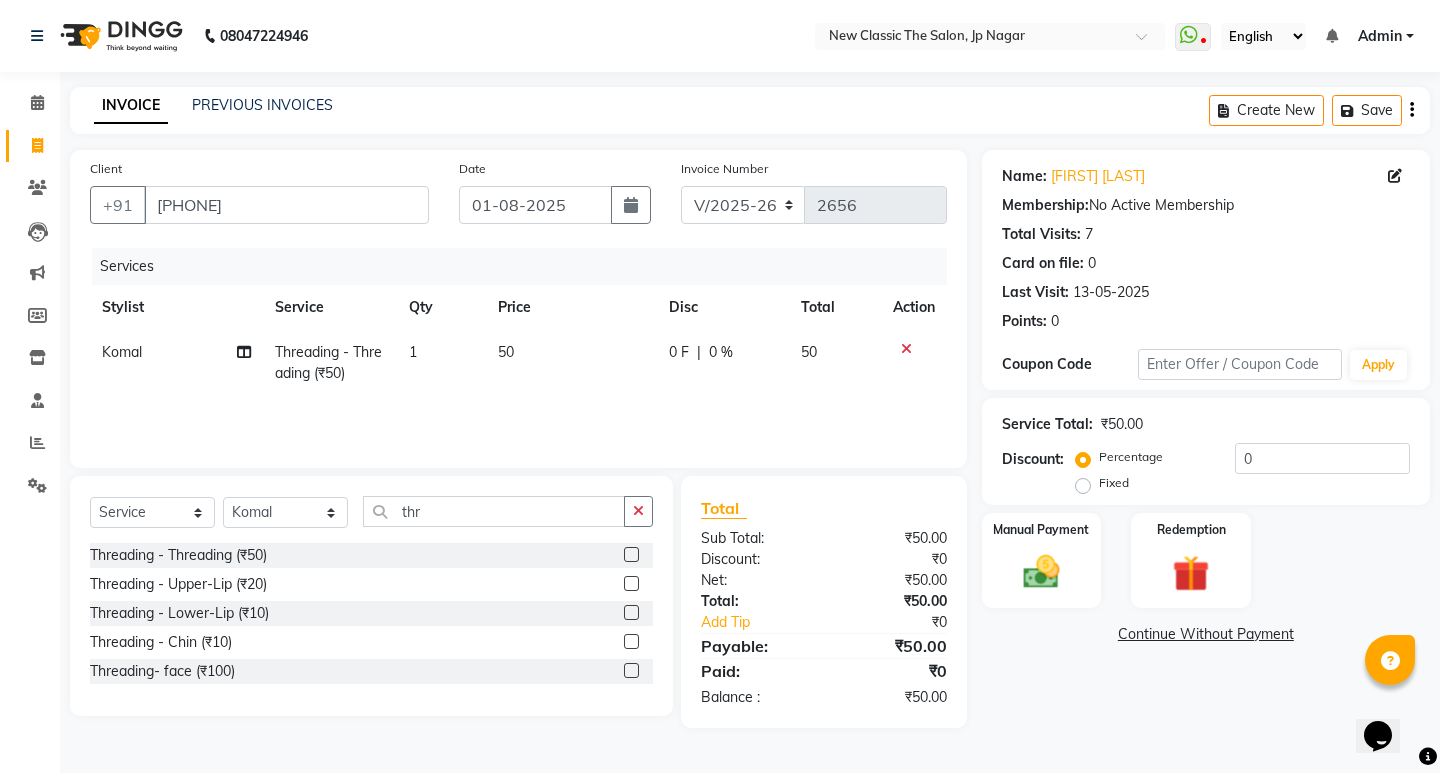 drag, startPoint x: 248, startPoint y: 579, endPoint x: 276, endPoint y: 542, distance: 46.400433 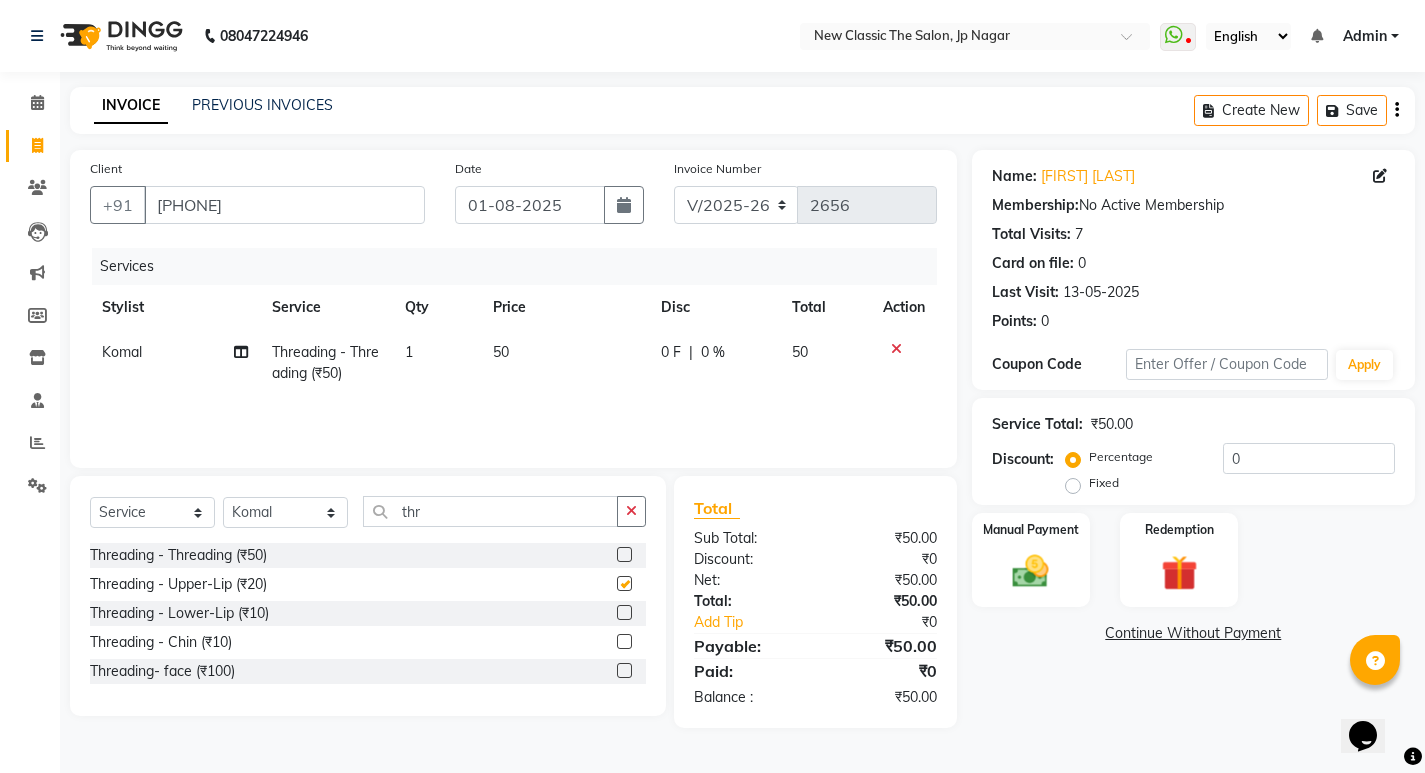checkbox on "false" 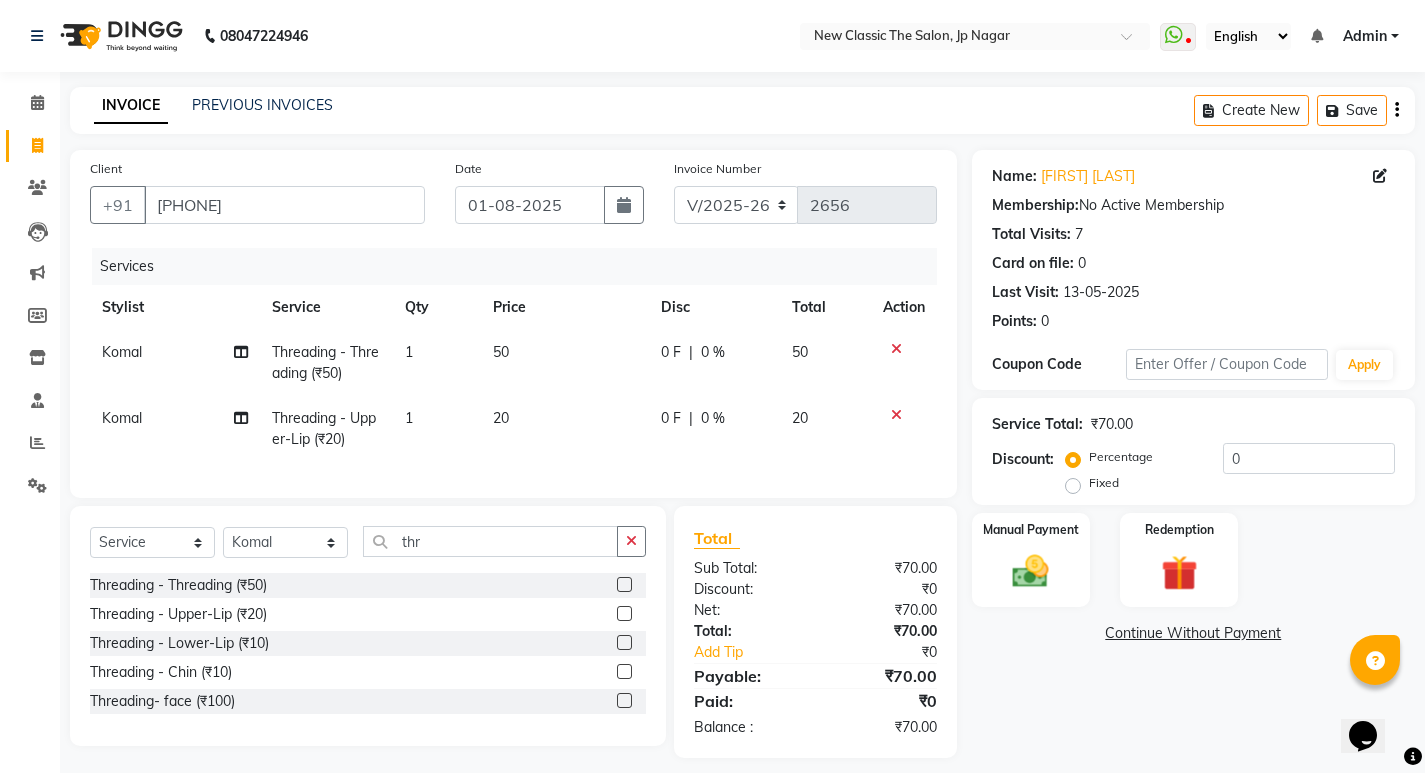 click on "0 F" 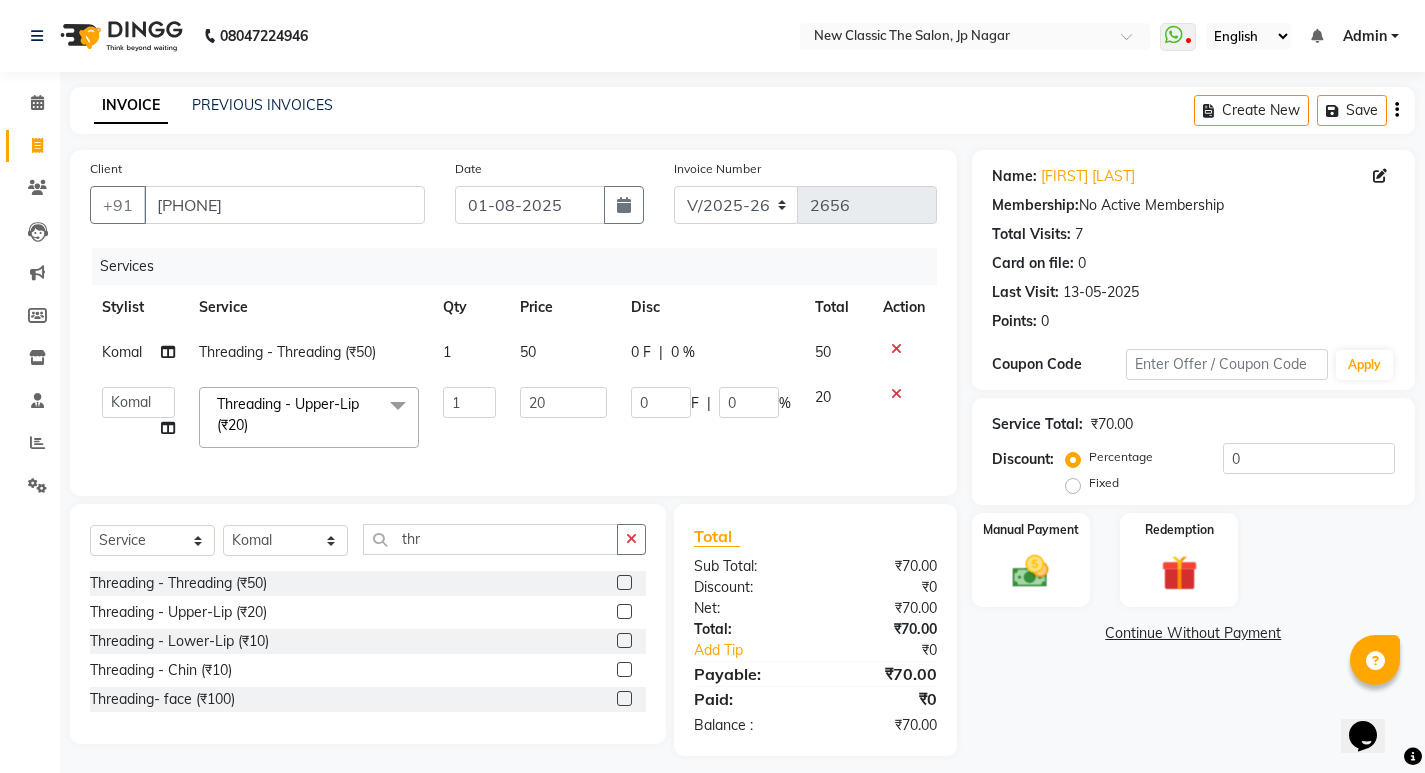 click on "0 F | 0 %" 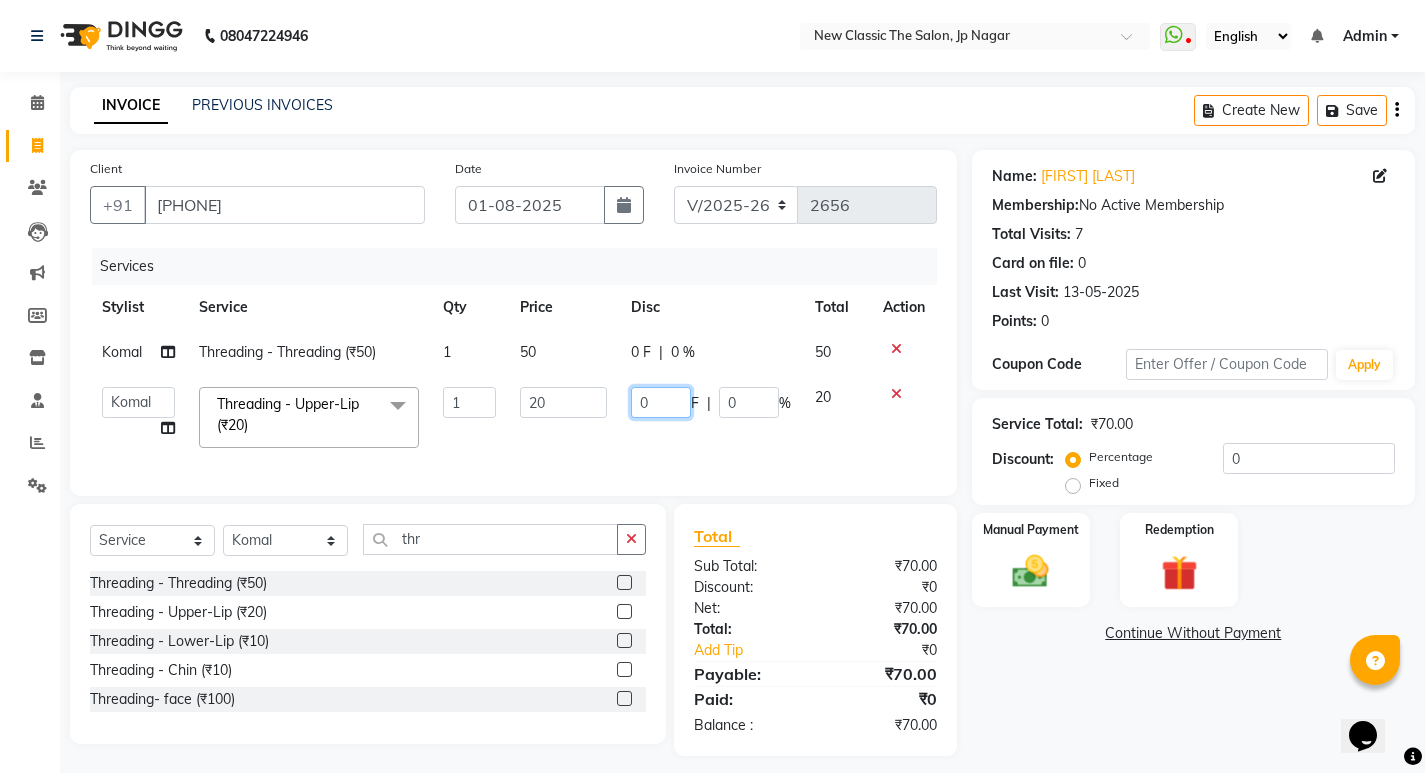 click on "0" 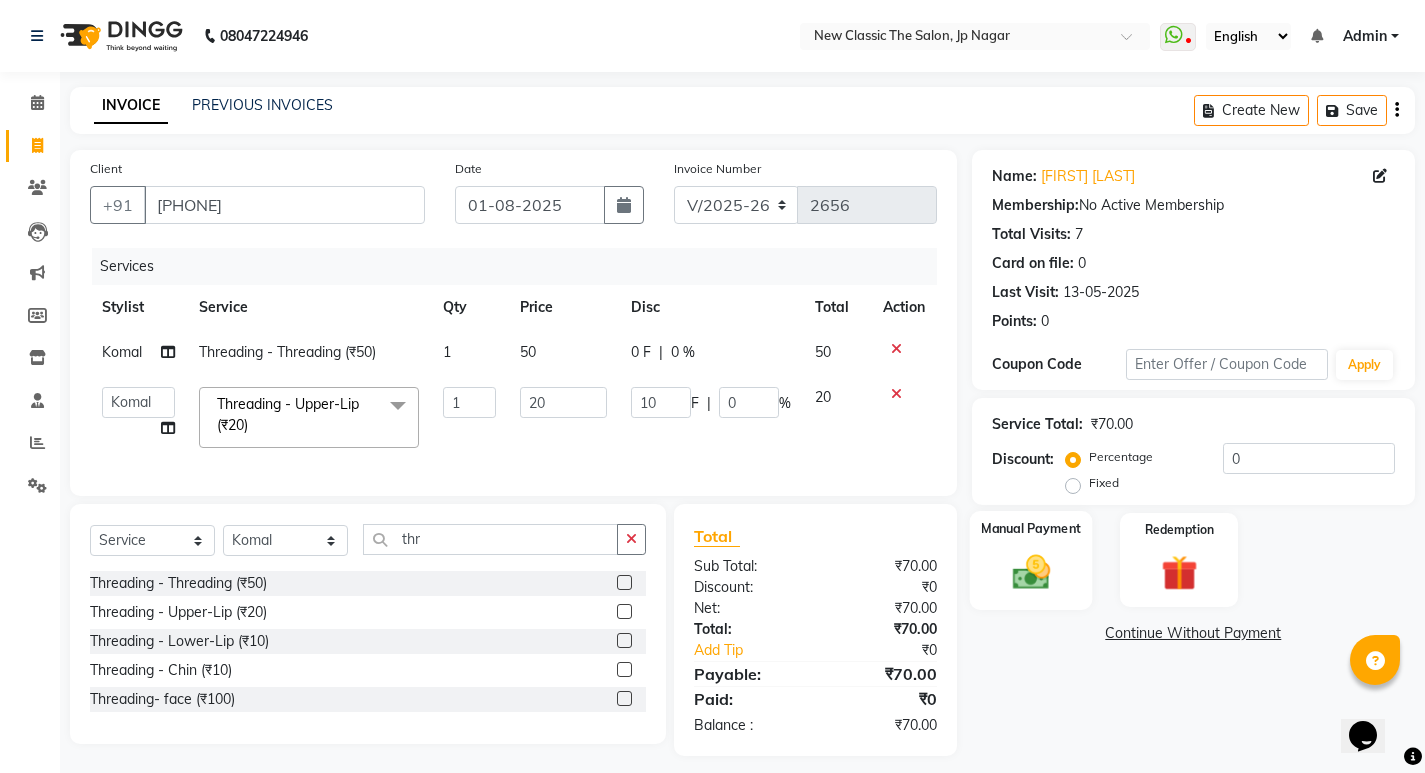 drag, startPoint x: 1015, startPoint y: 585, endPoint x: 1005, endPoint y: 581, distance: 10.770329 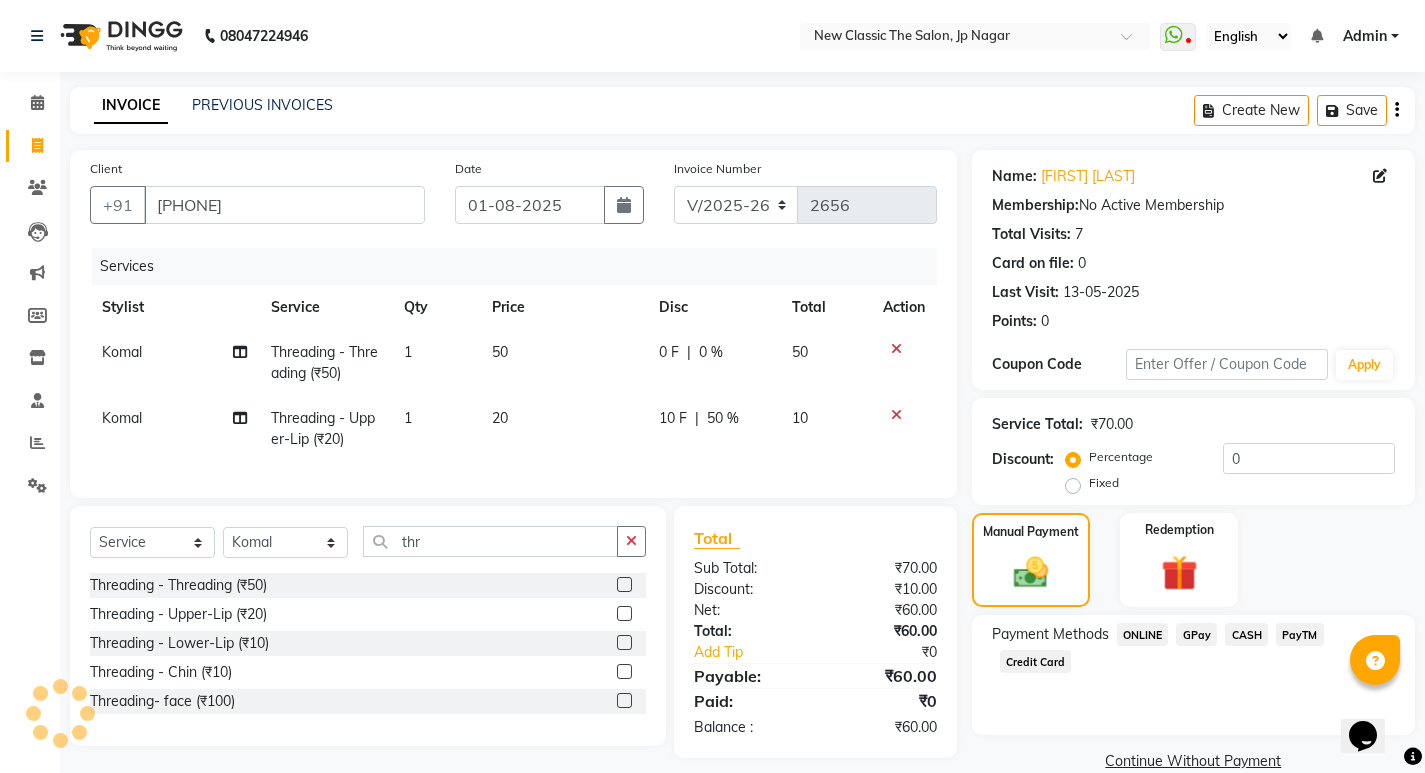 click on "ONLINE" 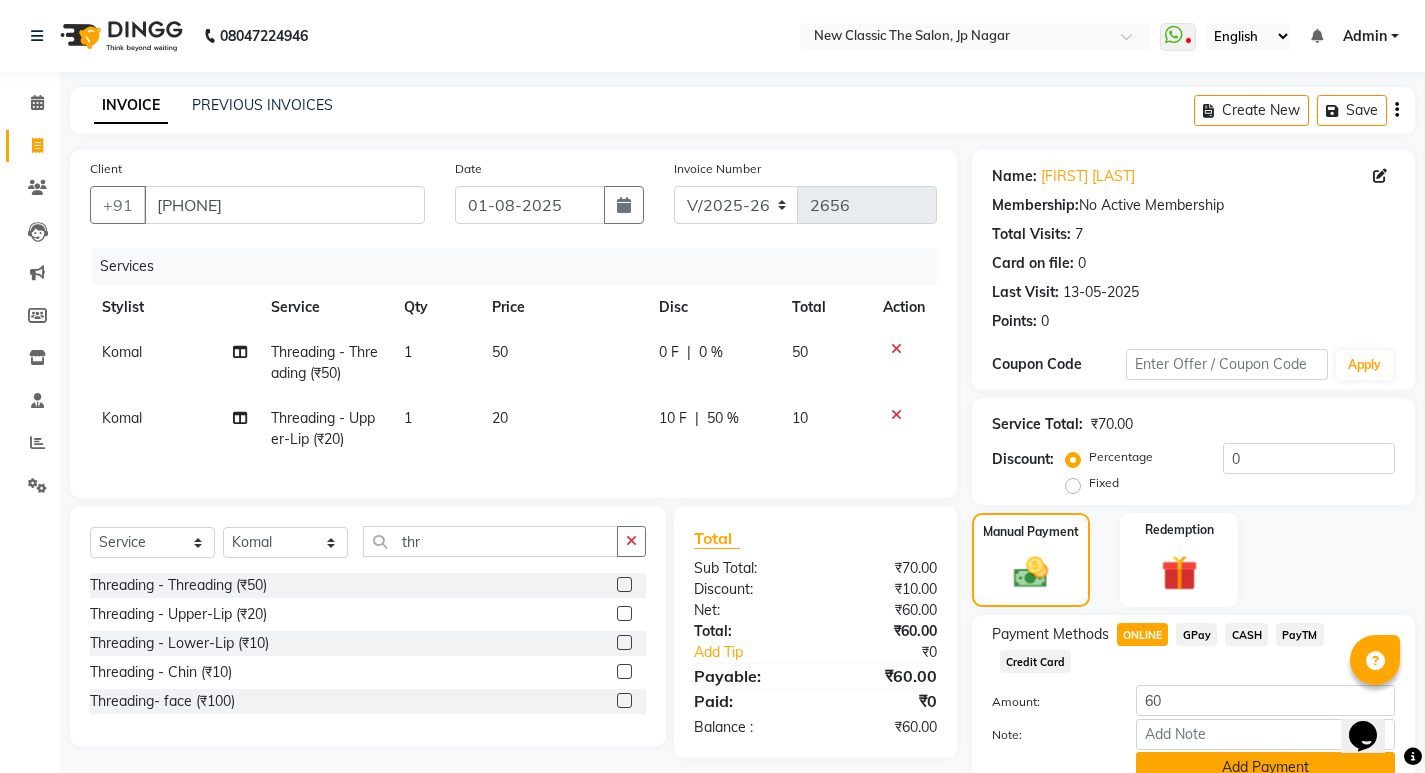 scroll, scrollTop: 89, scrollLeft: 0, axis: vertical 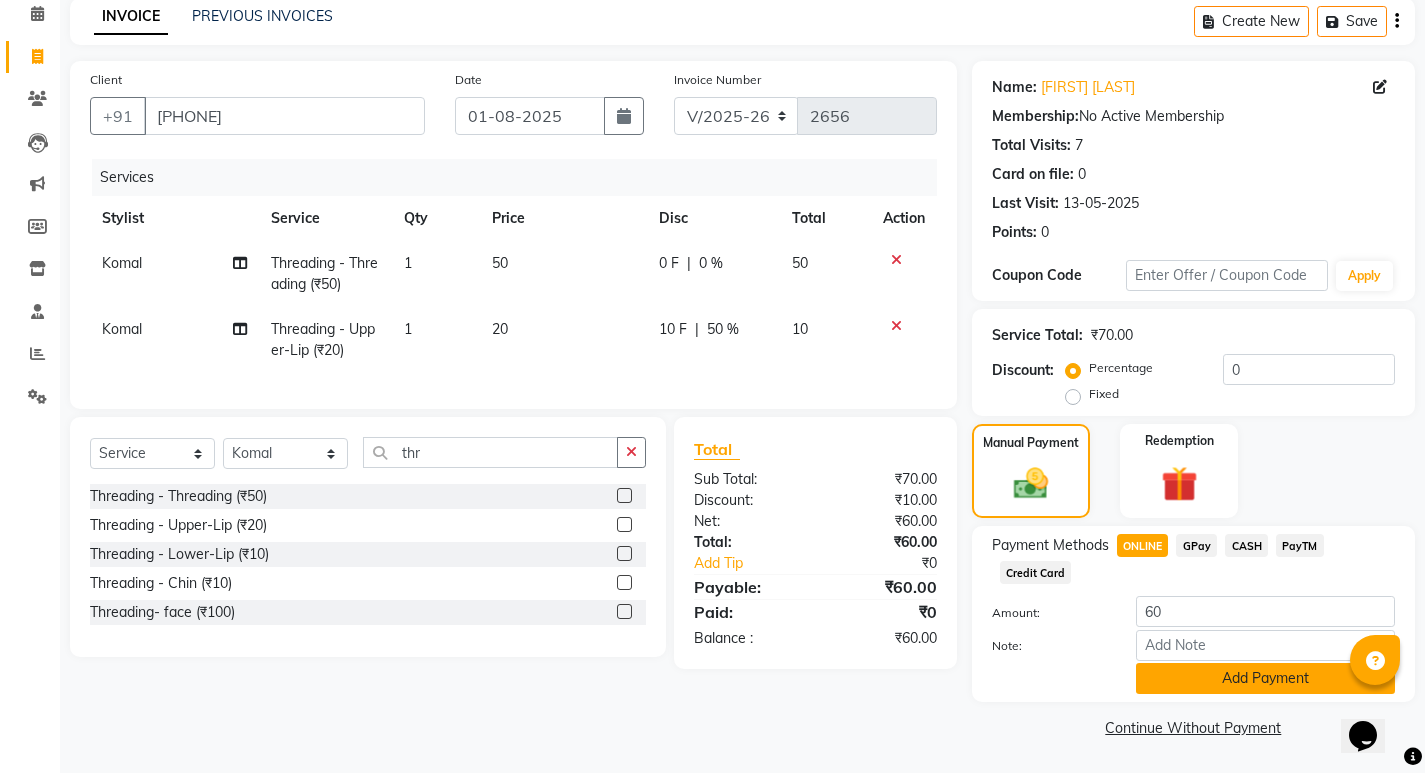 click on "Add Payment" 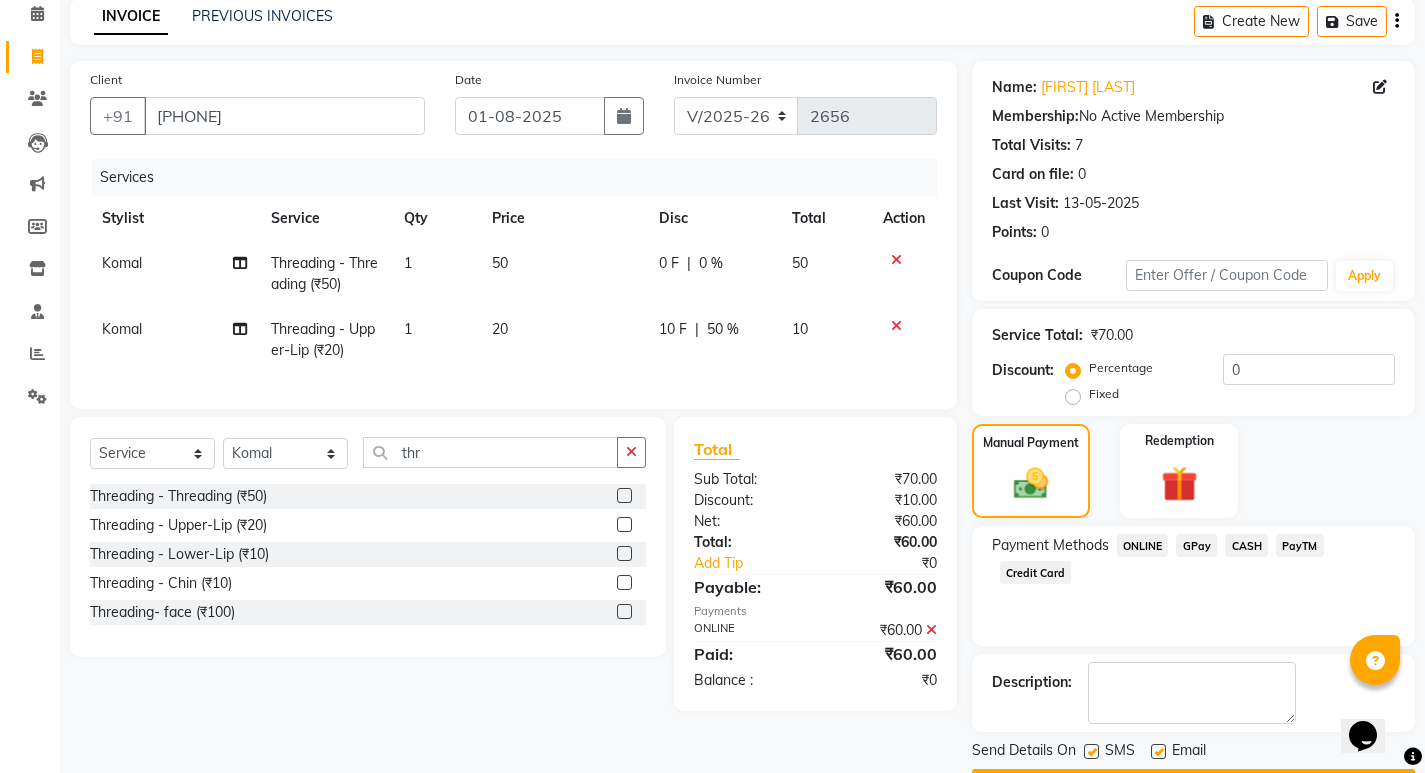 scroll, scrollTop: 146, scrollLeft: 0, axis: vertical 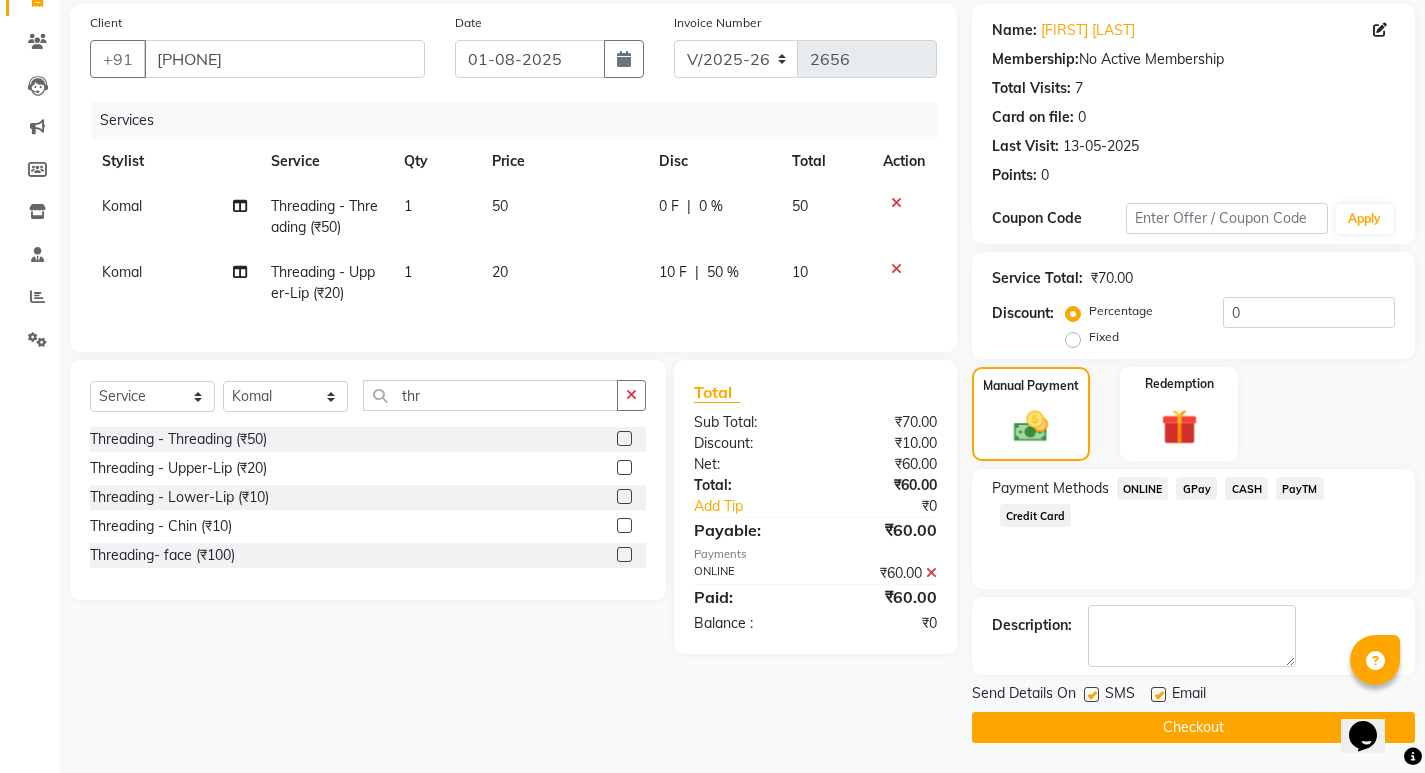 click on "Checkout" 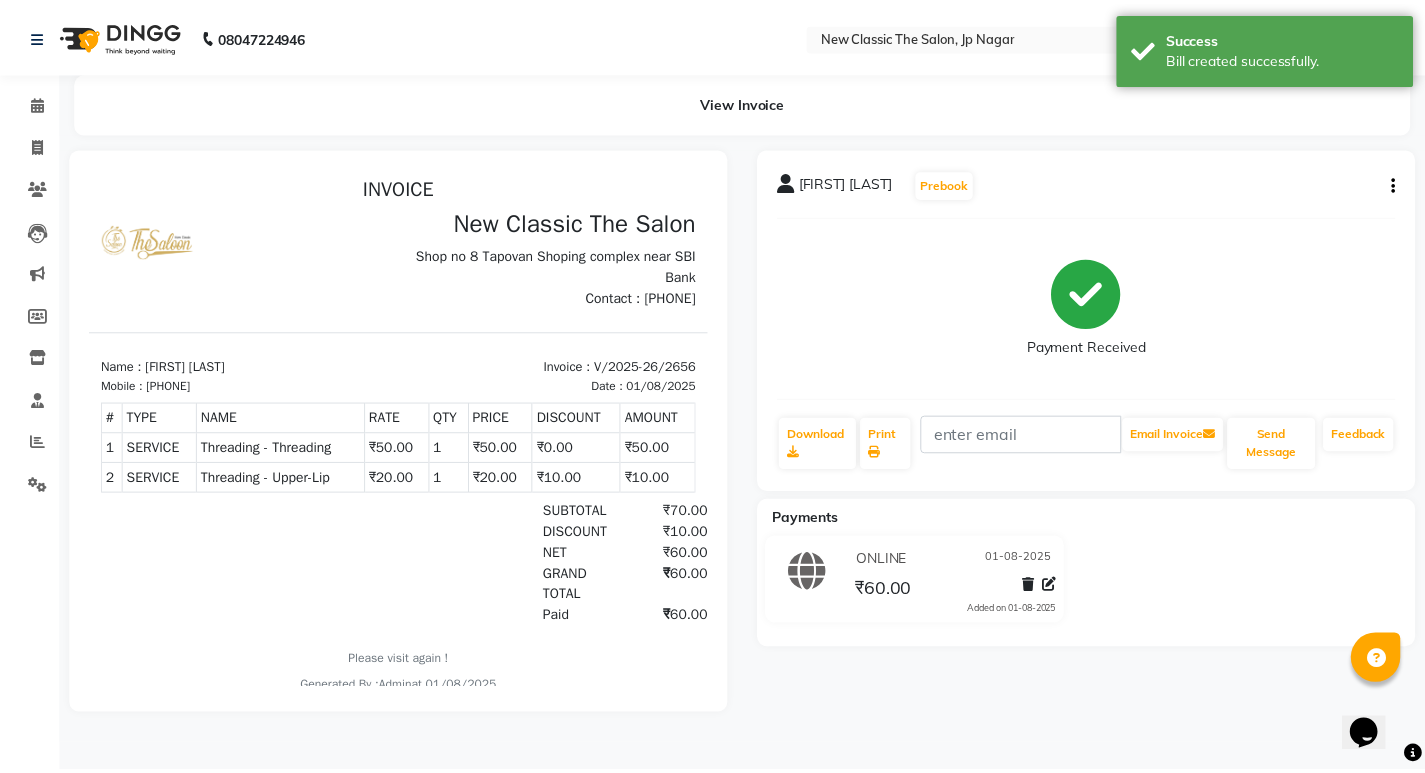 scroll, scrollTop: 0, scrollLeft: 0, axis: both 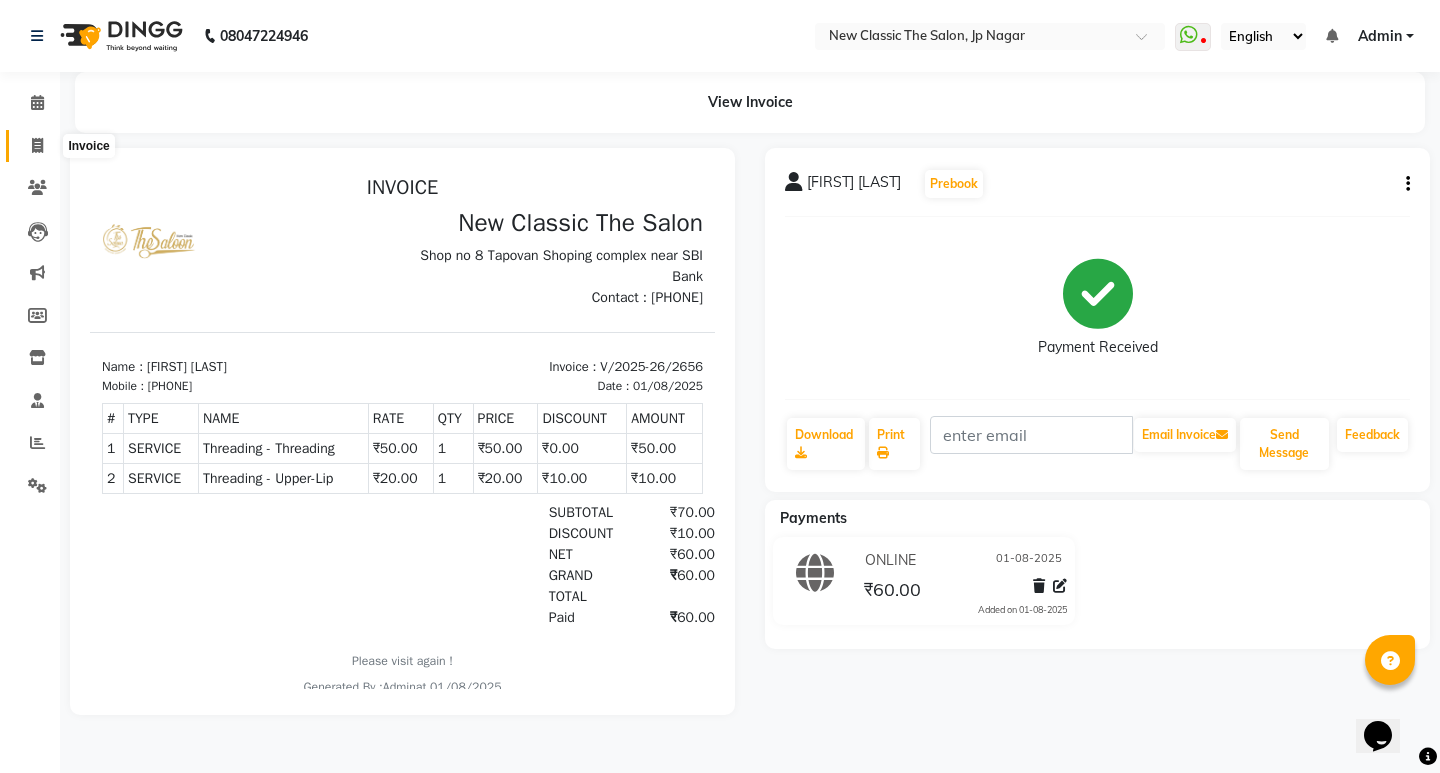 click 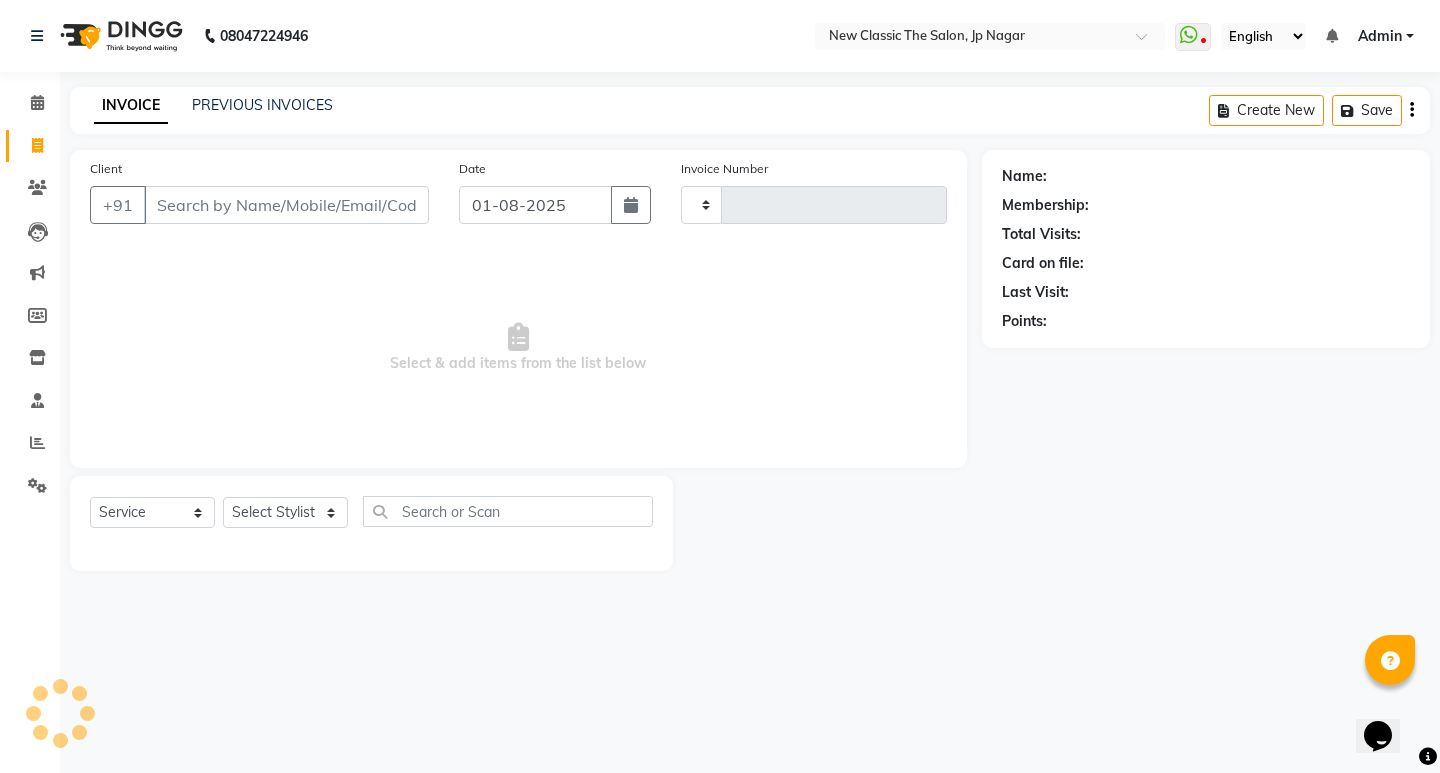 type on "2657" 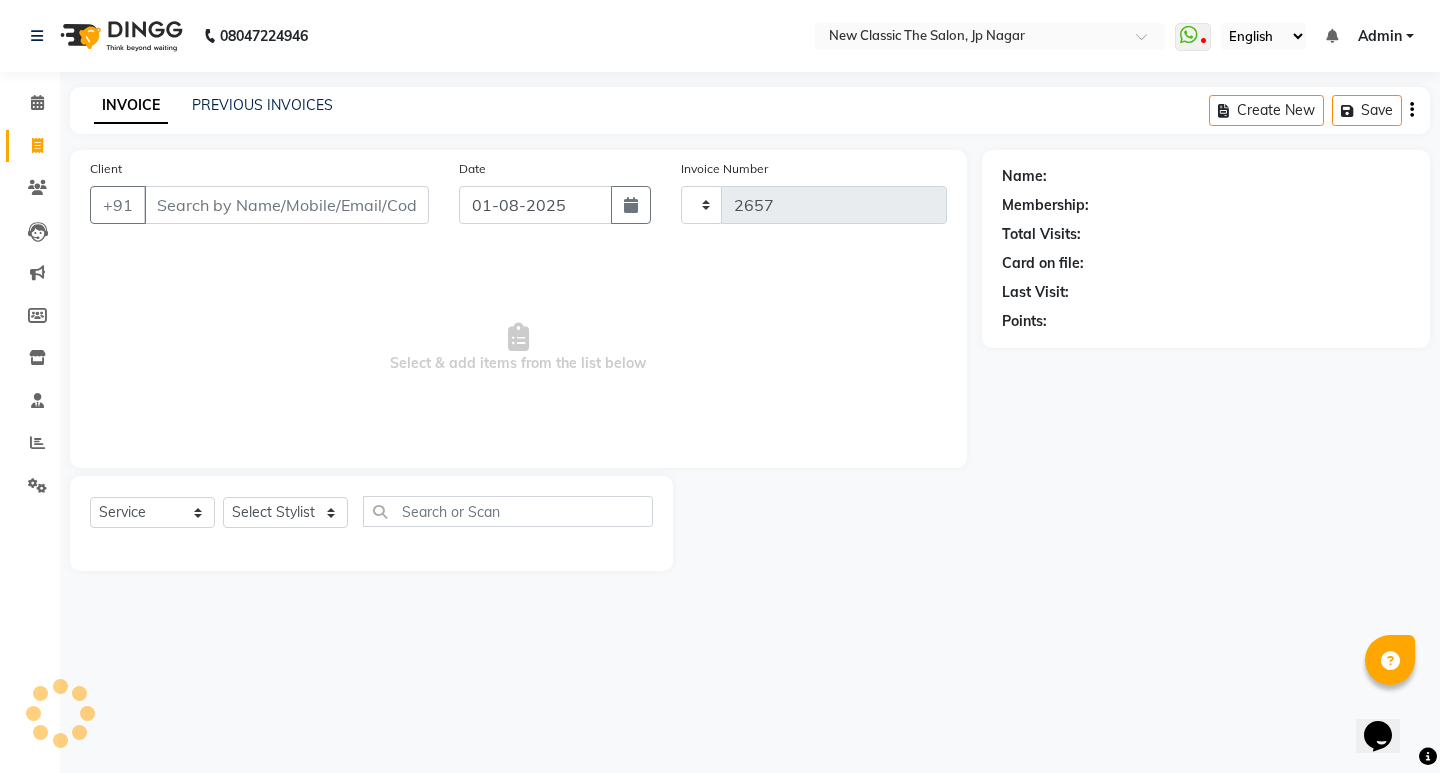 select on "4678" 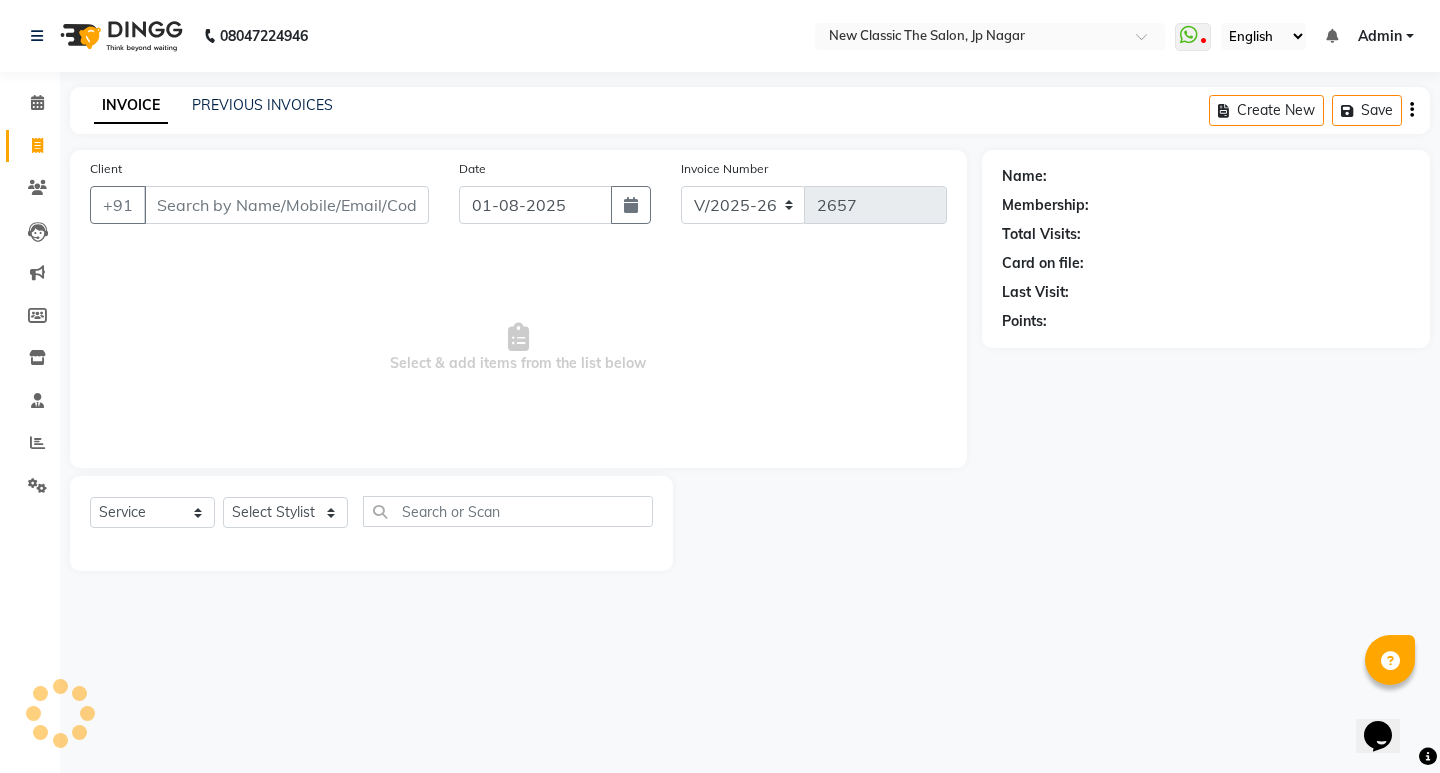 click on "Client" at bounding box center [286, 205] 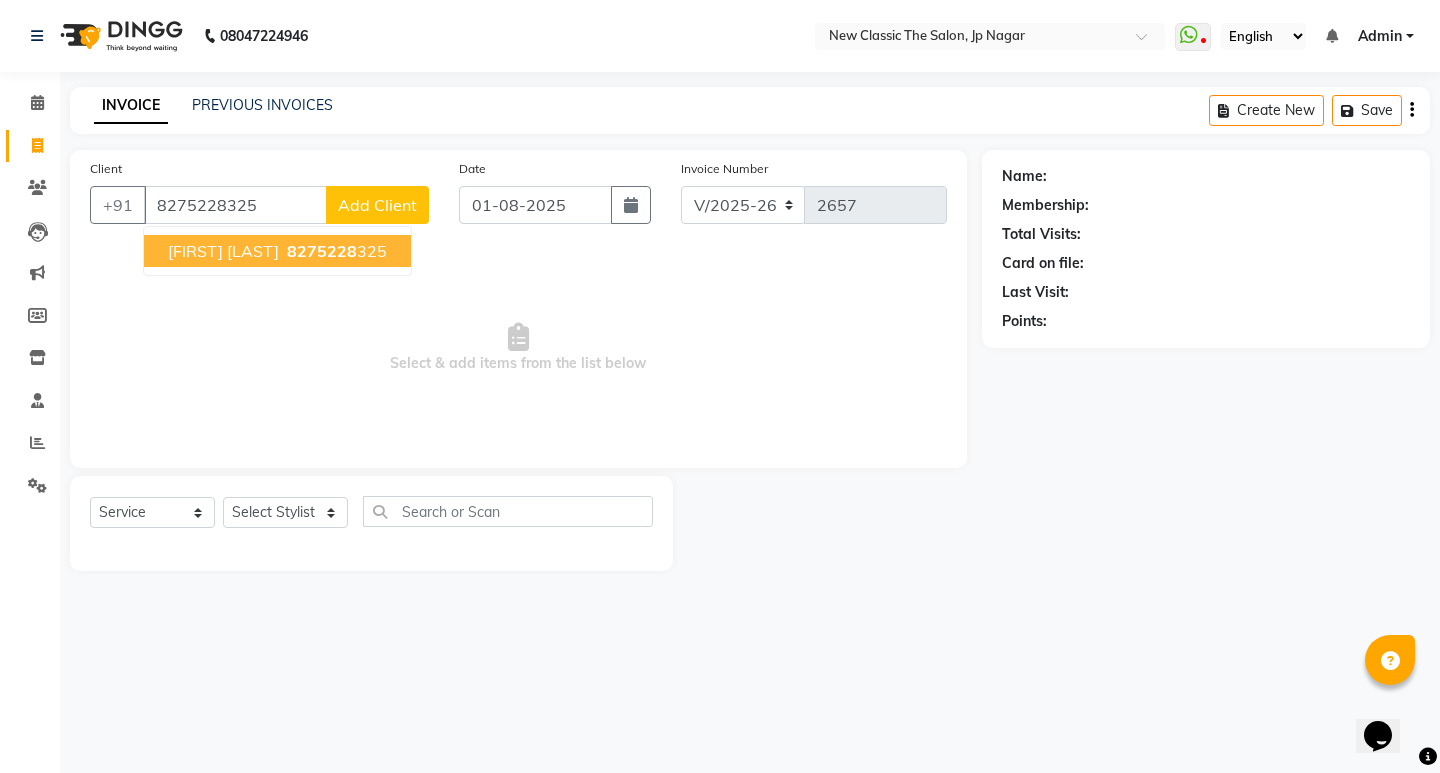 type on "8275228325" 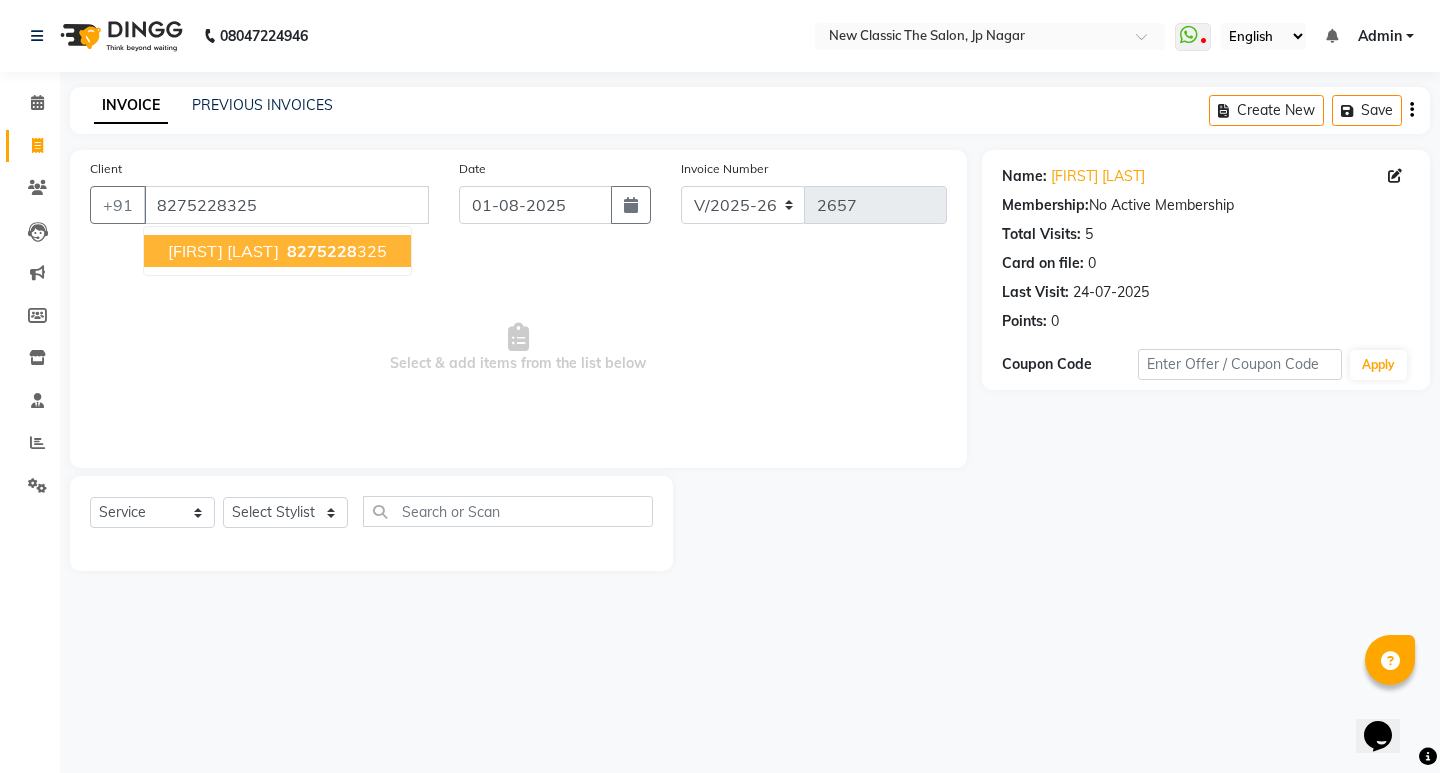 click on "[FIRST] [LAST]  [PHONE]" at bounding box center [277, 251] 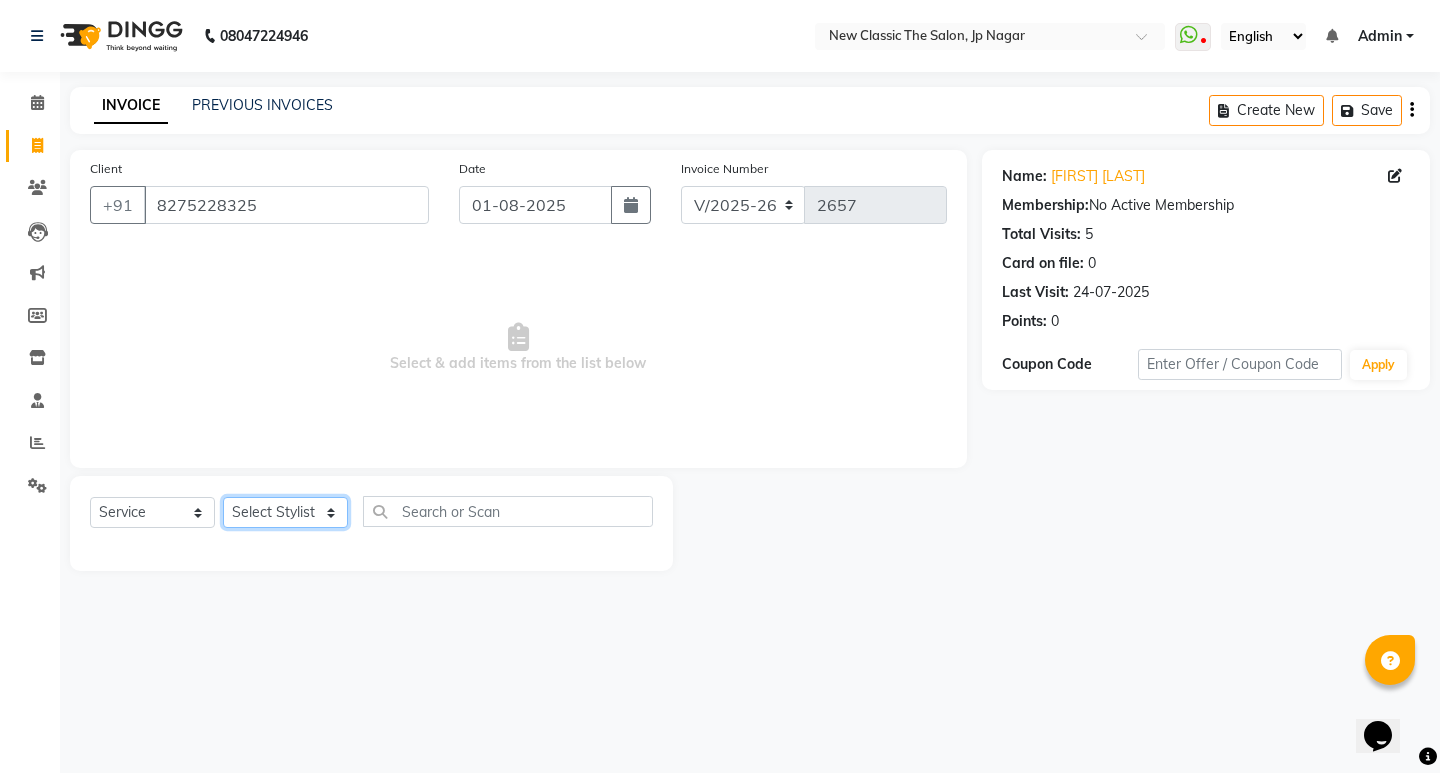 click on "Select Stylist [FIRST] [FIRST] [FIRST] [FIRST] [FIRST] [FIRST] [FIRST] [FIRST] [FIRST] [FIRST]" 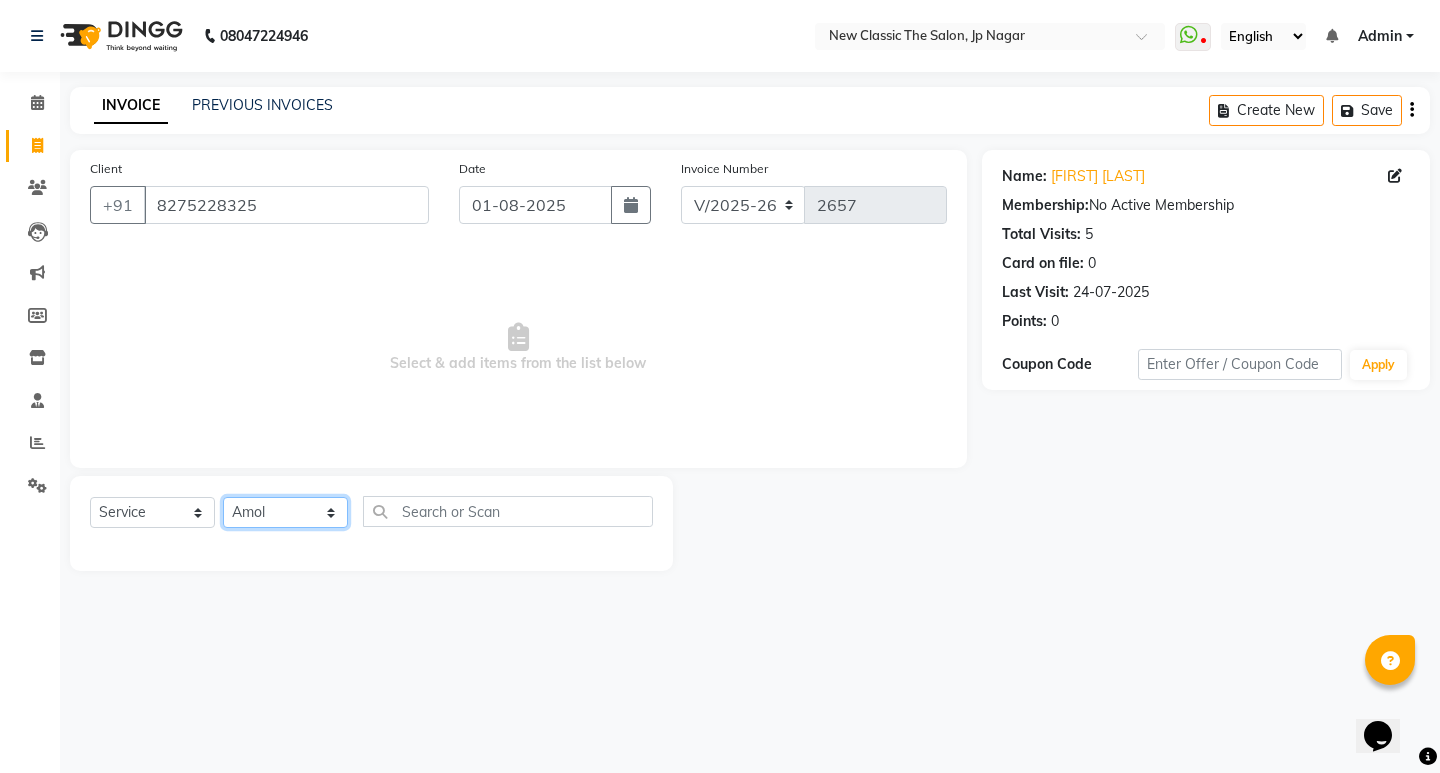 click on "Select Stylist [FIRST] [FIRST] [FIRST] [FIRST] [FIRST] [FIRST] [FIRST] [FIRST] [FIRST] [FIRST]" 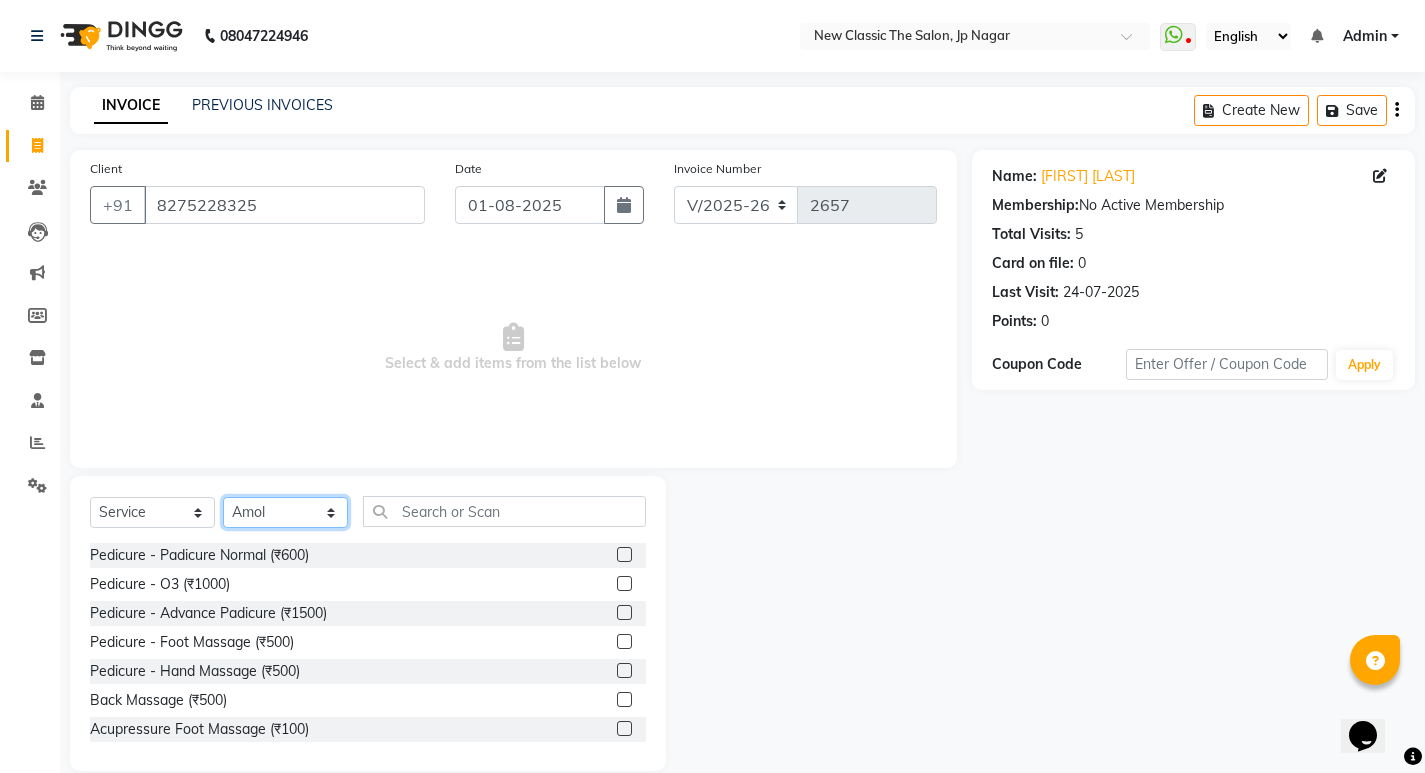 select on "27631" 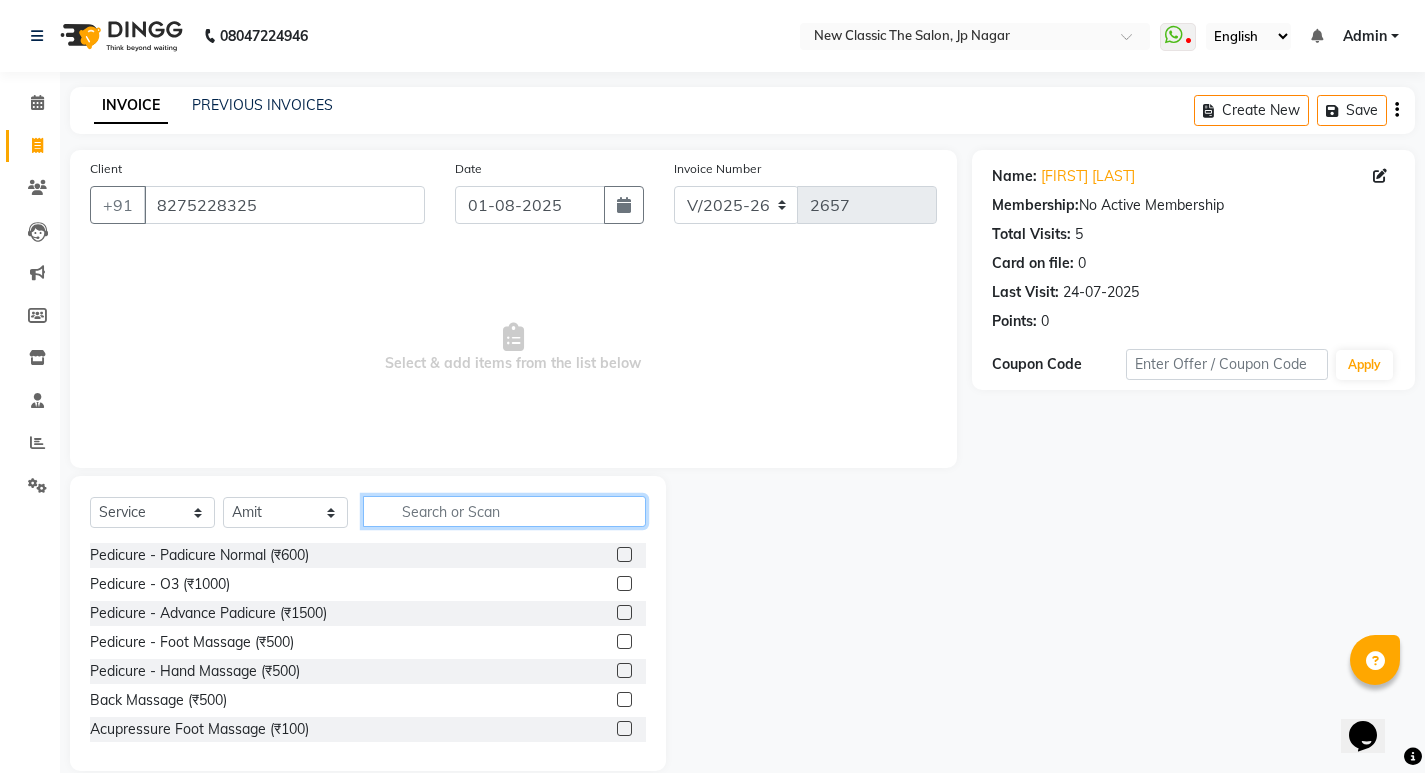 click 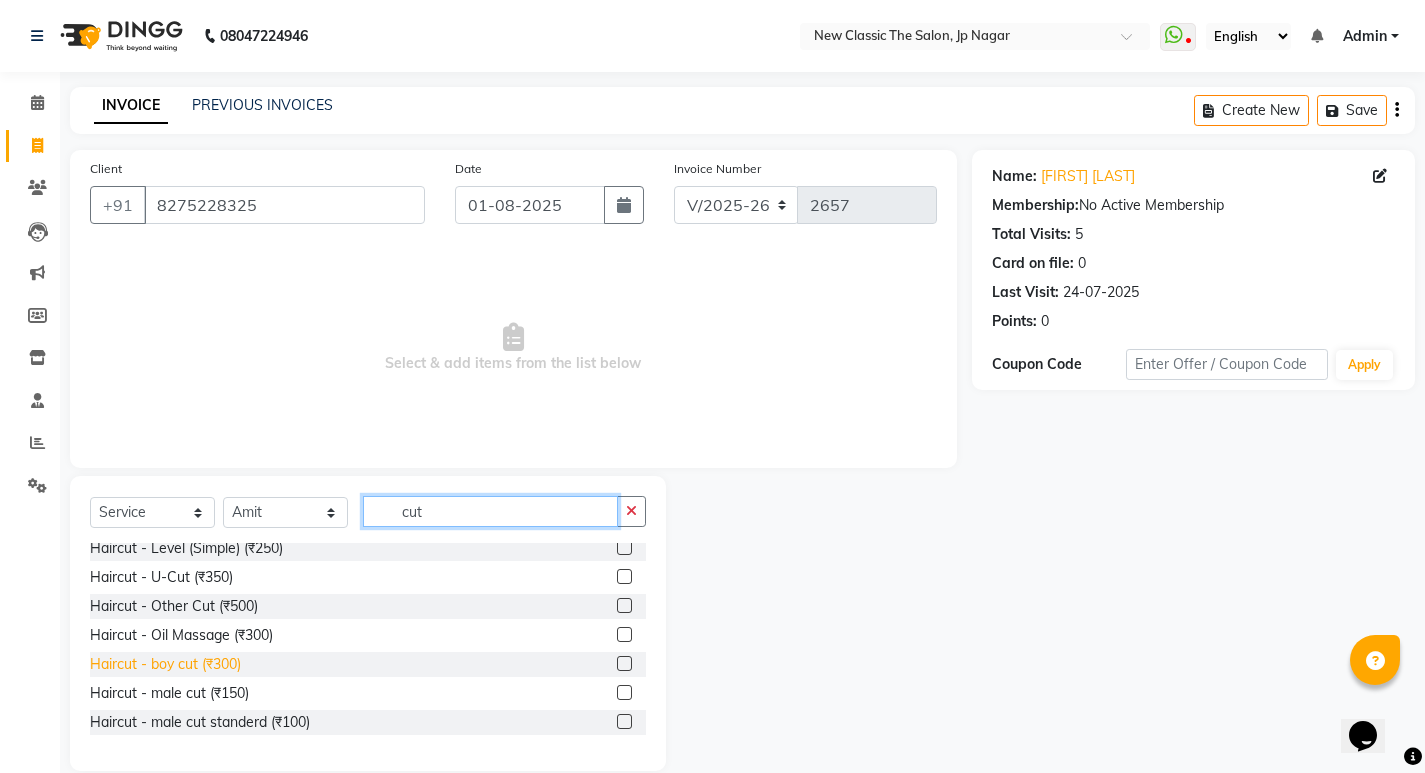 scroll, scrollTop: 100, scrollLeft: 0, axis: vertical 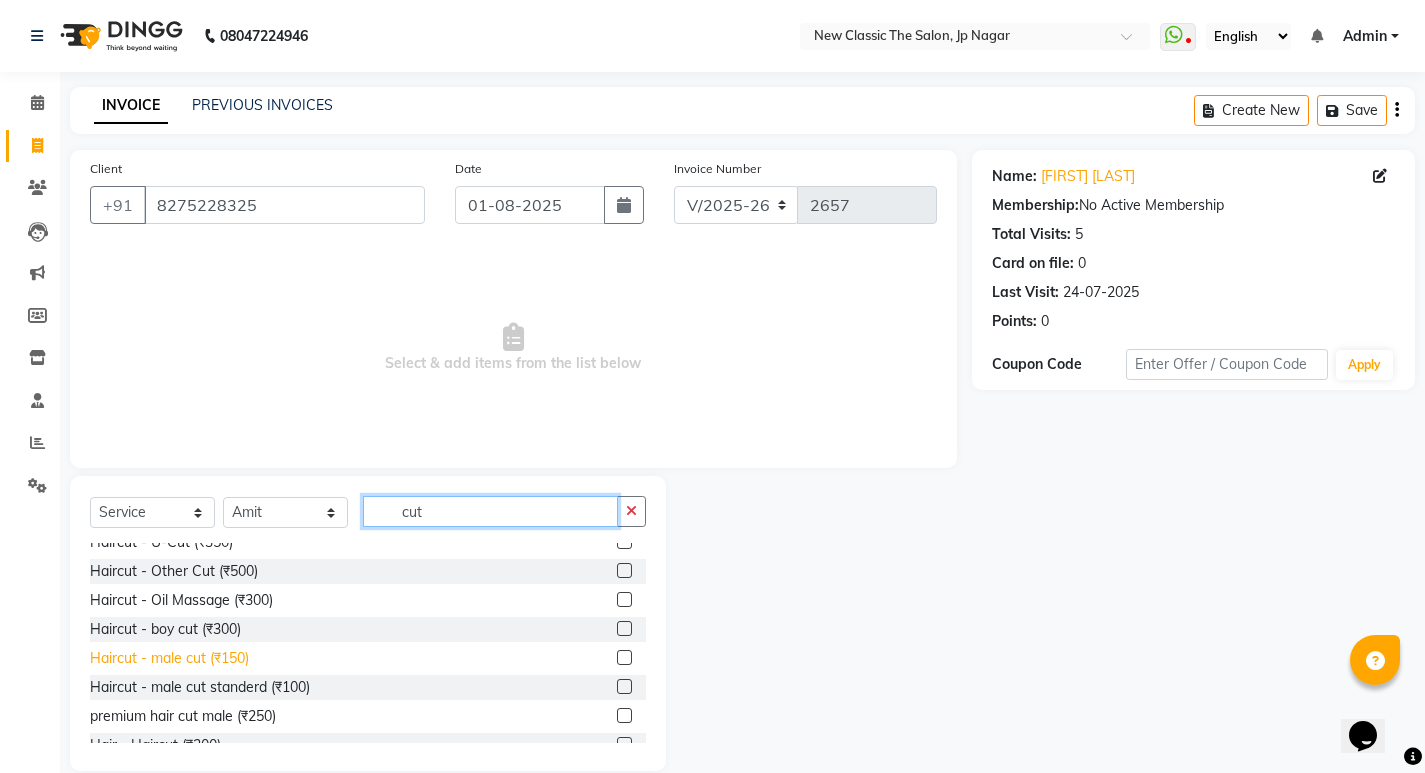 type on "cut" 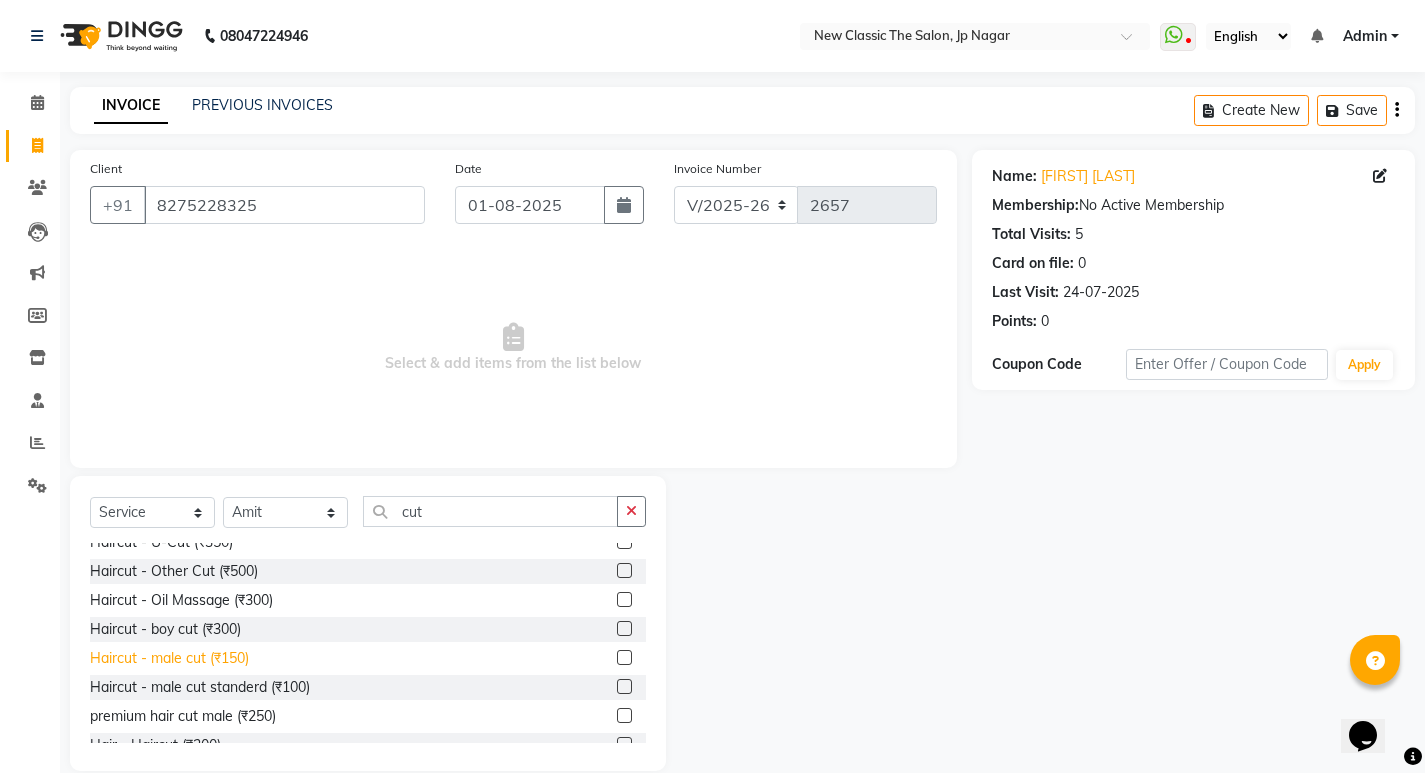 click on "Haircut - male cut  (₹150)" 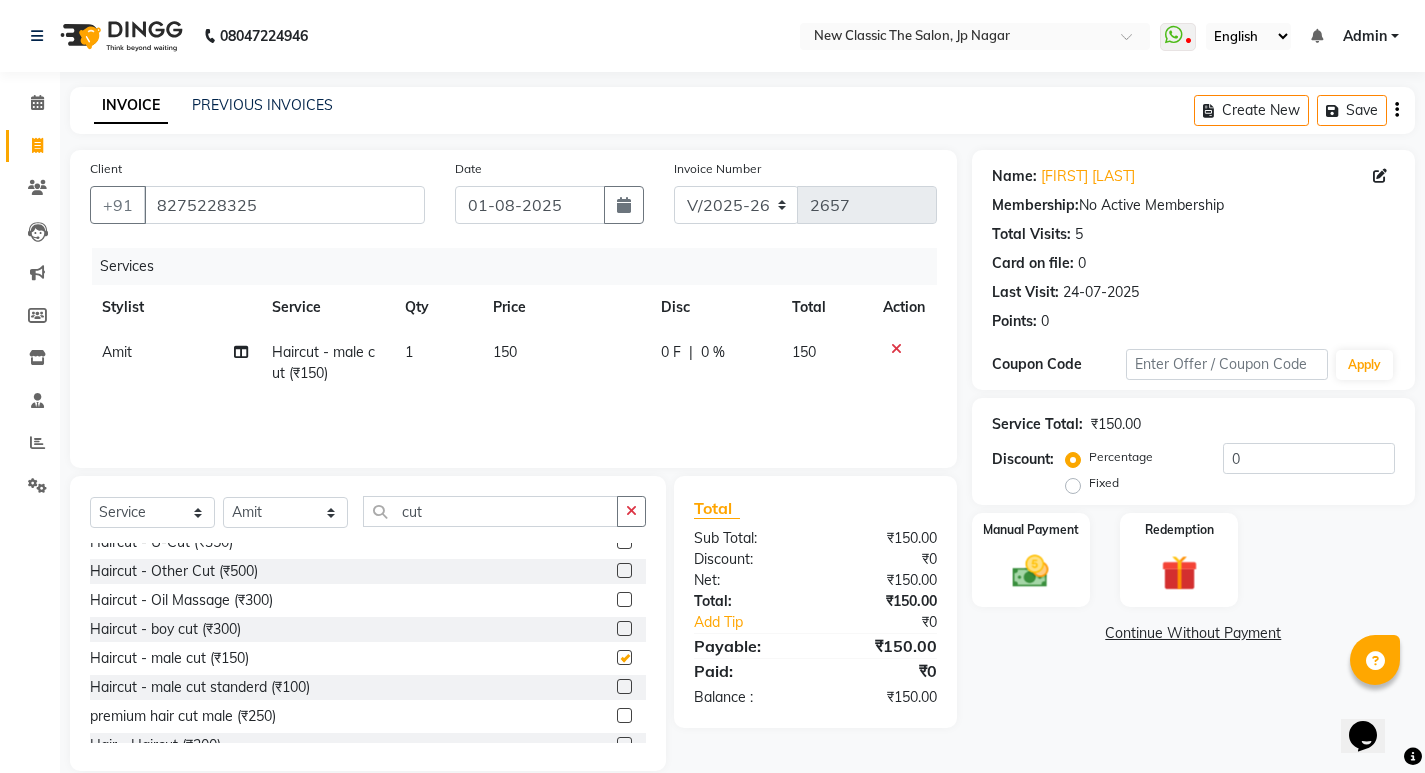 checkbox on "false" 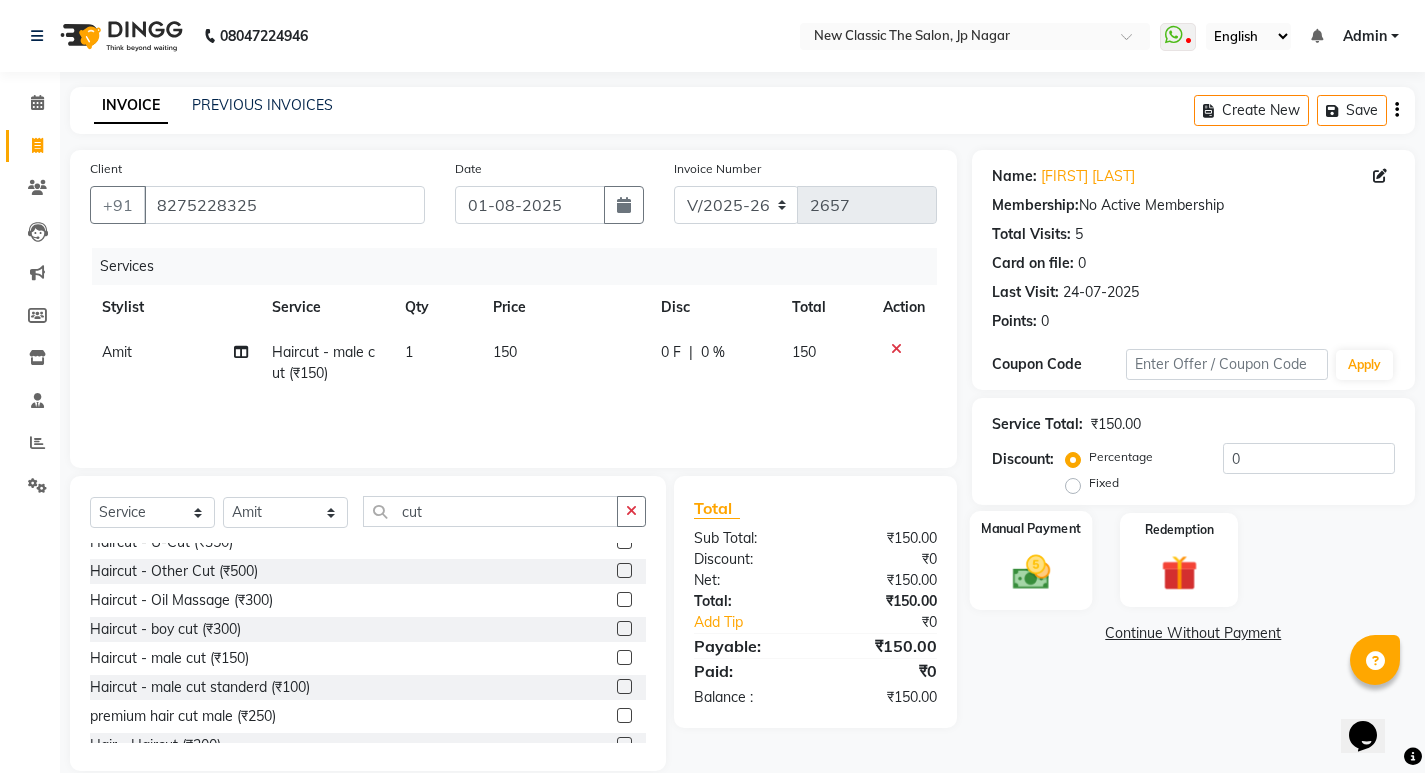 click 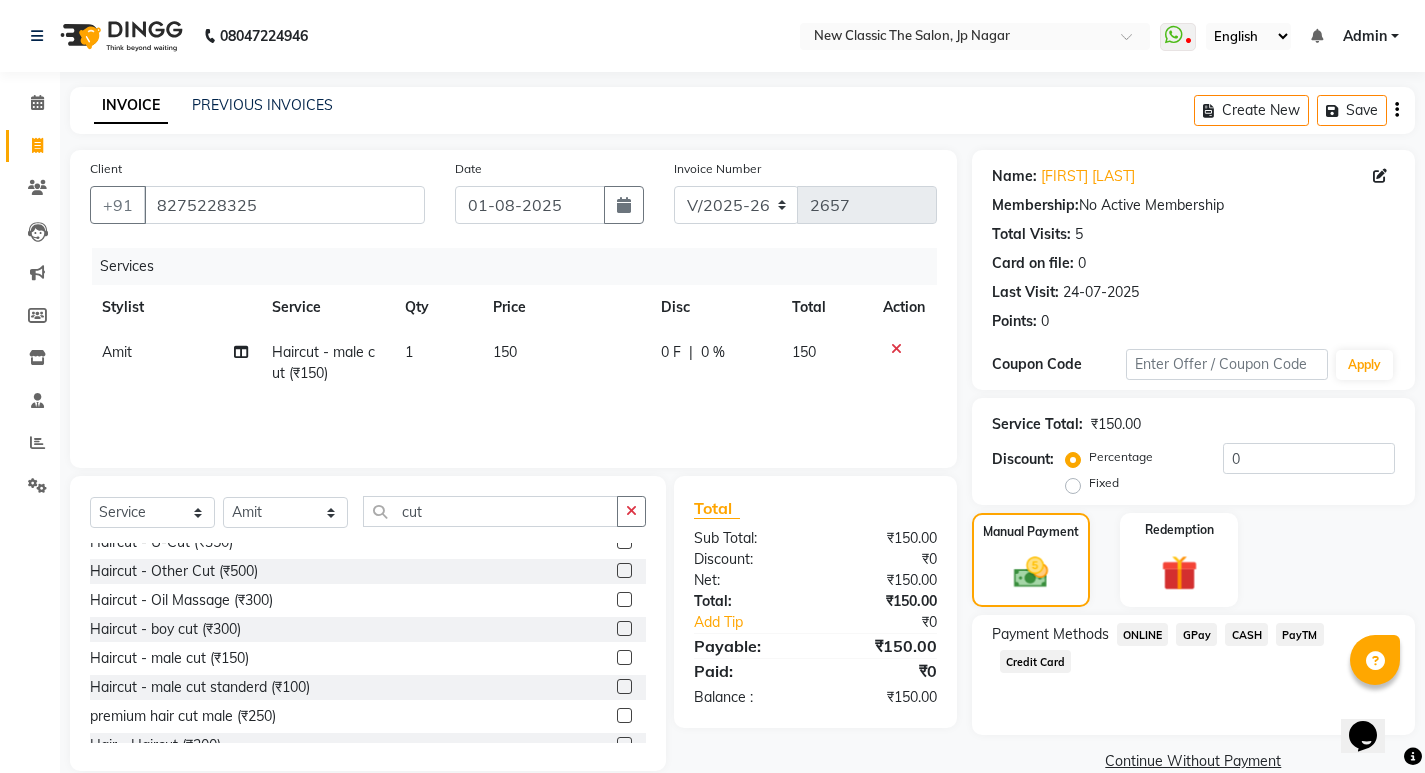 click on "ONLINE" 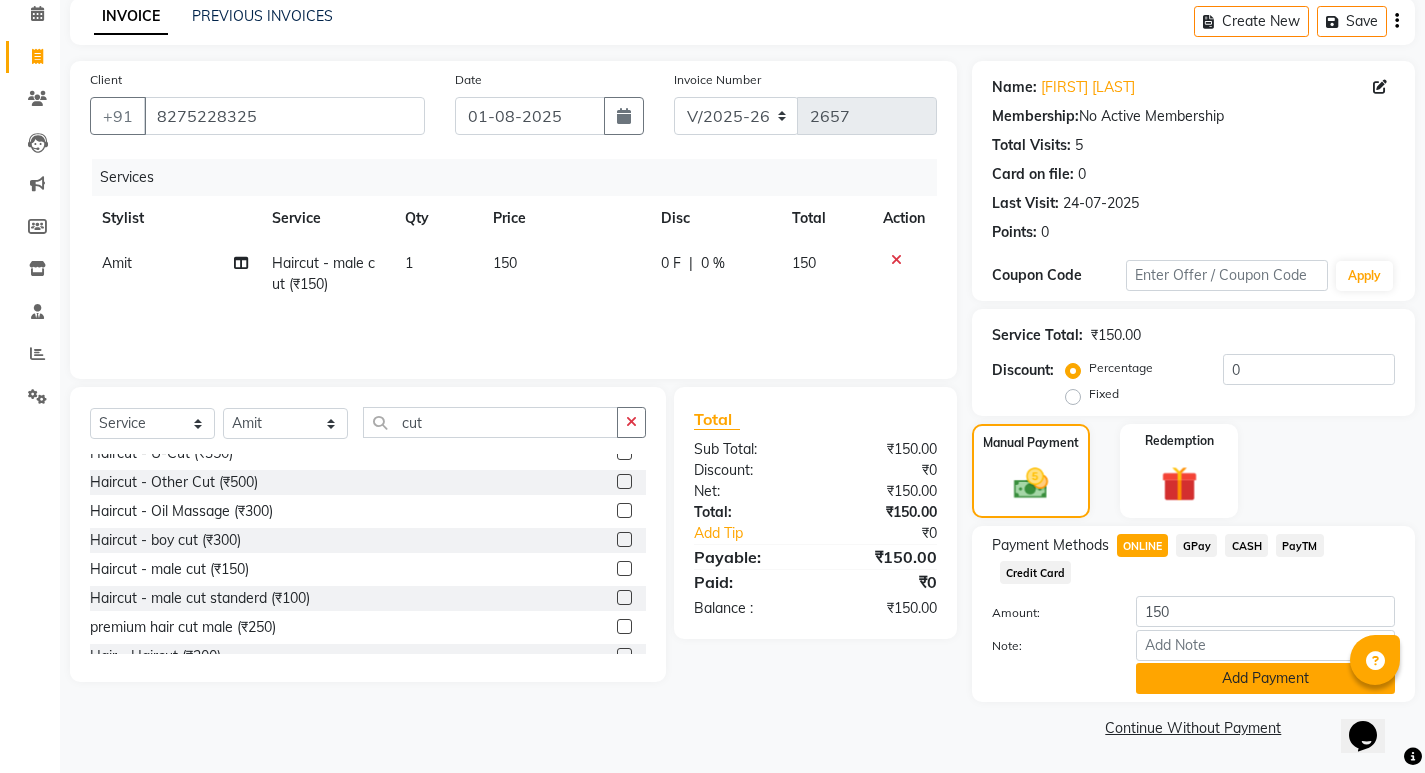 click on "Add Payment" 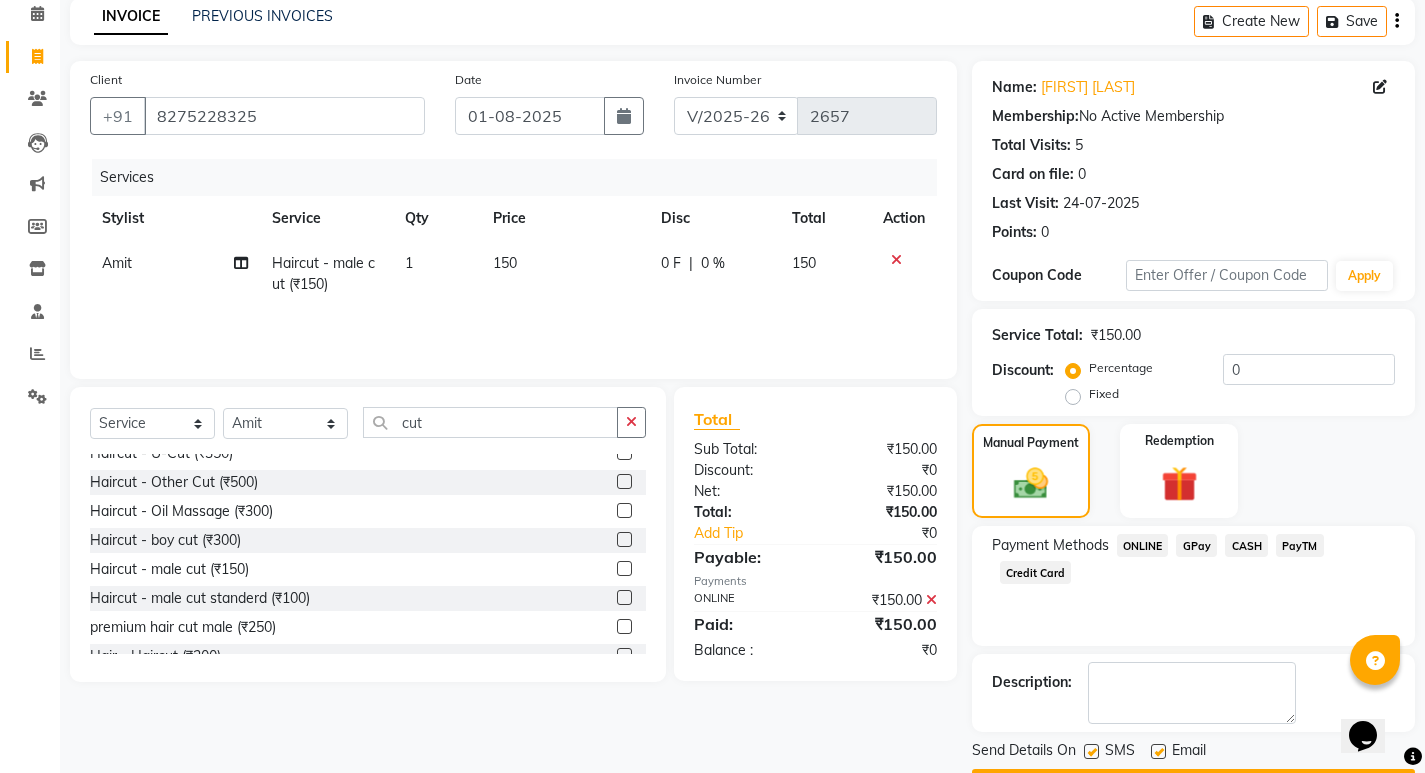 scroll, scrollTop: 146, scrollLeft: 0, axis: vertical 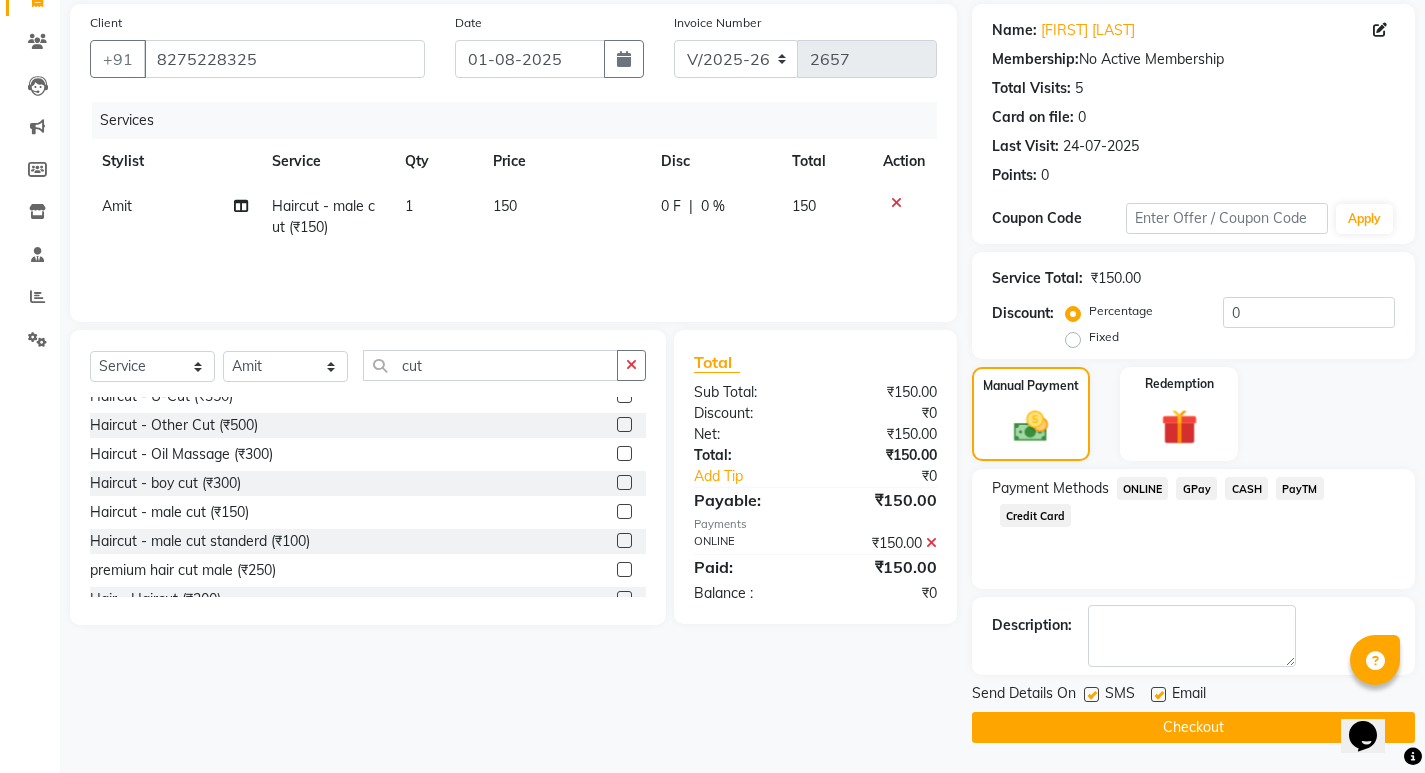 click on "Checkout" 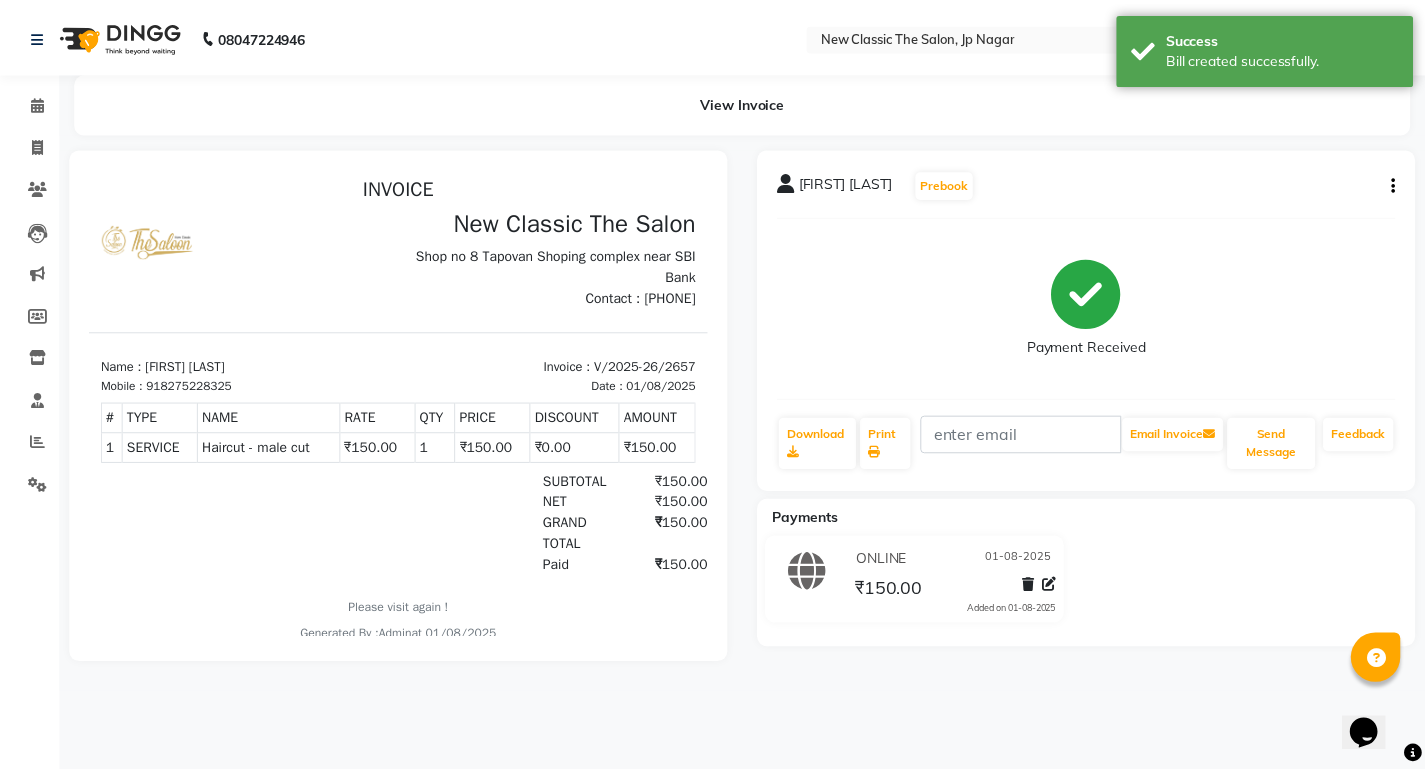 scroll, scrollTop: 0, scrollLeft: 0, axis: both 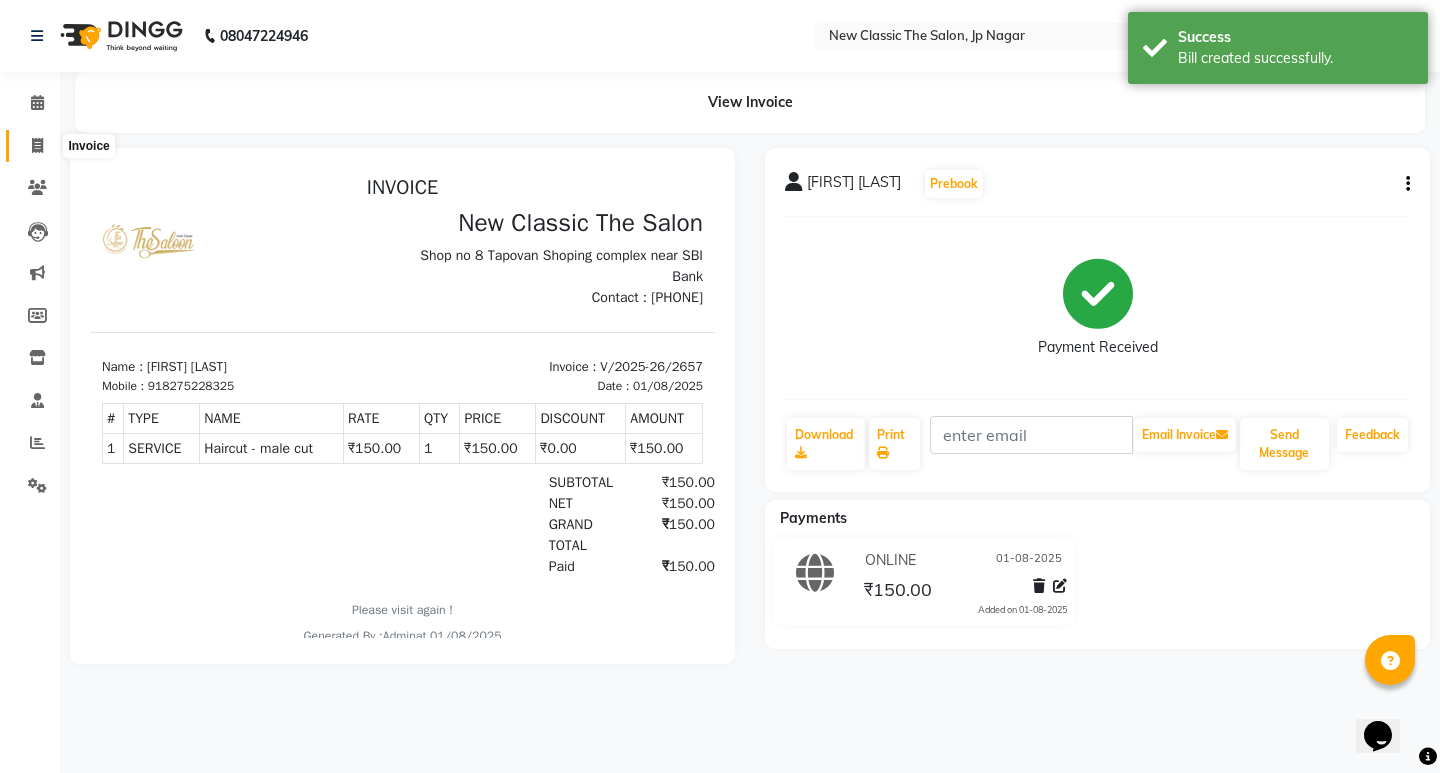click 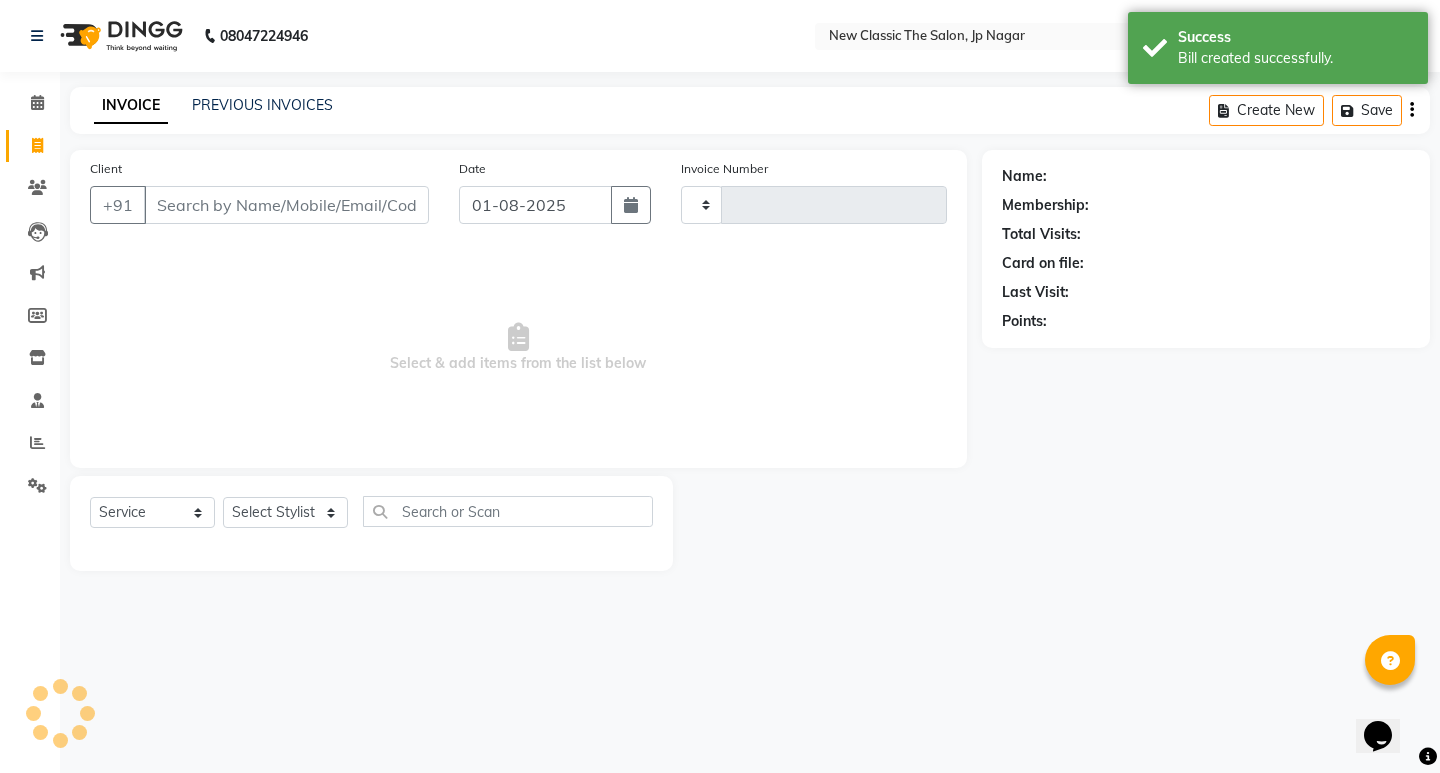 type on "2658" 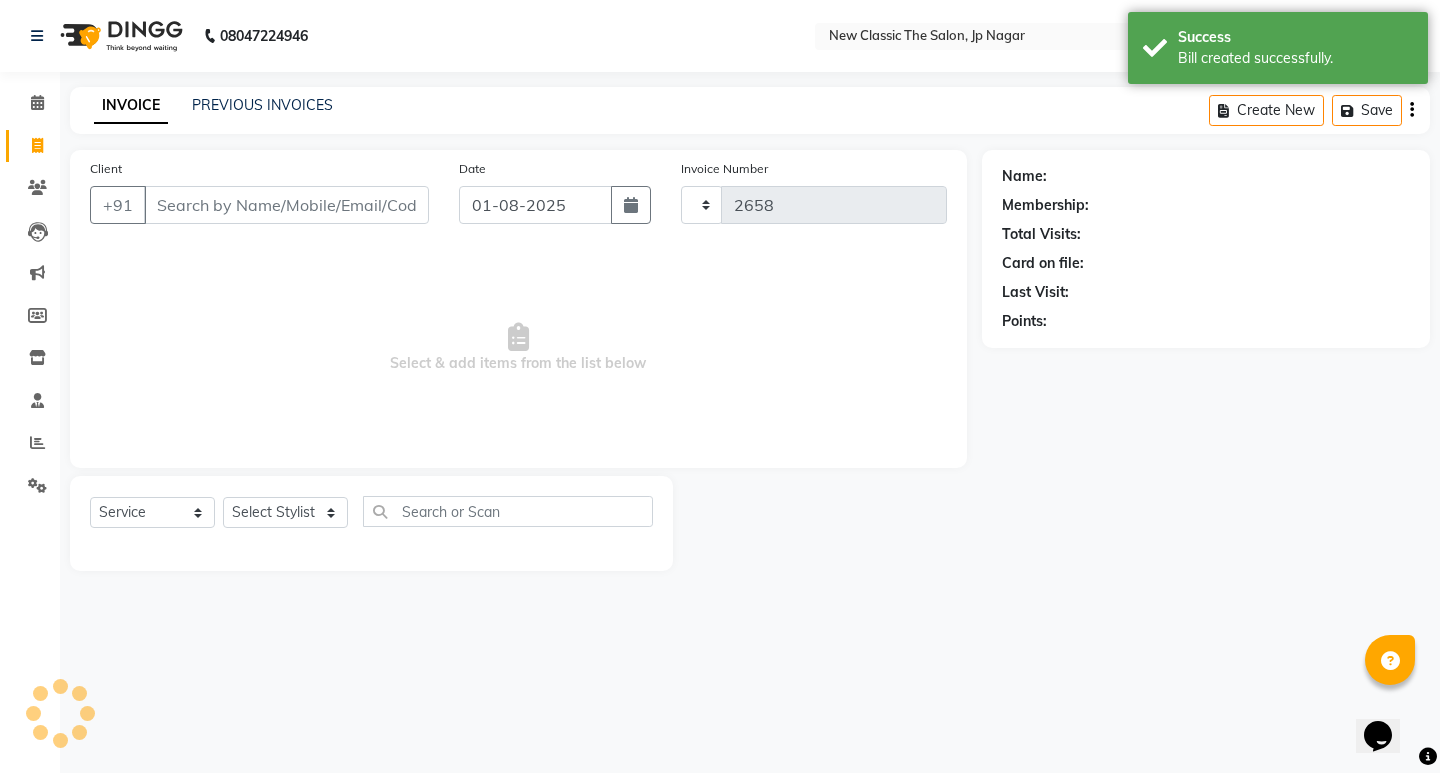 select on "4678" 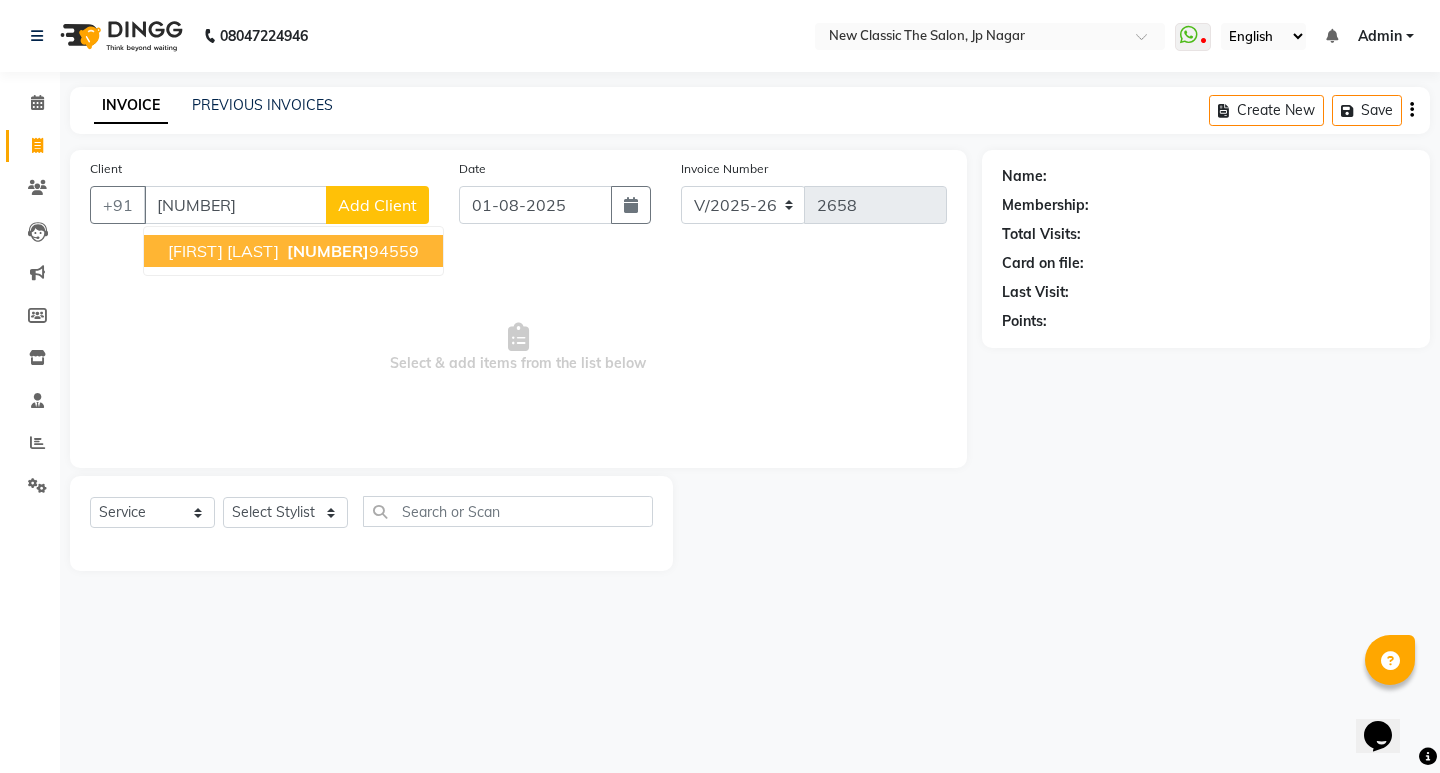 drag, startPoint x: 248, startPoint y: 246, endPoint x: 305, endPoint y: 193, distance: 77.83315 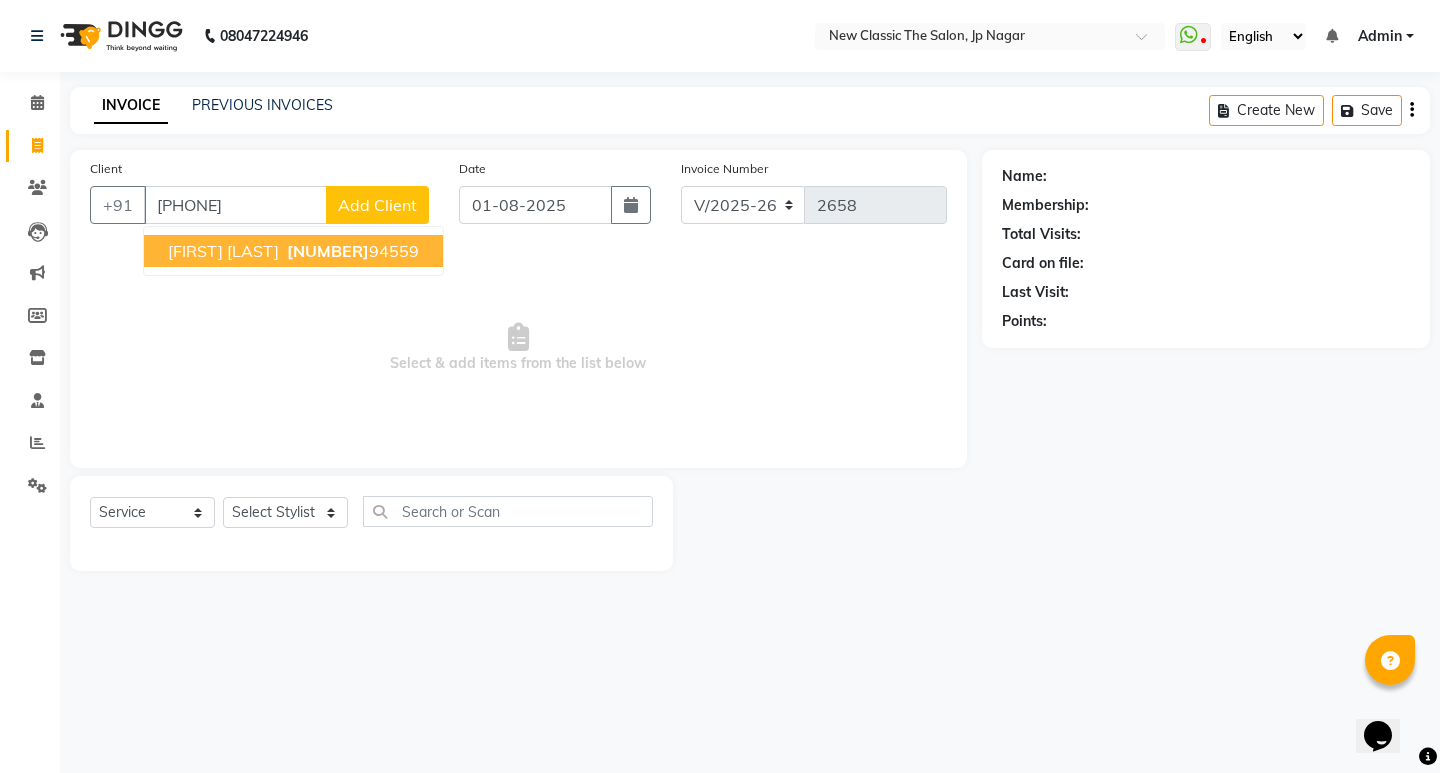 type on "[PHONE]" 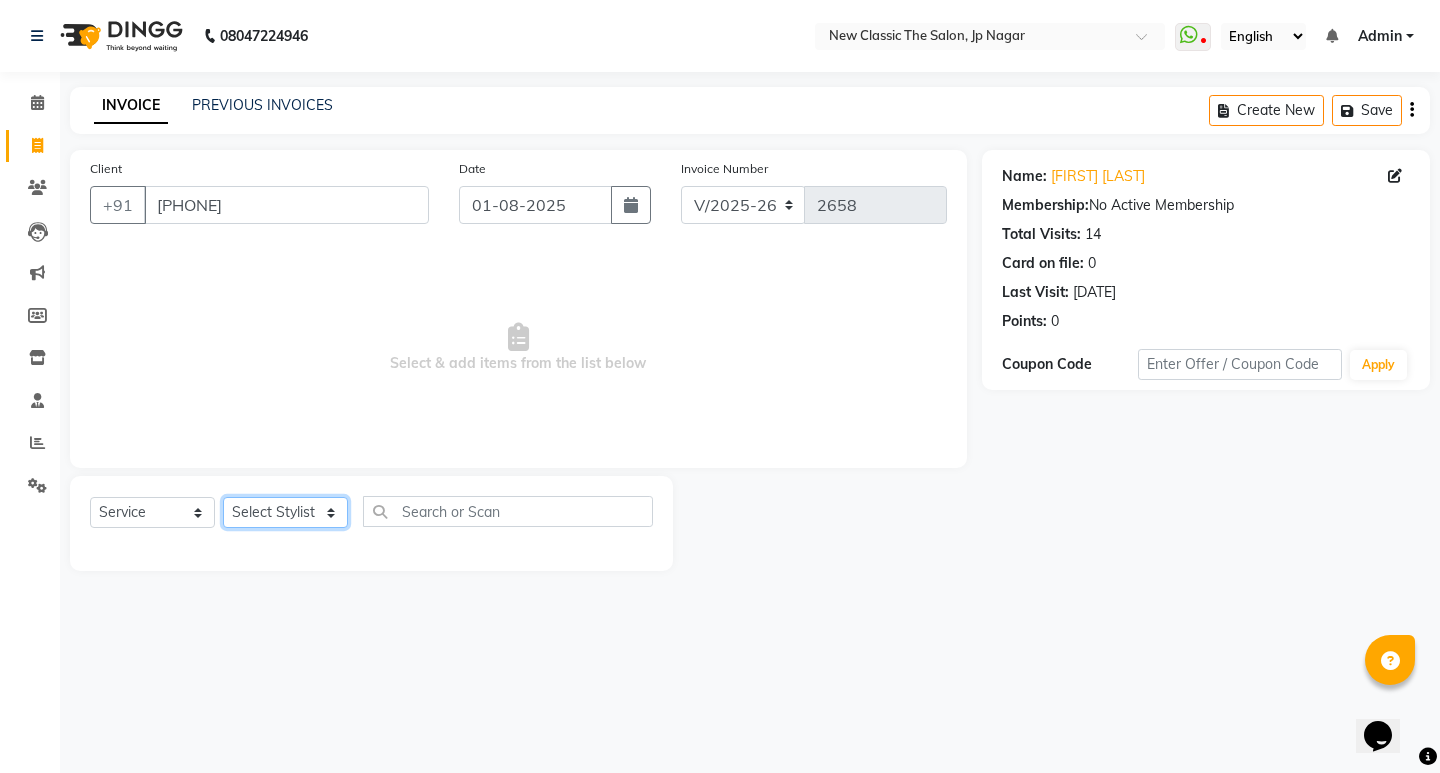 click on "Select Stylist [FIRST] [FIRST] [FIRST] [FIRST] [FIRST] [FIRST] [FIRST] [FIRST] [FIRST] [FIRST]" 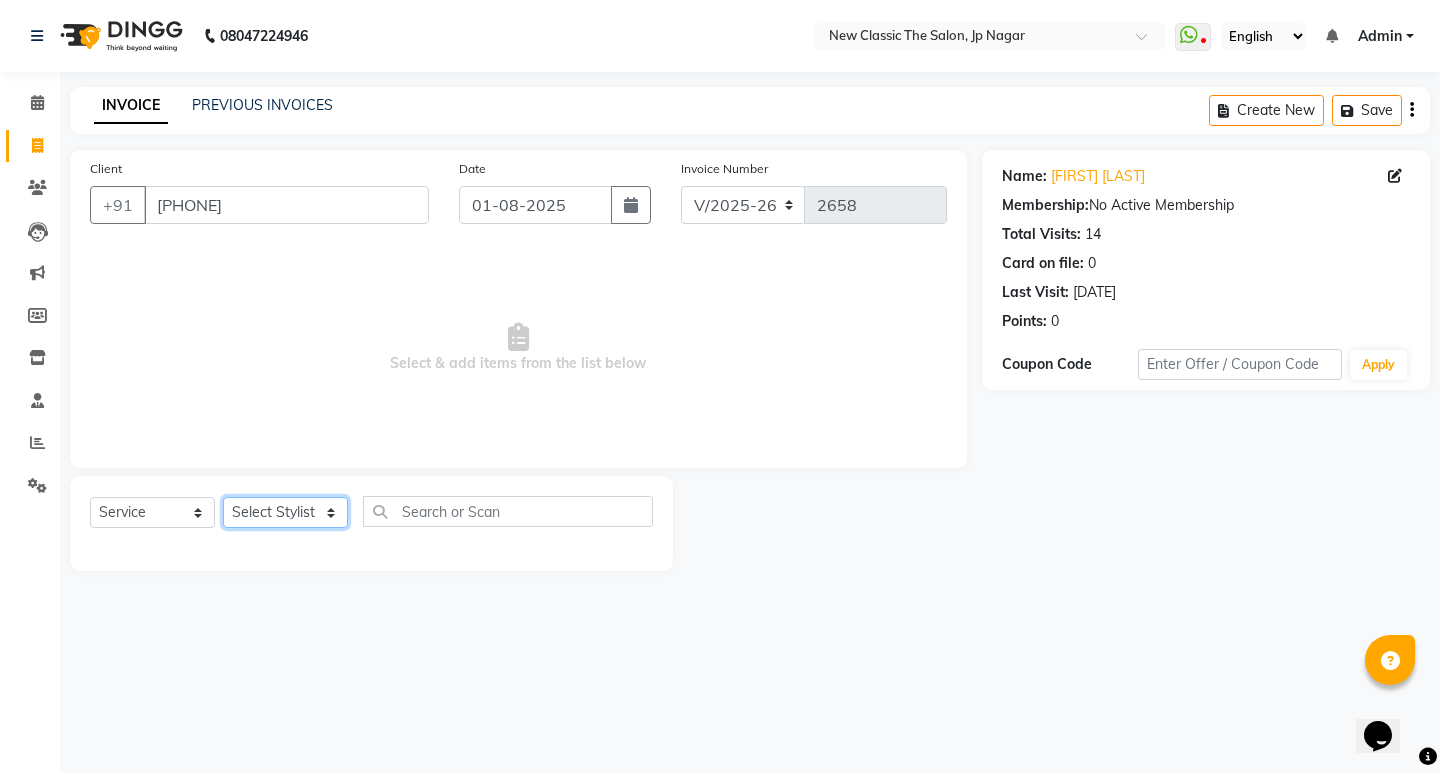 select on "27632" 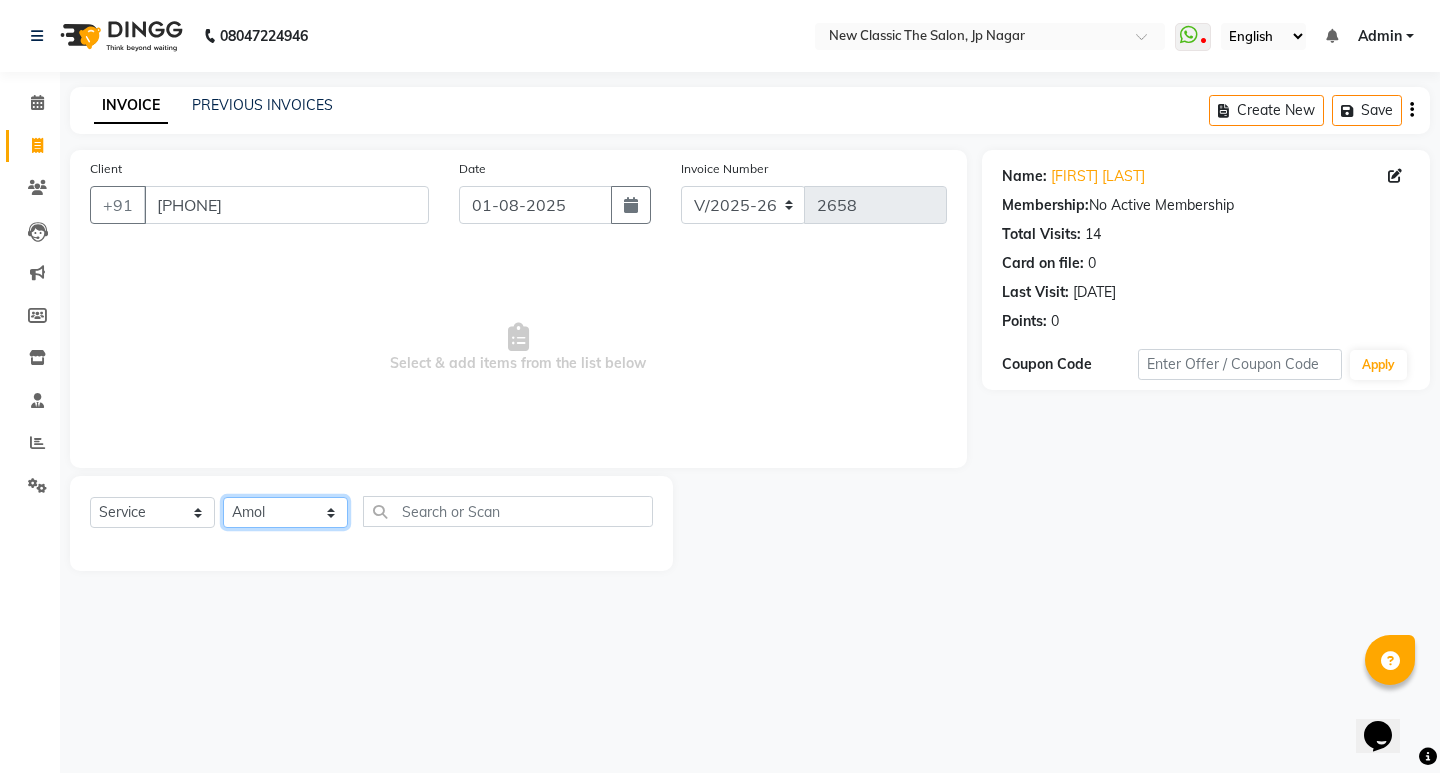 click on "Select Stylist [FIRST] [FIRST] [FIRST] [FIRST] [FIRST] [FIRST] [FIRST] [FIRST] [FIRST] [FIRST]" 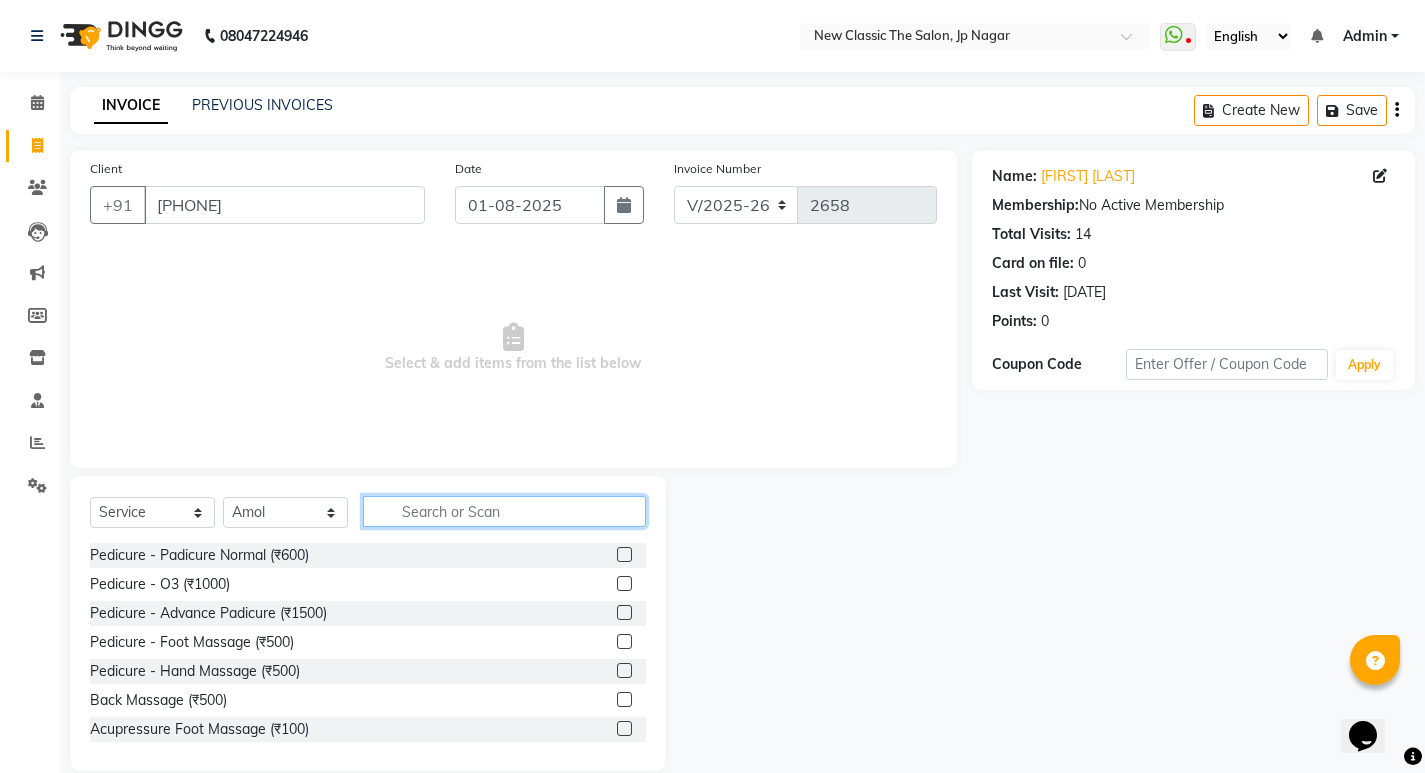 click 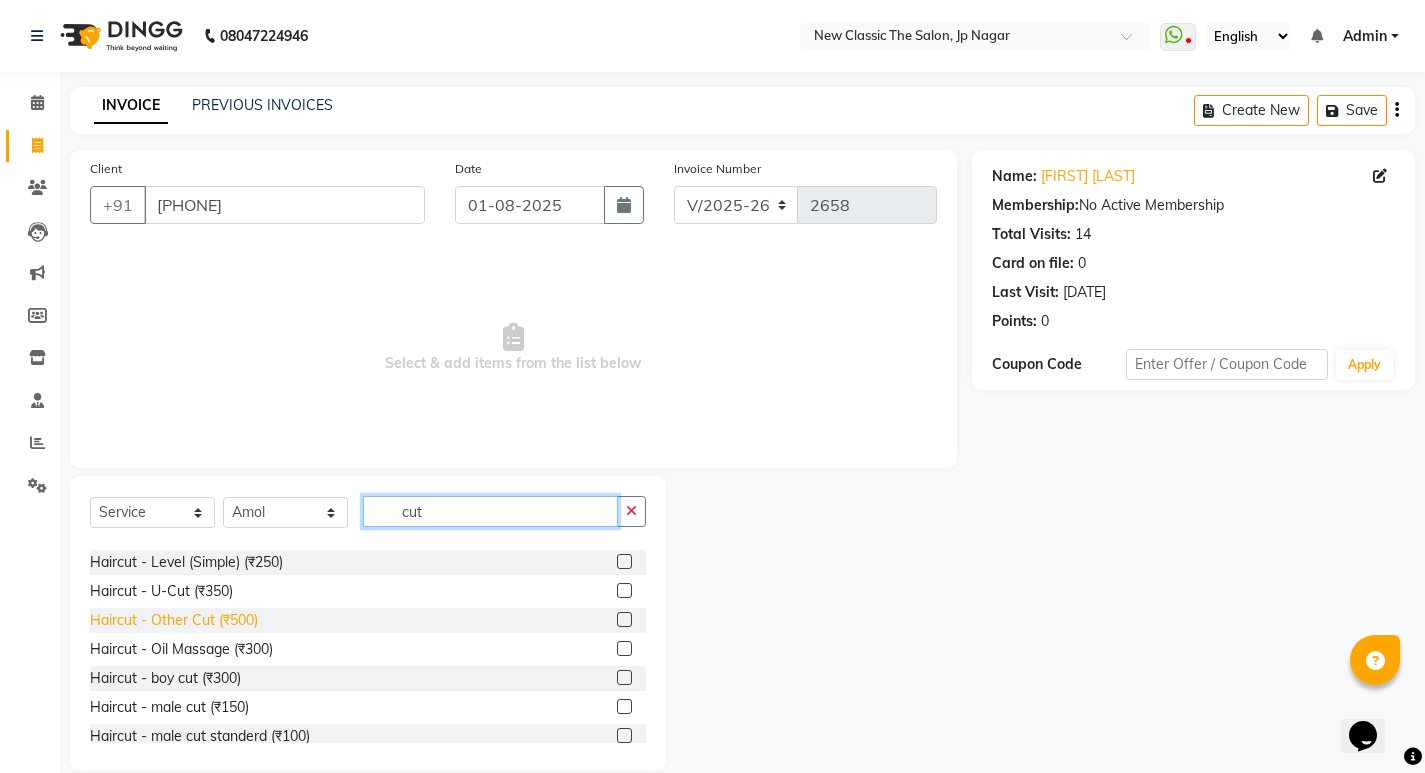scroll, scrollTop: 100, scrollLeft: 0, axis: vertical 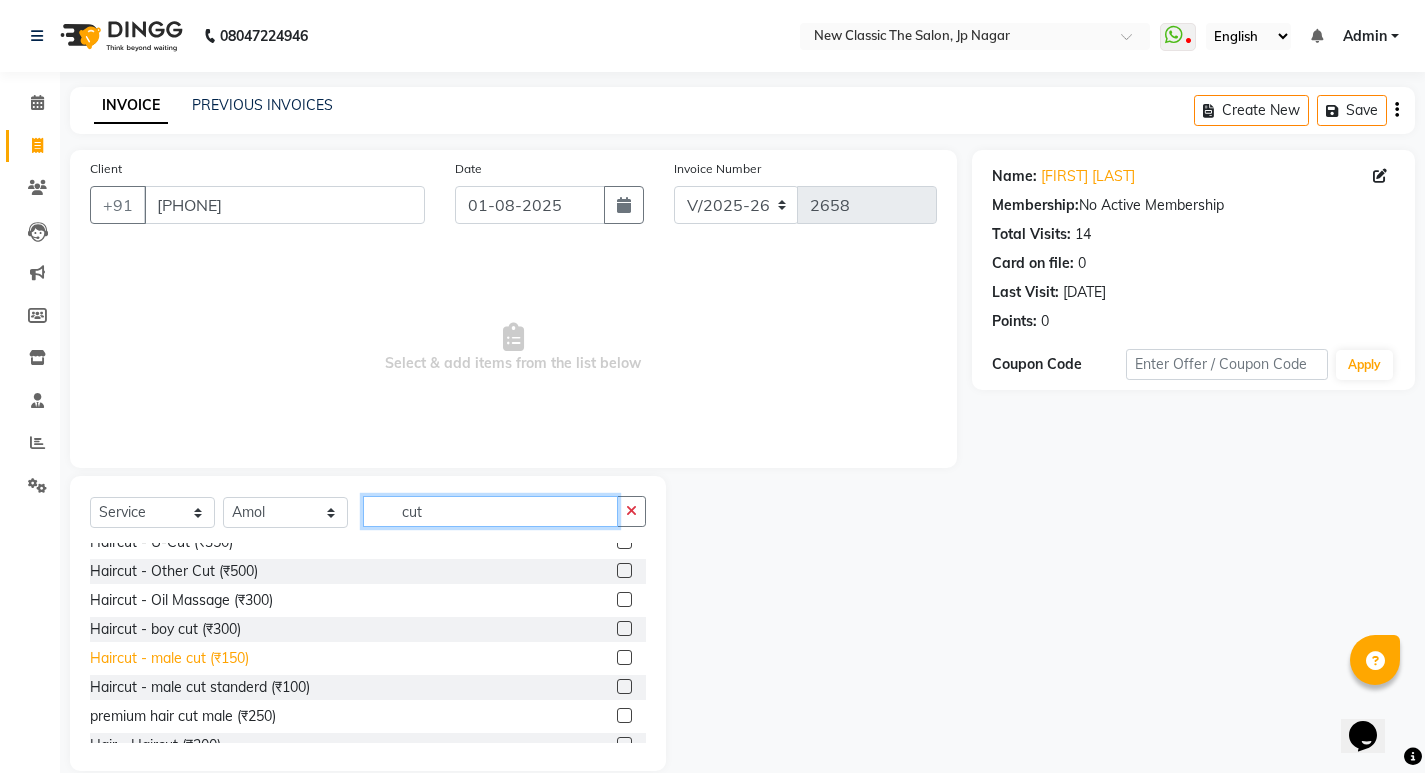 type on "cut" 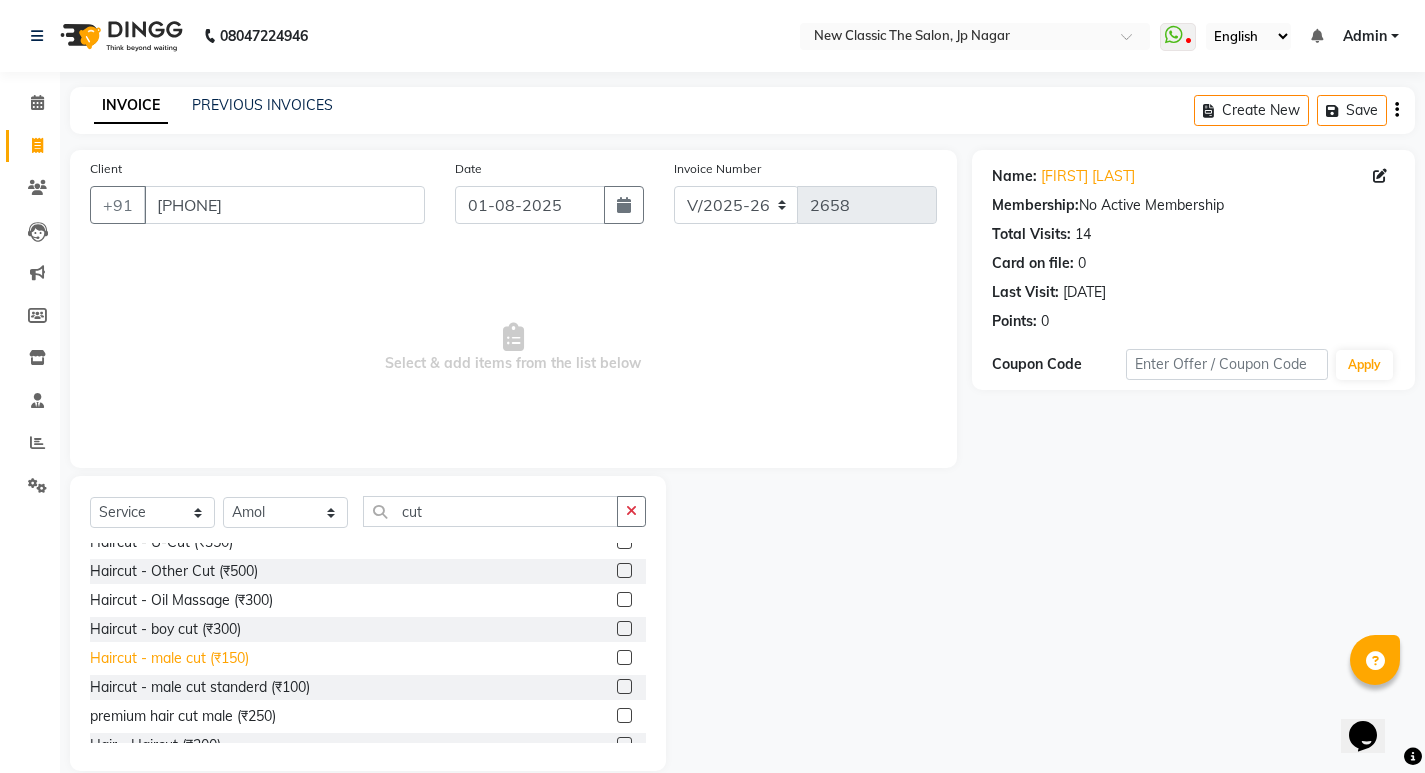 click on "Haircut - male cut  (₹150)" 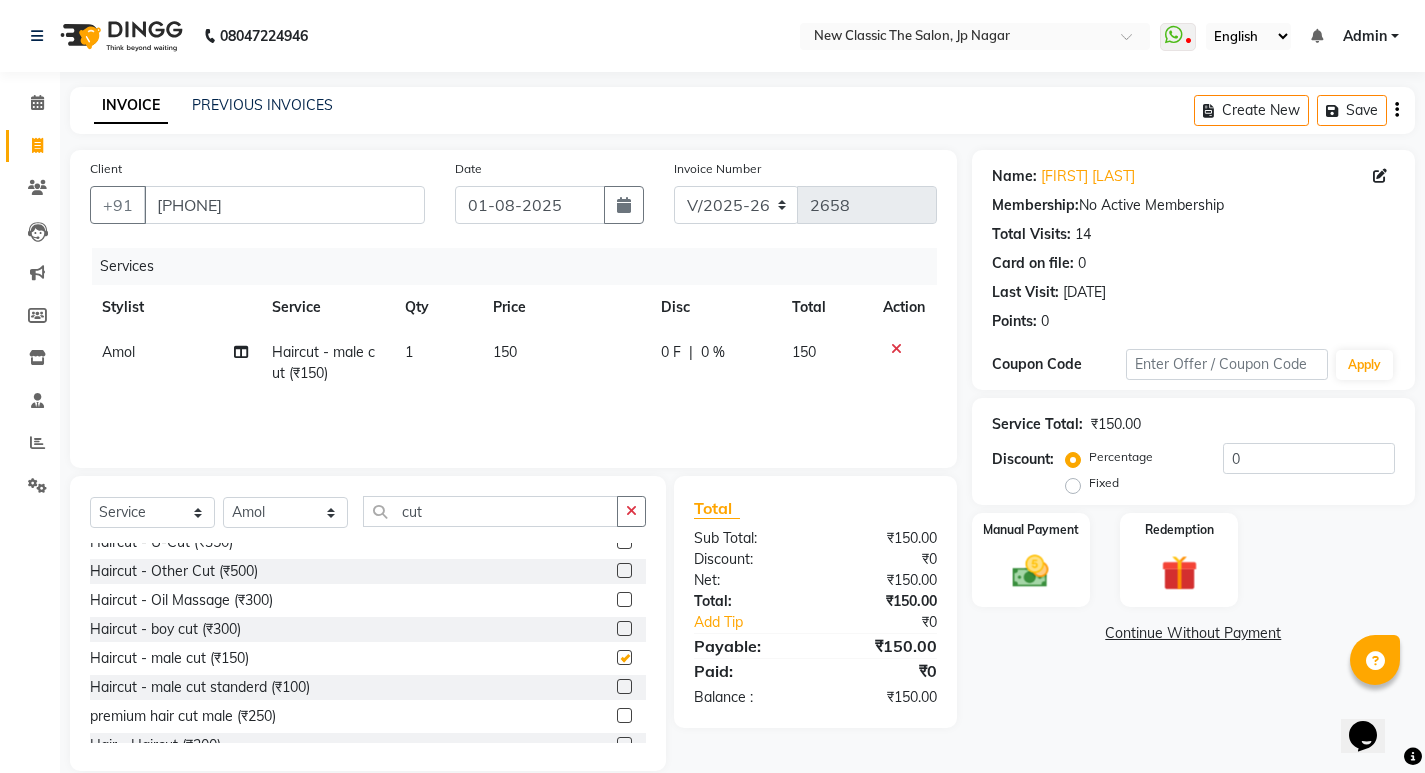 checkbox on "false" 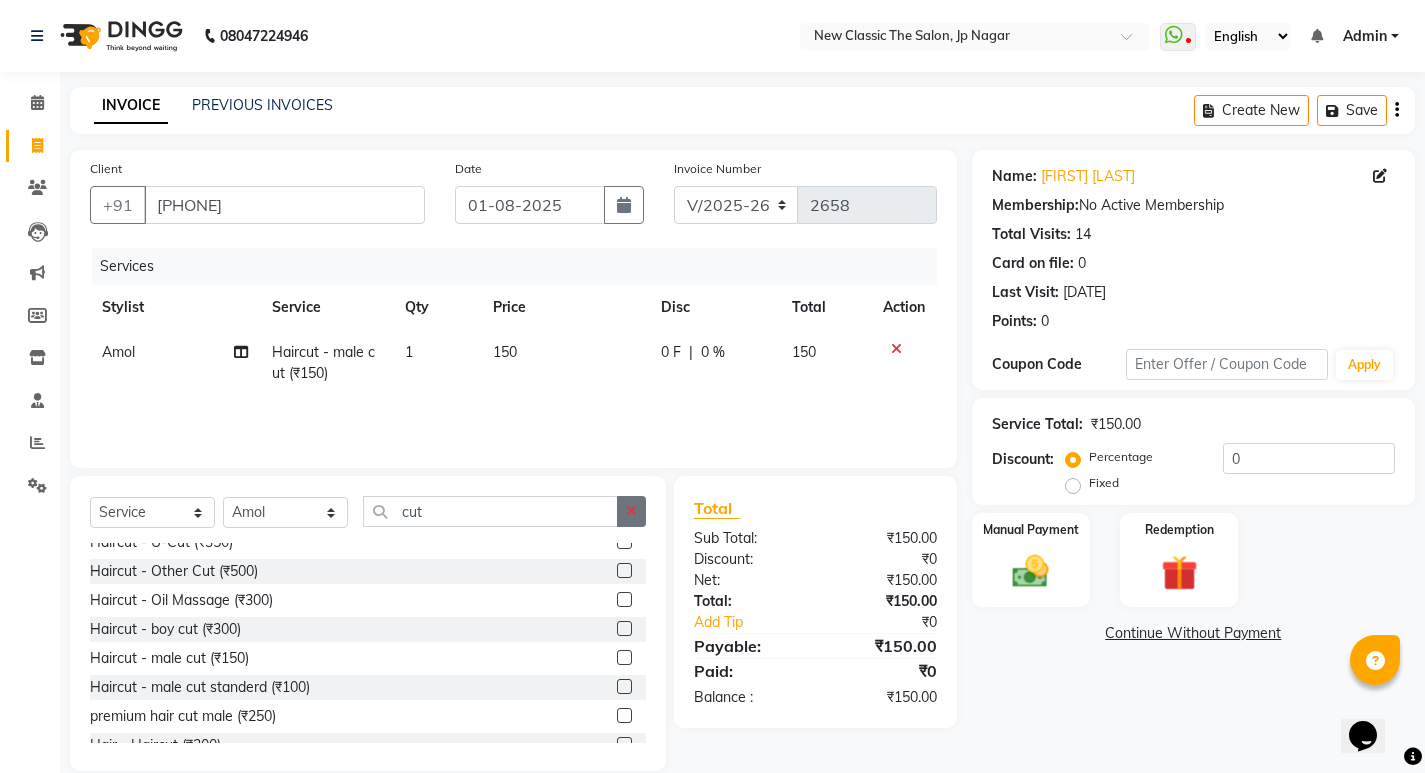 click 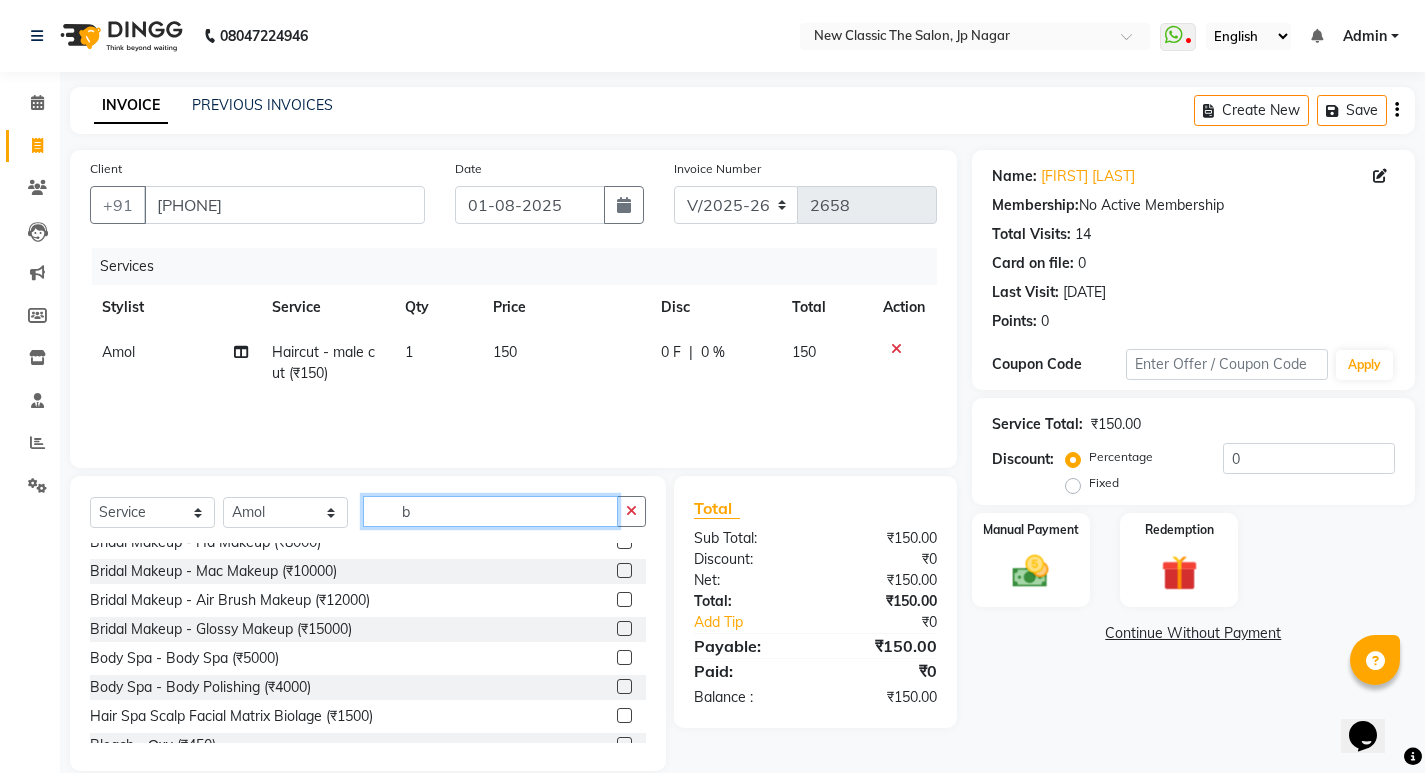 scroll, scrollTop: 0, scrollLeft: 0, axis: both 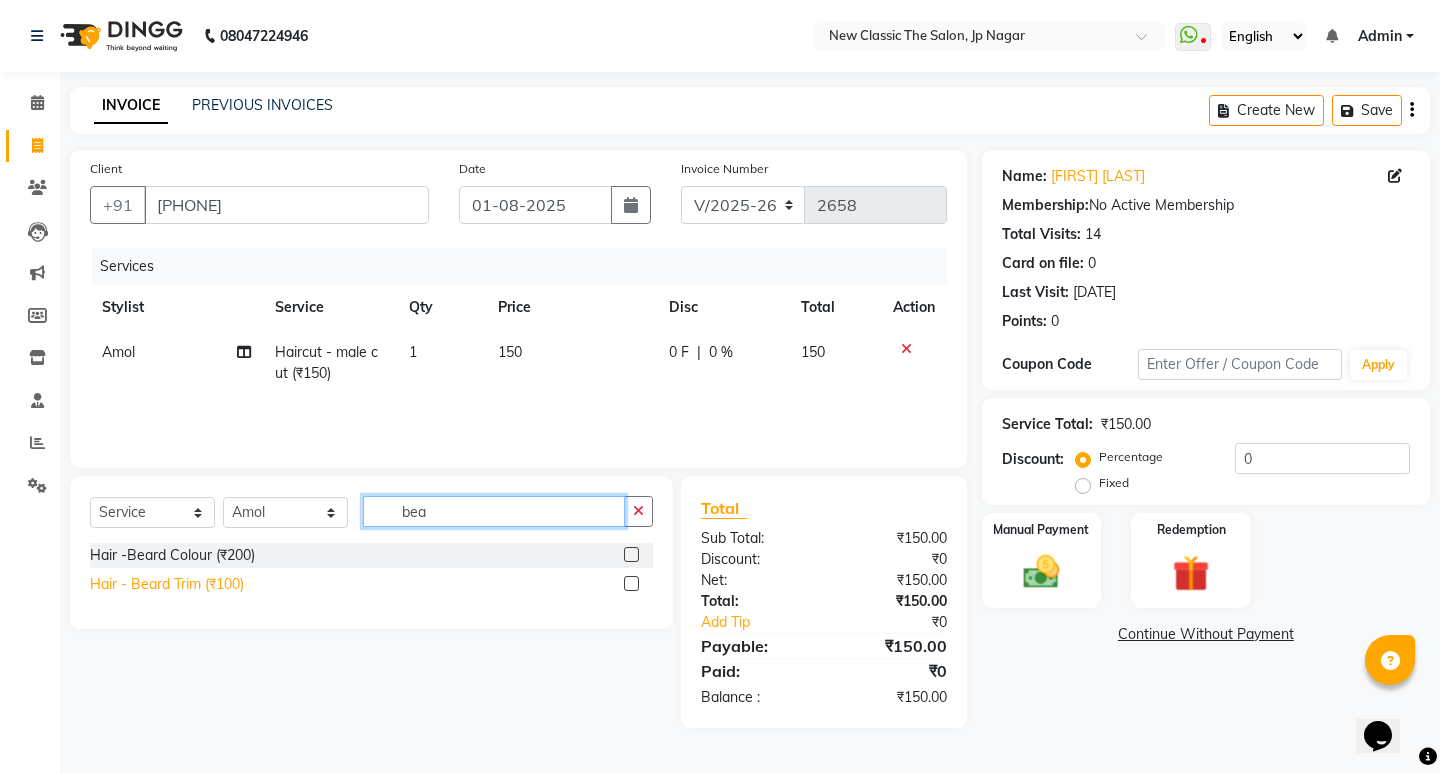 type on "bea" 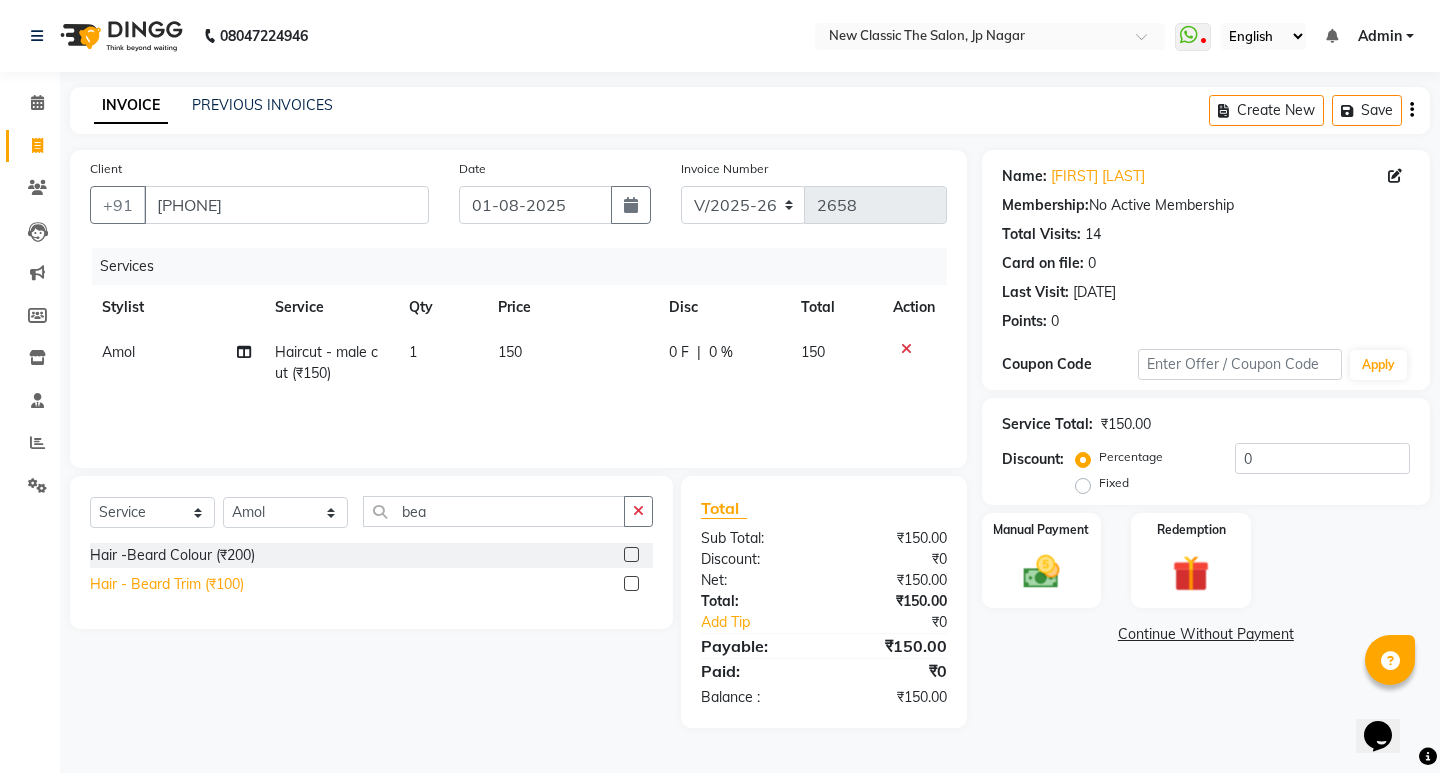 click on "Hair - Beard Trim (₹100)" 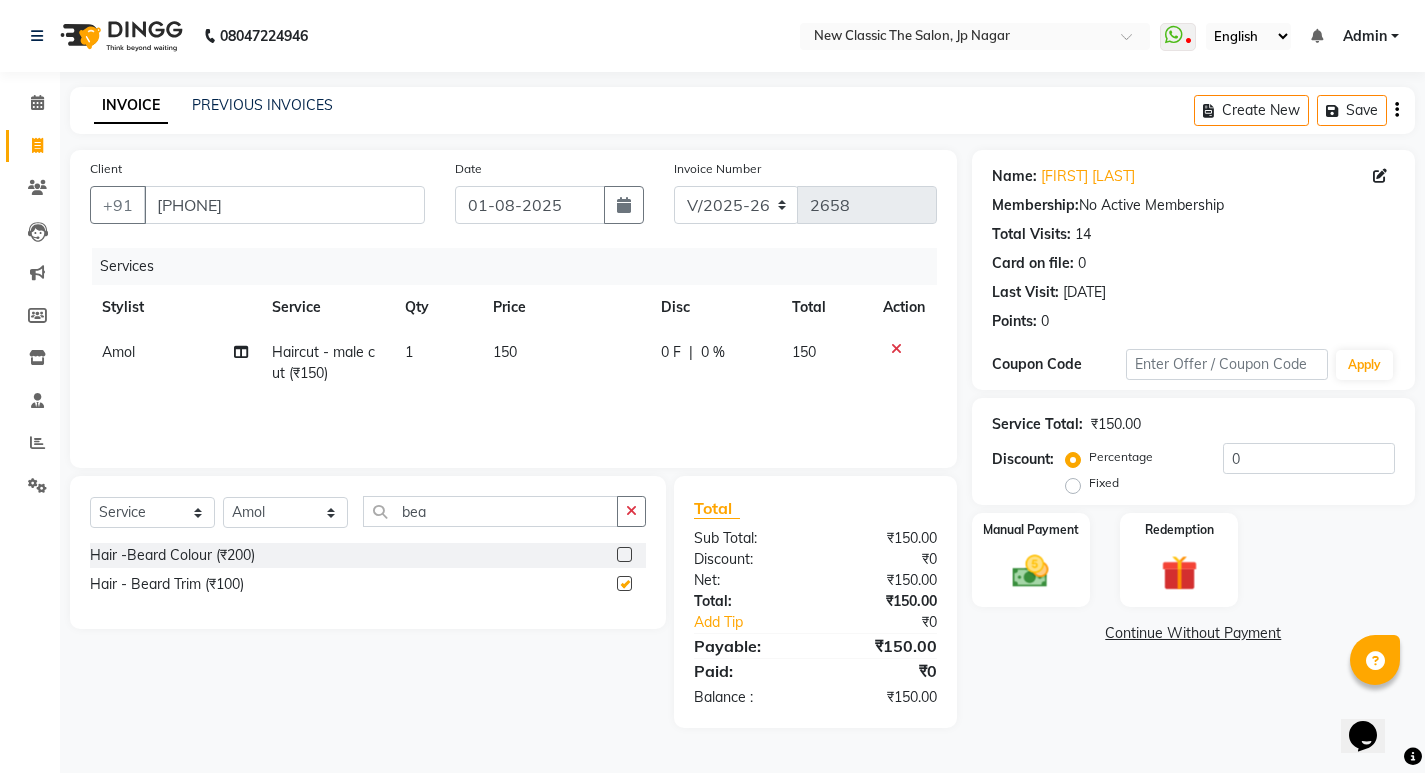 checkbox on "false" 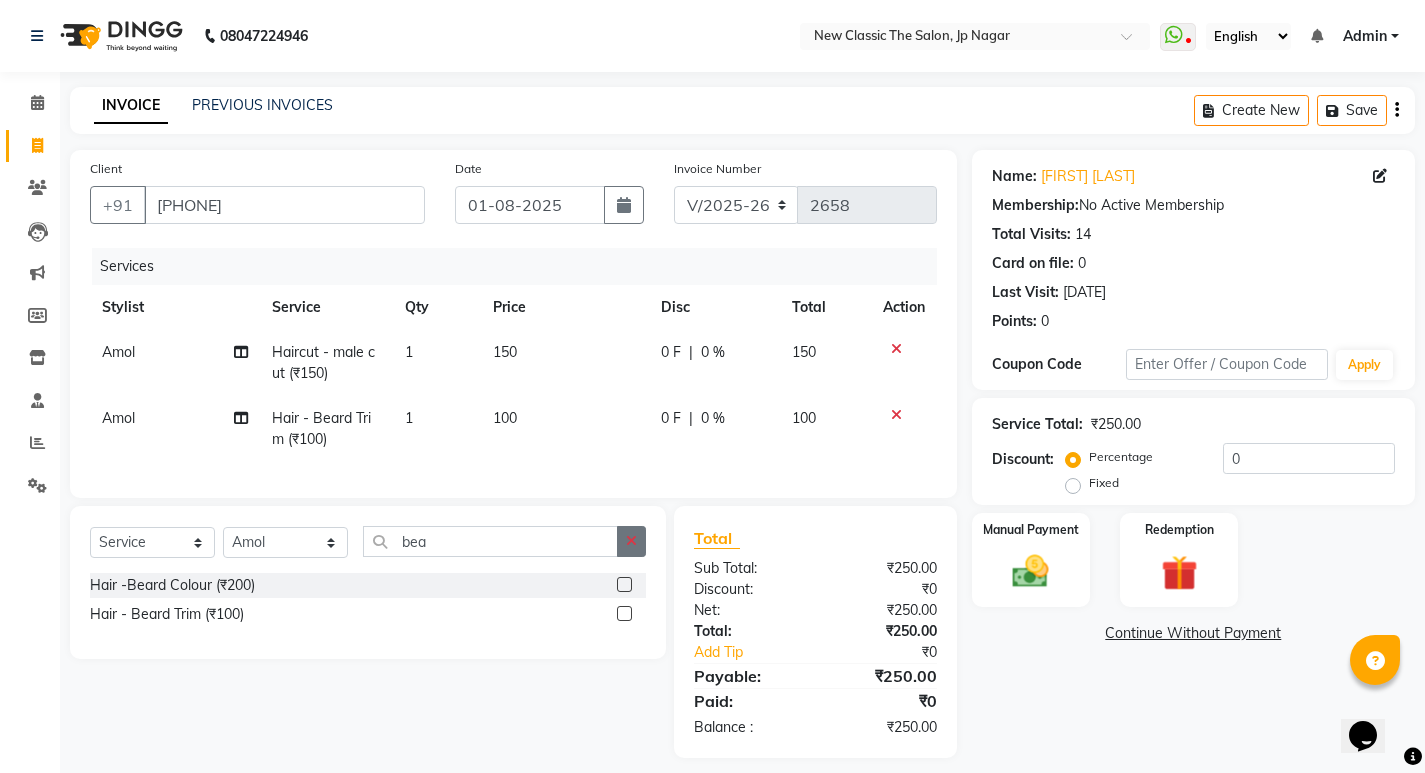 click 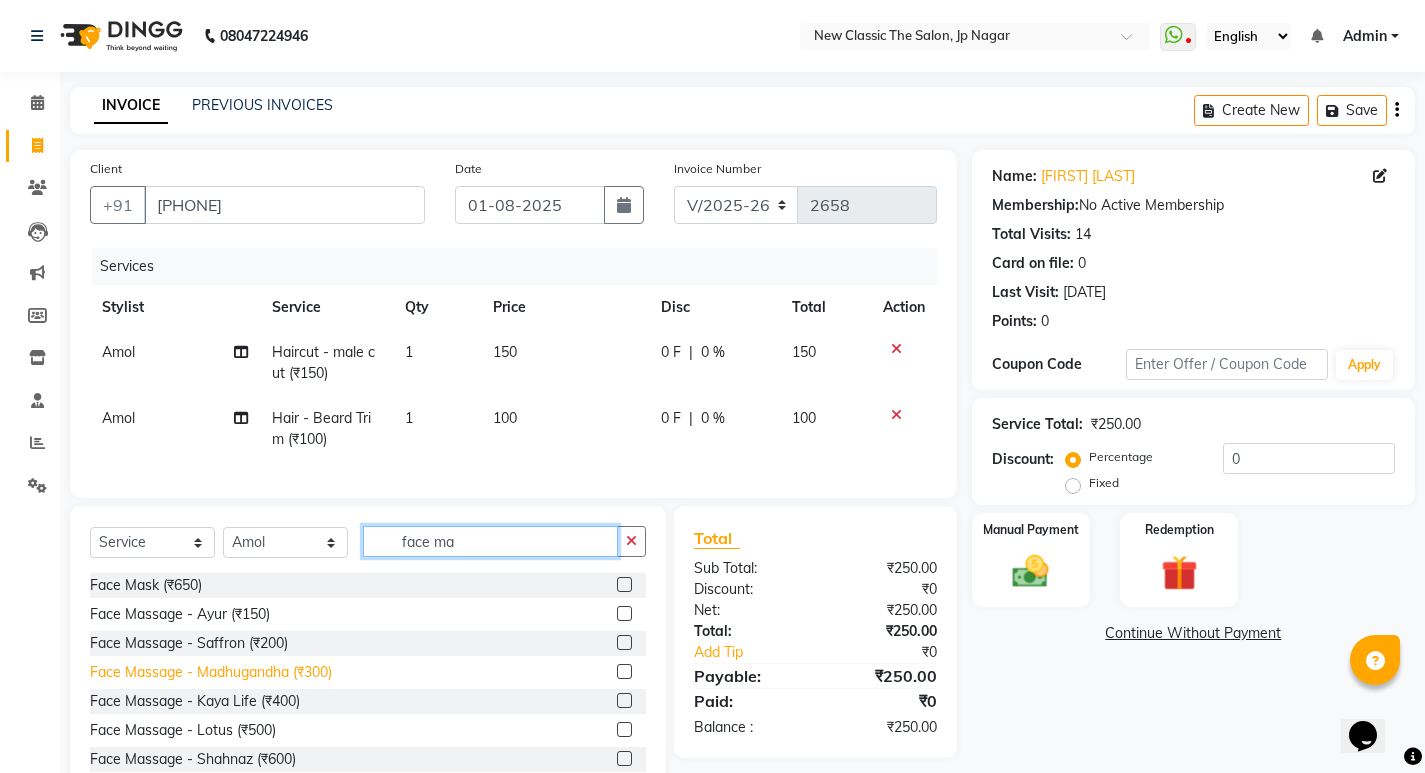 scroll, scrollTop: 3, scrollLeft: 0, axis: vertical 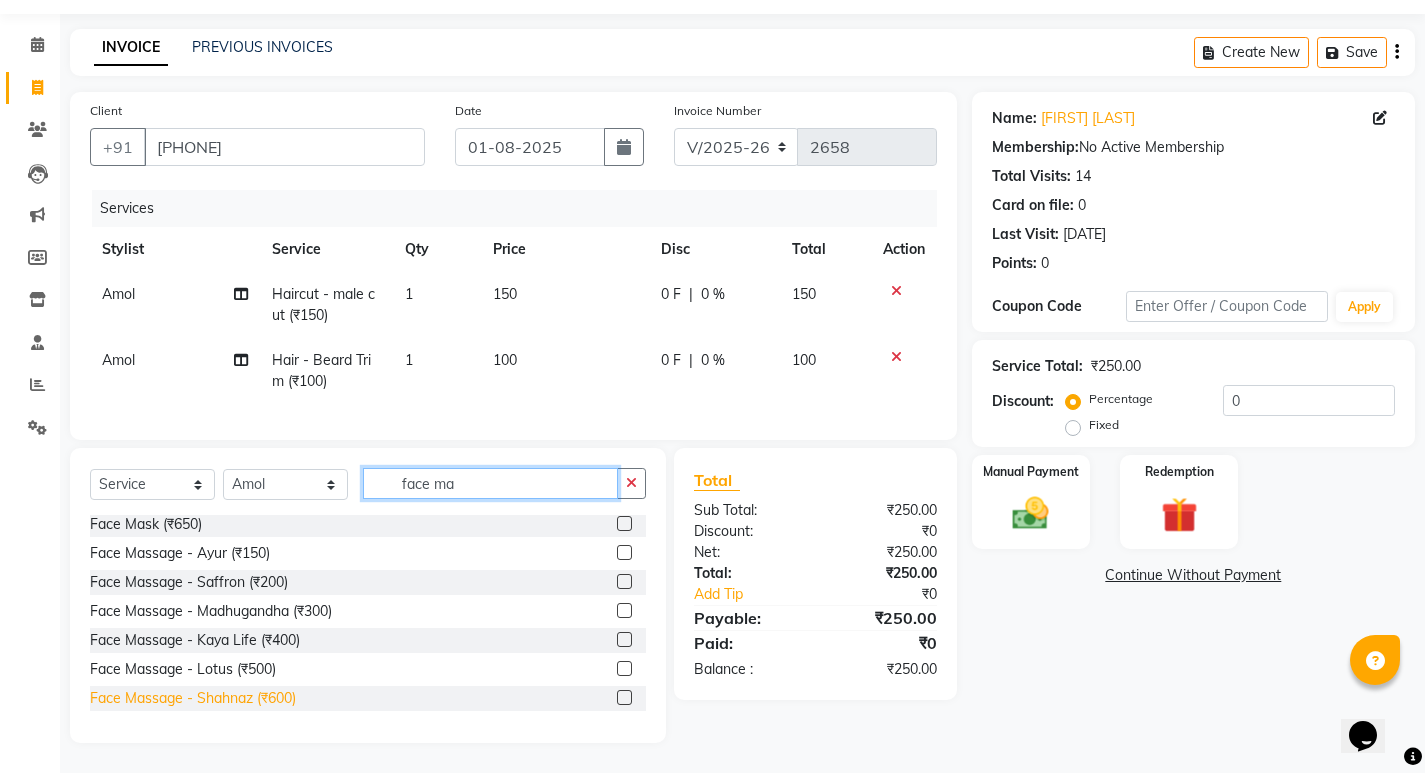type on "face ma" 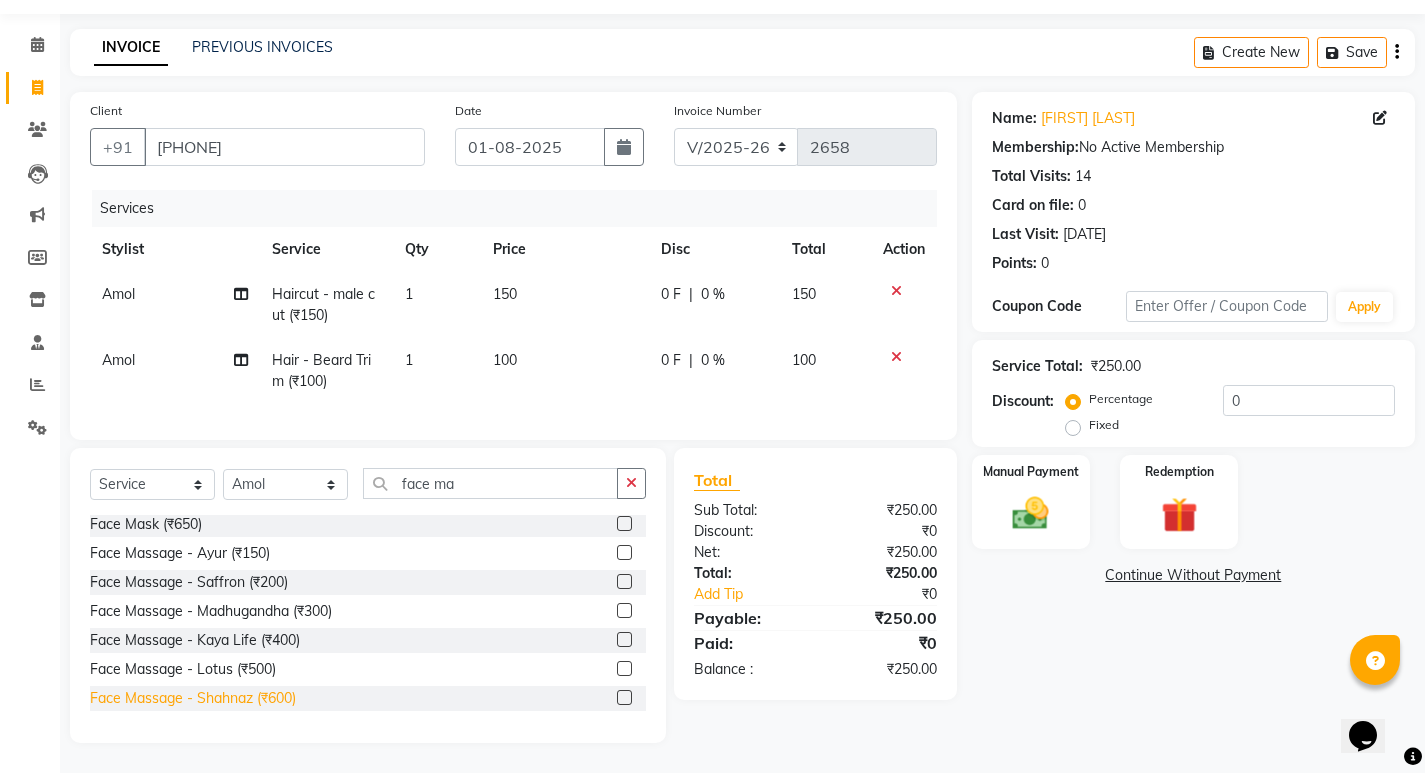 click on "Face Massage  - Shahnaz (₹600)" 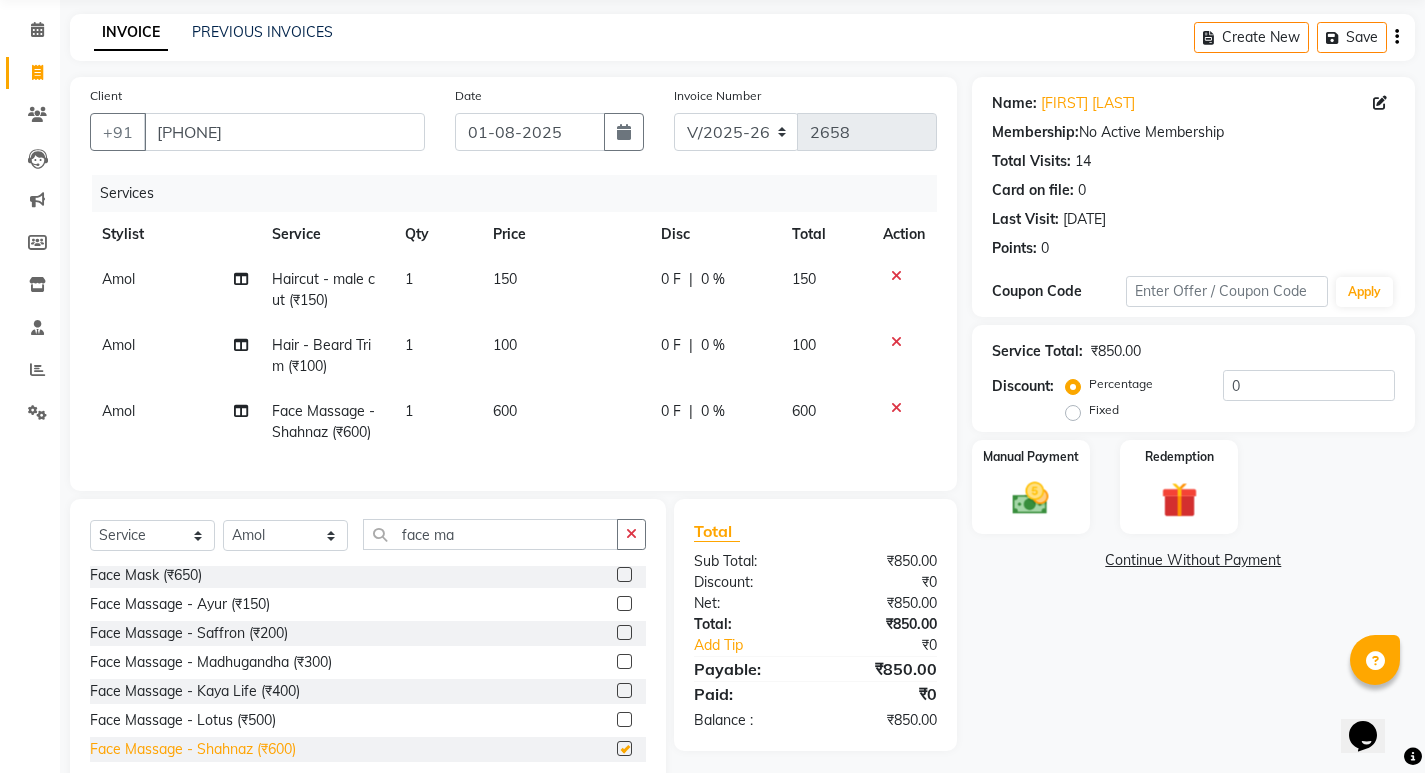 checkbox on "false" 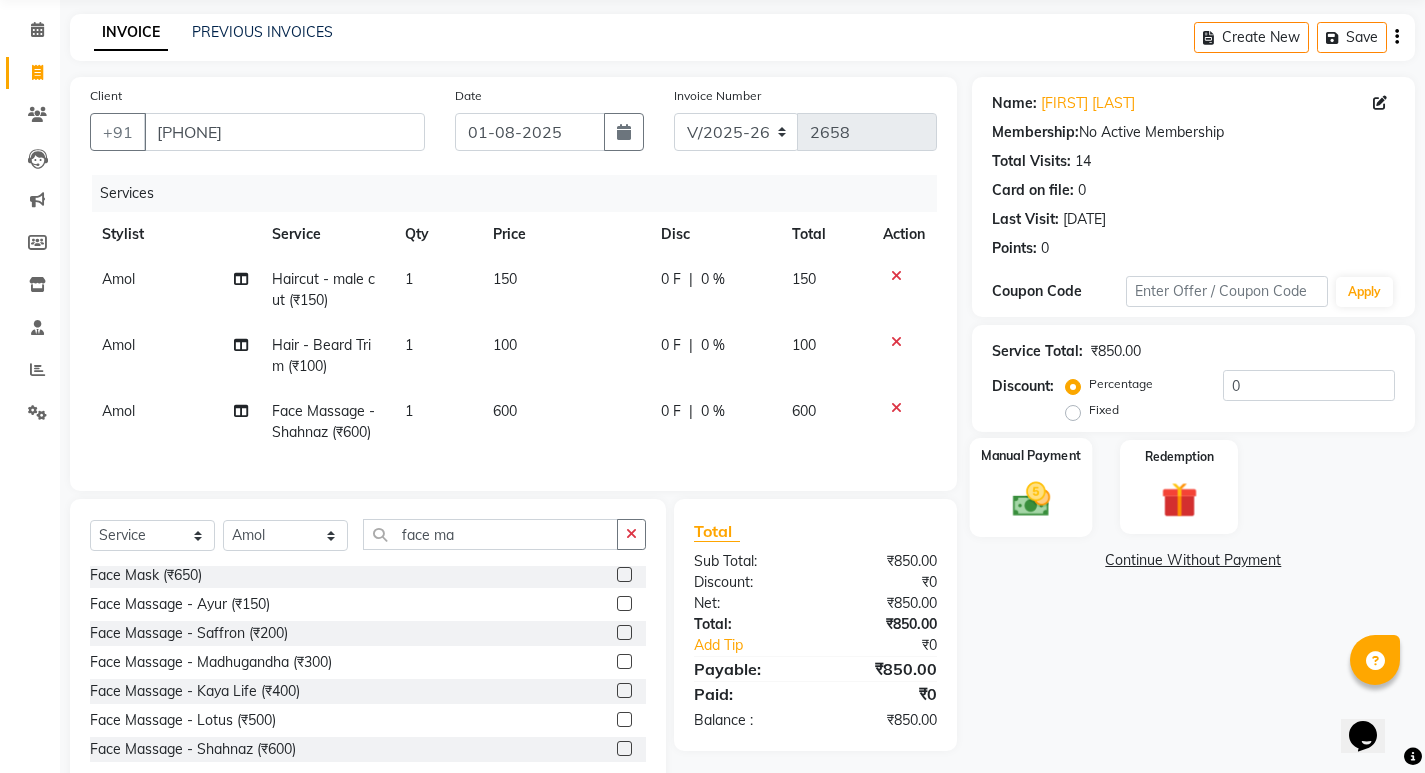 click 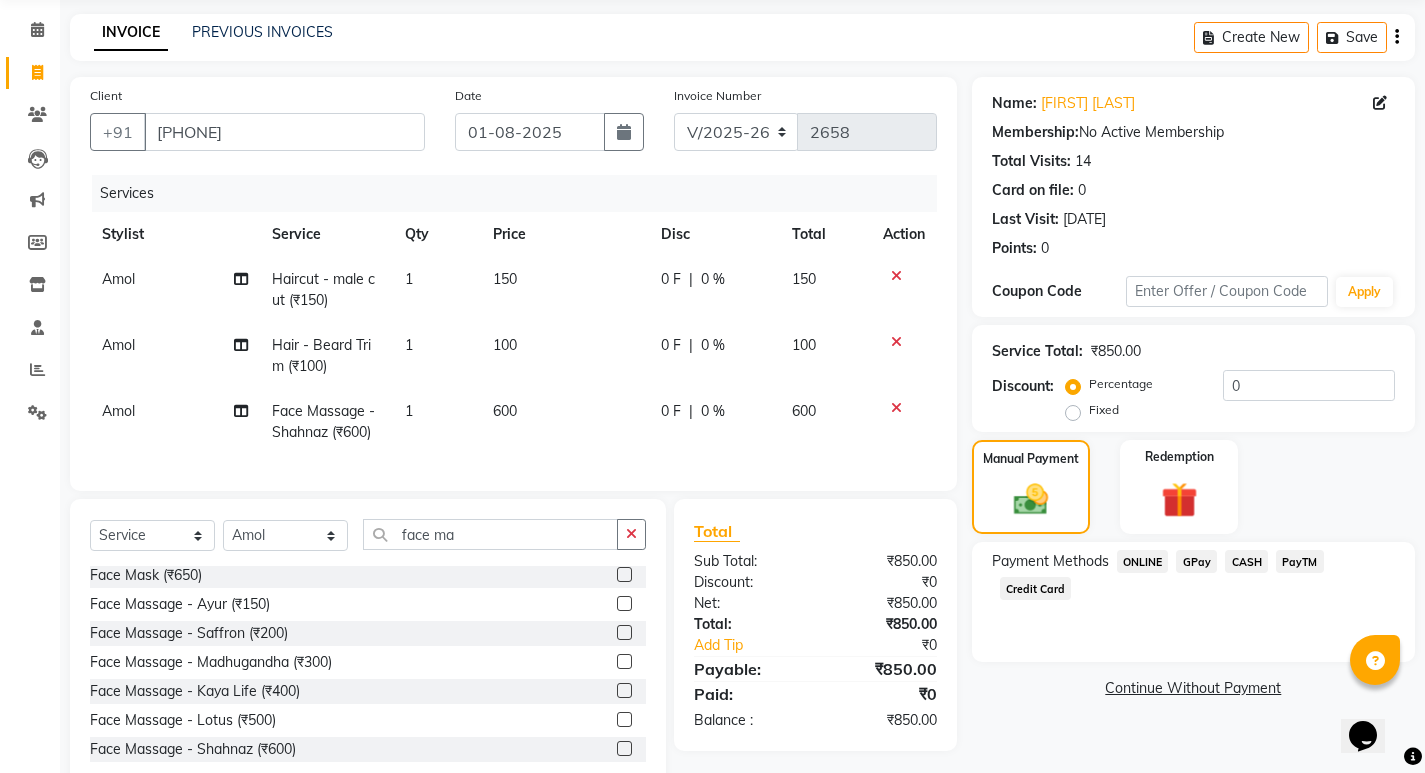 click on "ONLINE" 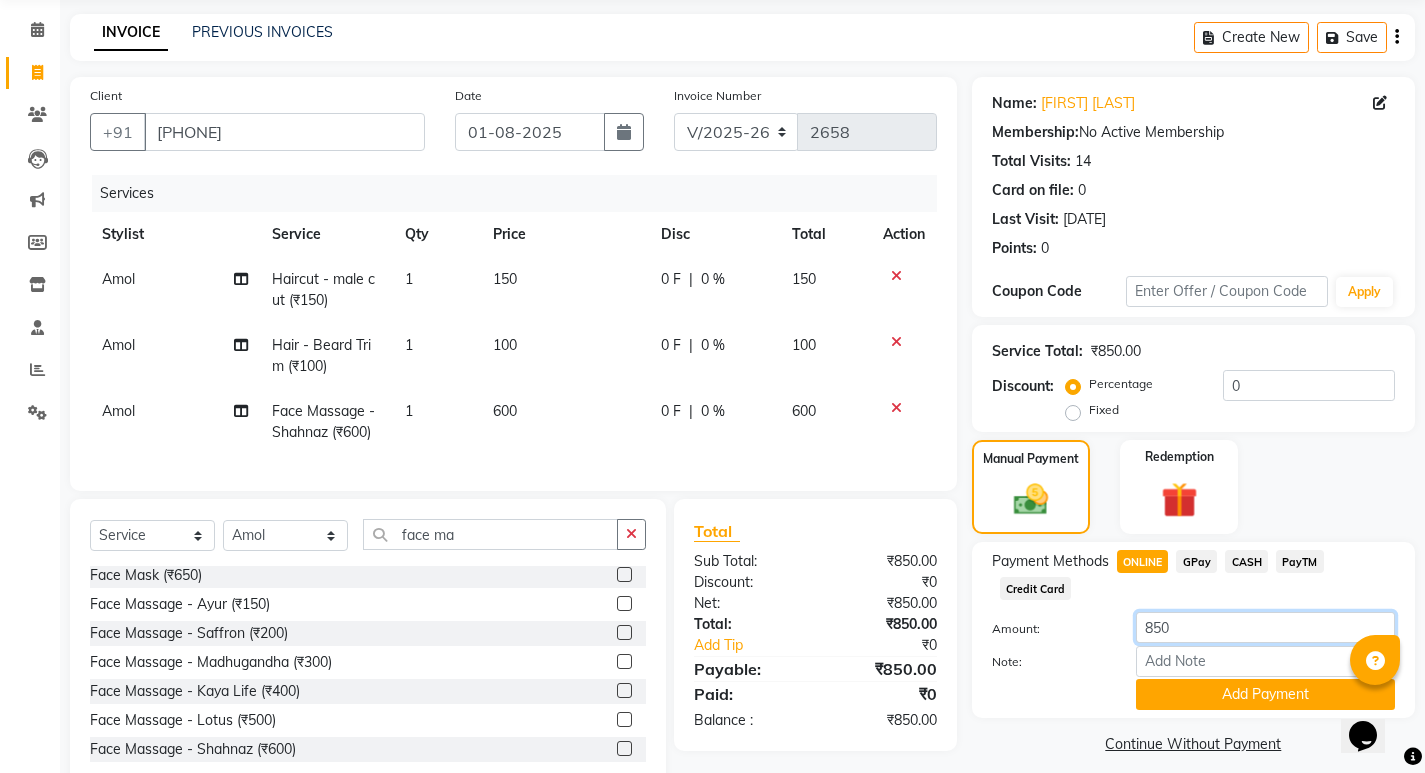 click on "850" 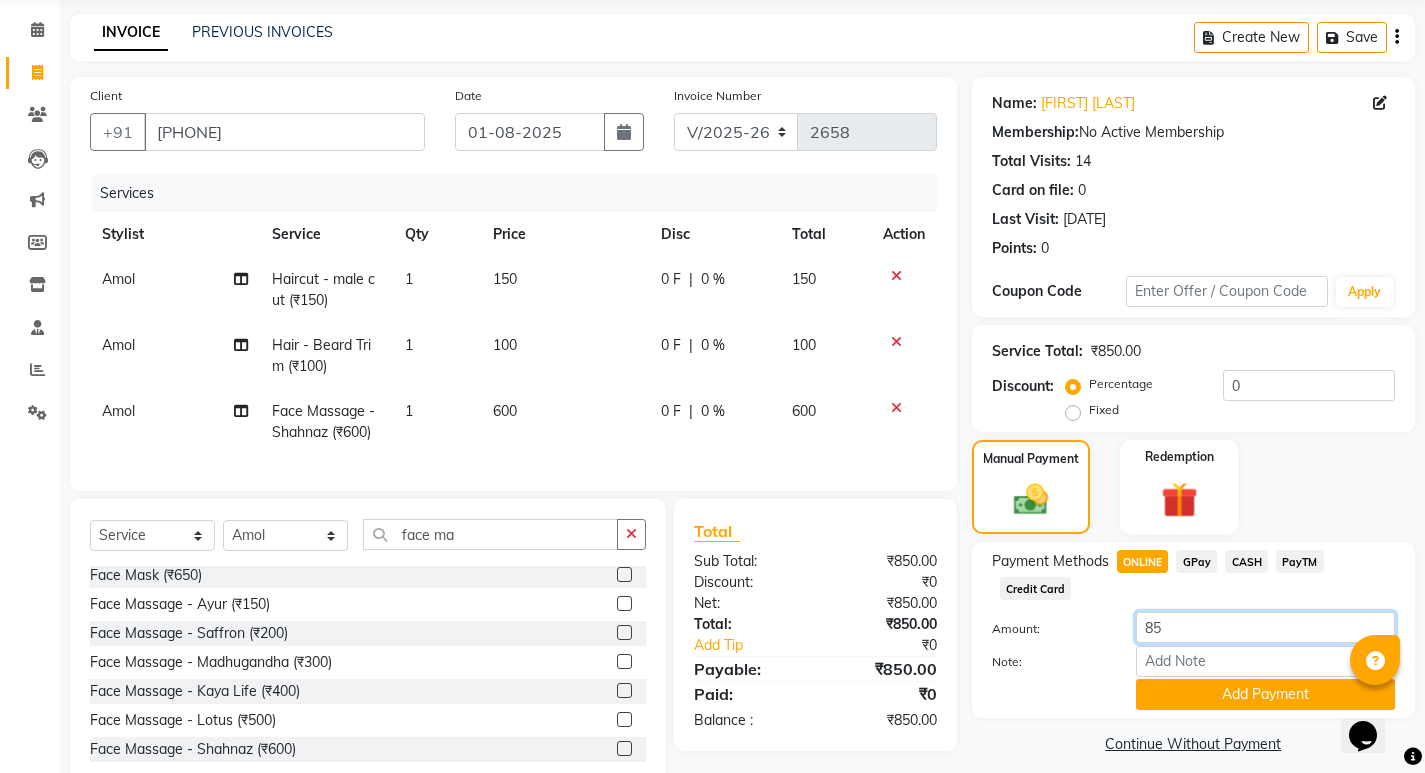 type on "8" 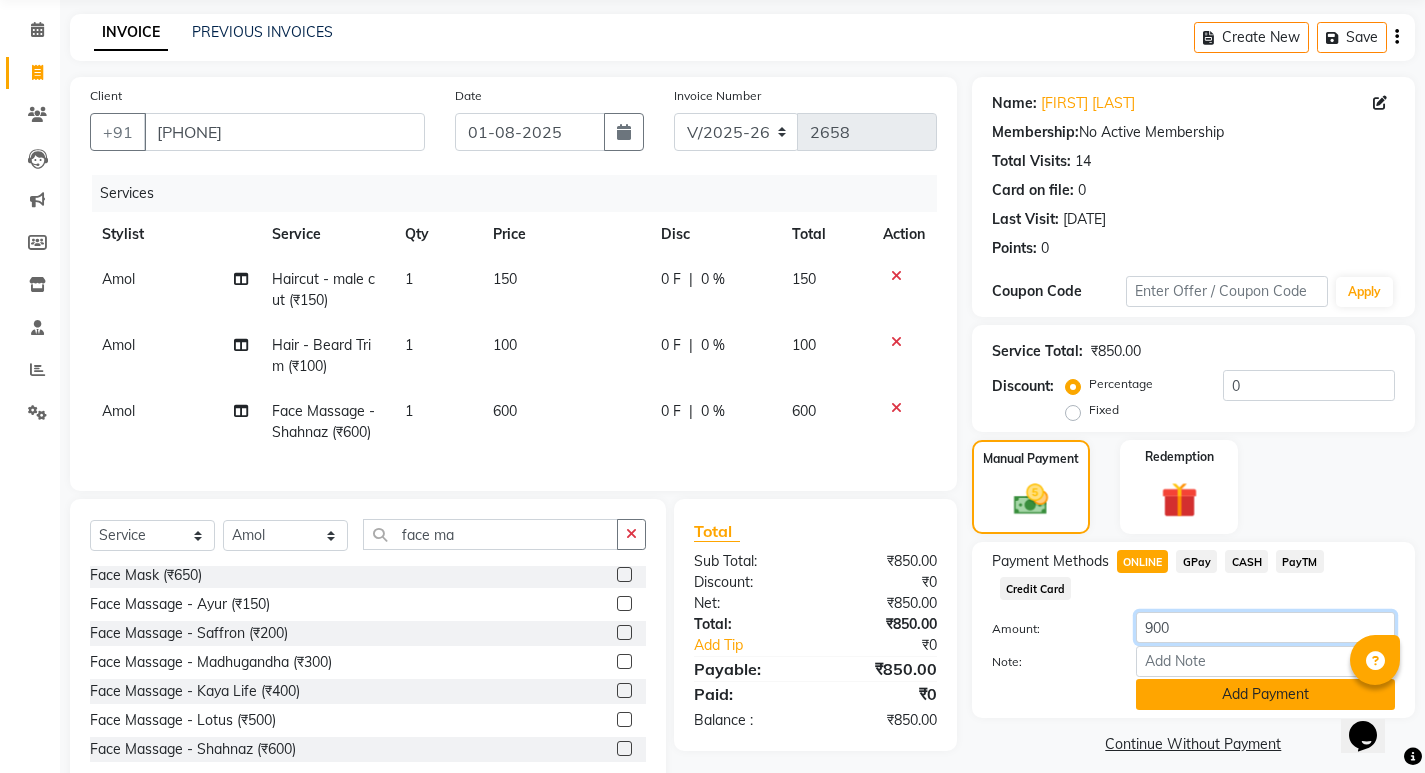type on "900" 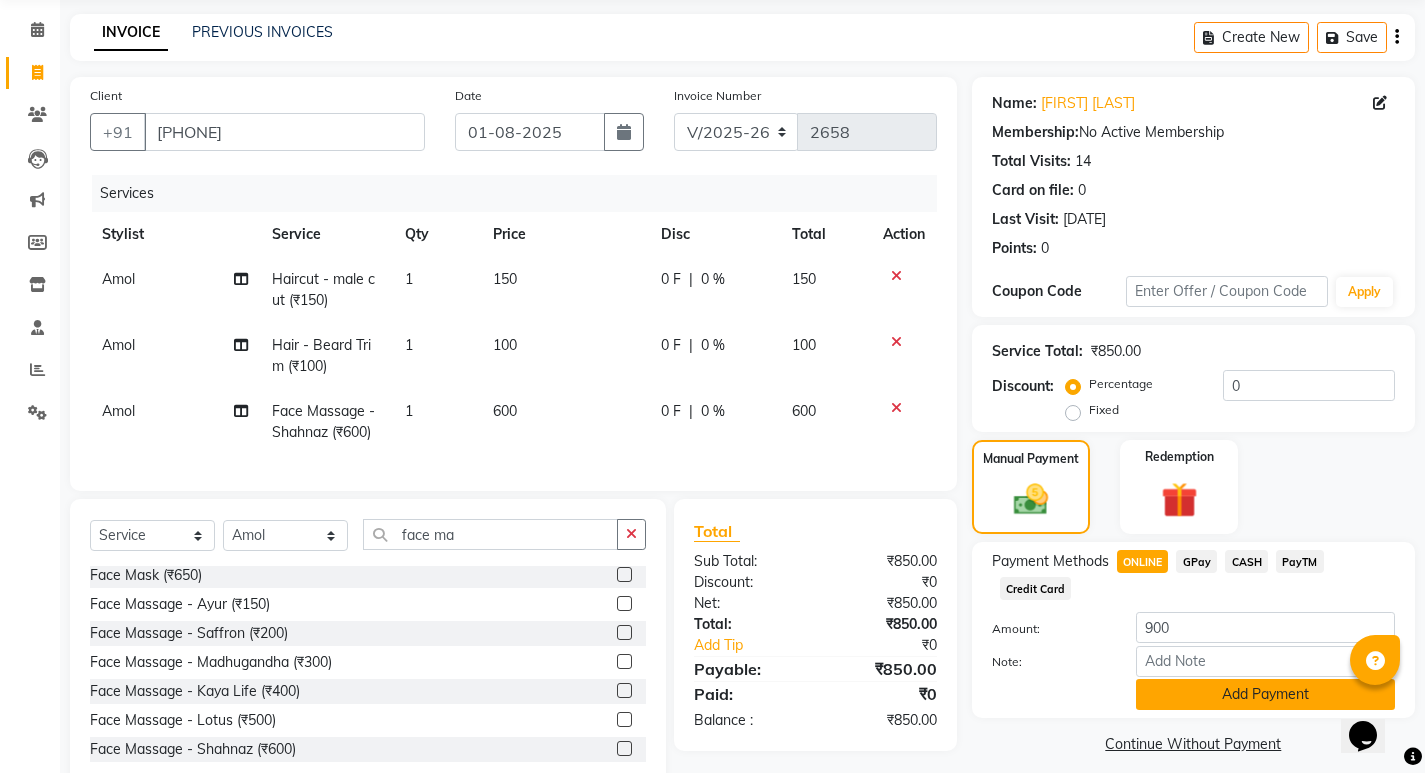 click on "Add Payment" 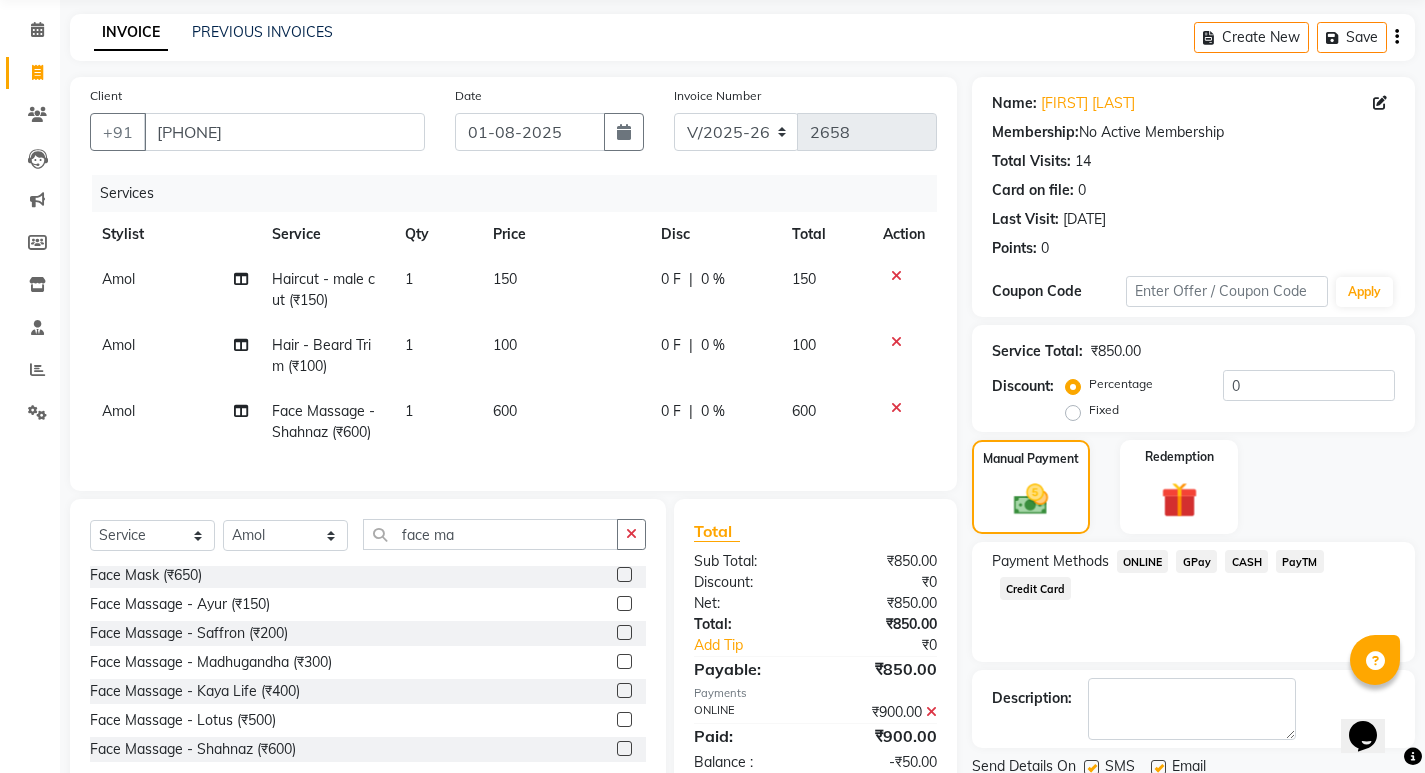 scroll, scrollTop: 155, scrollLeft: 0, axis: vertical 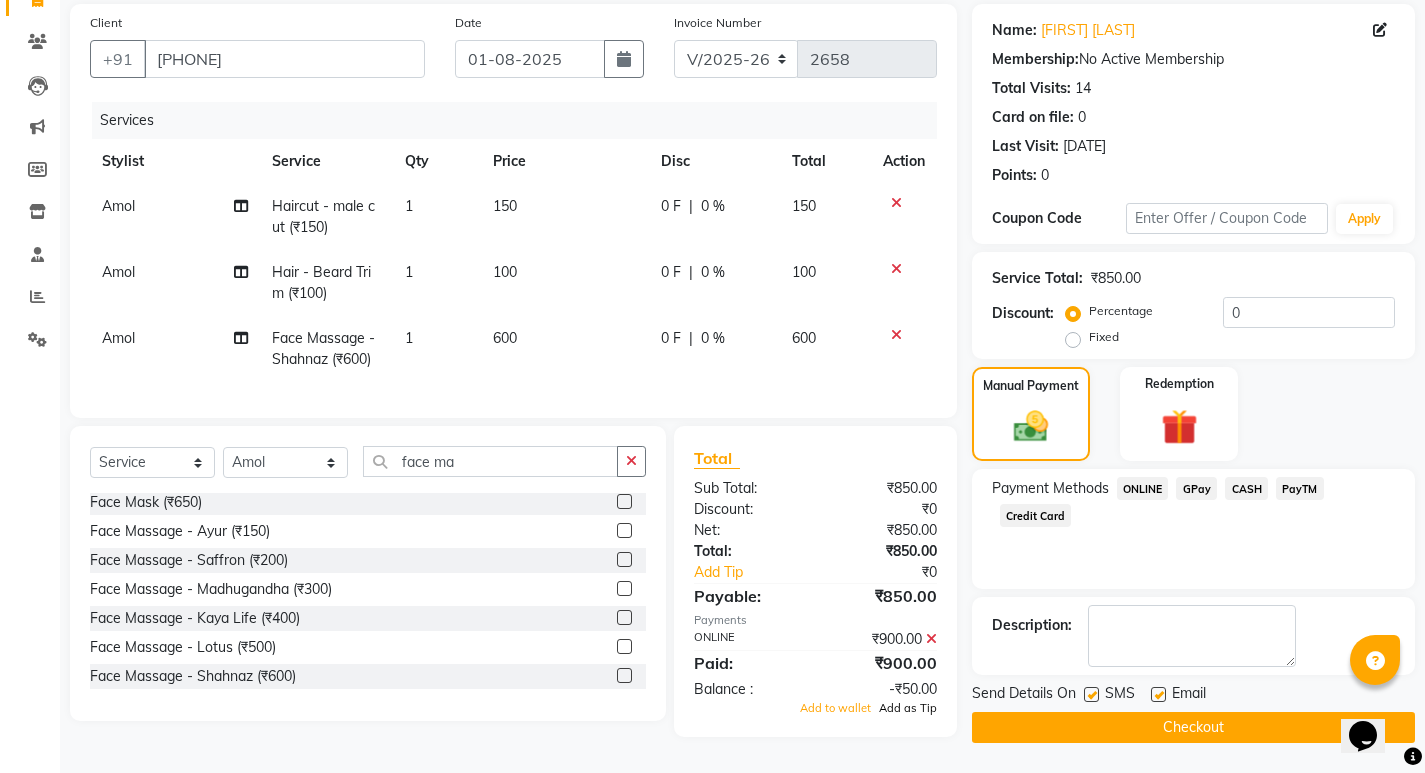 click on "Add as Tip" 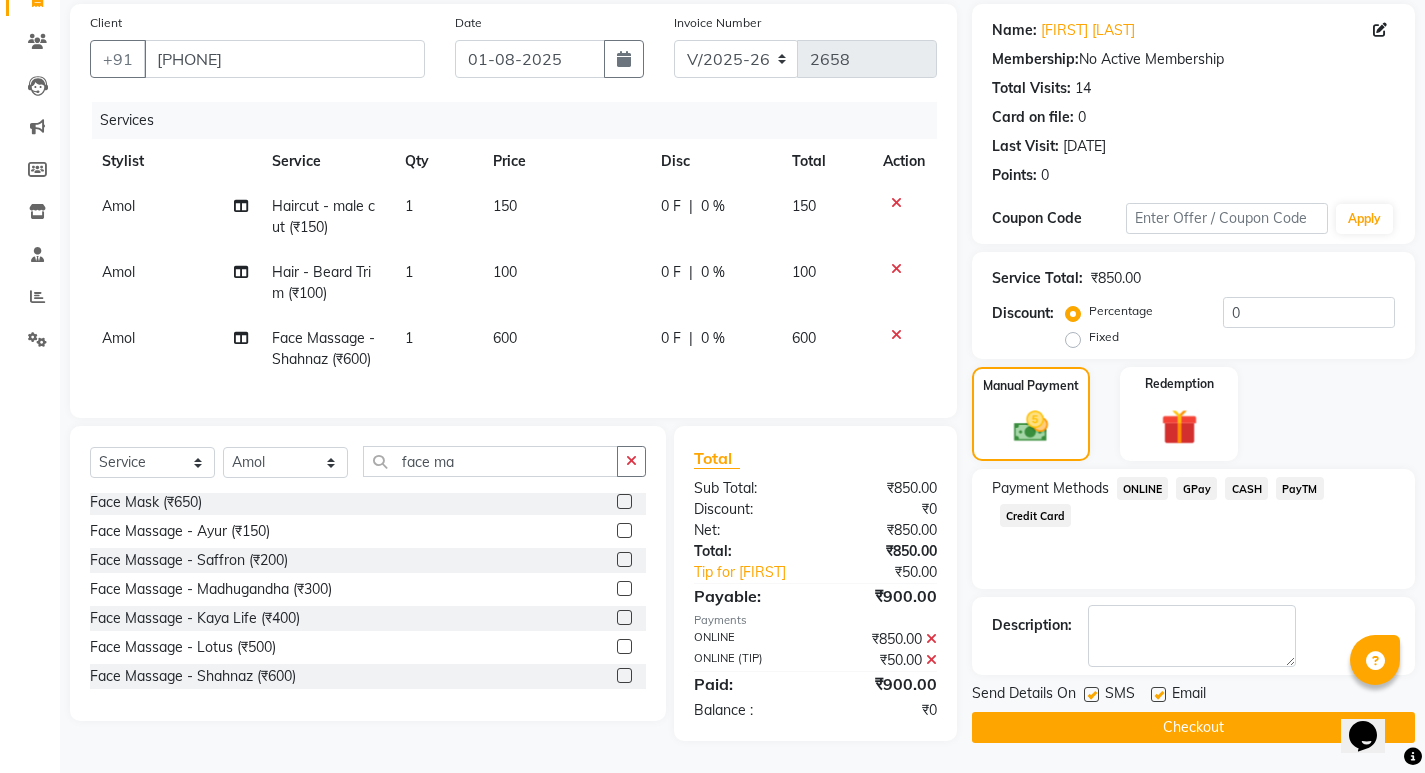 scroll, scrollTop: 159, scrollLeft: 0, axis: vertical 